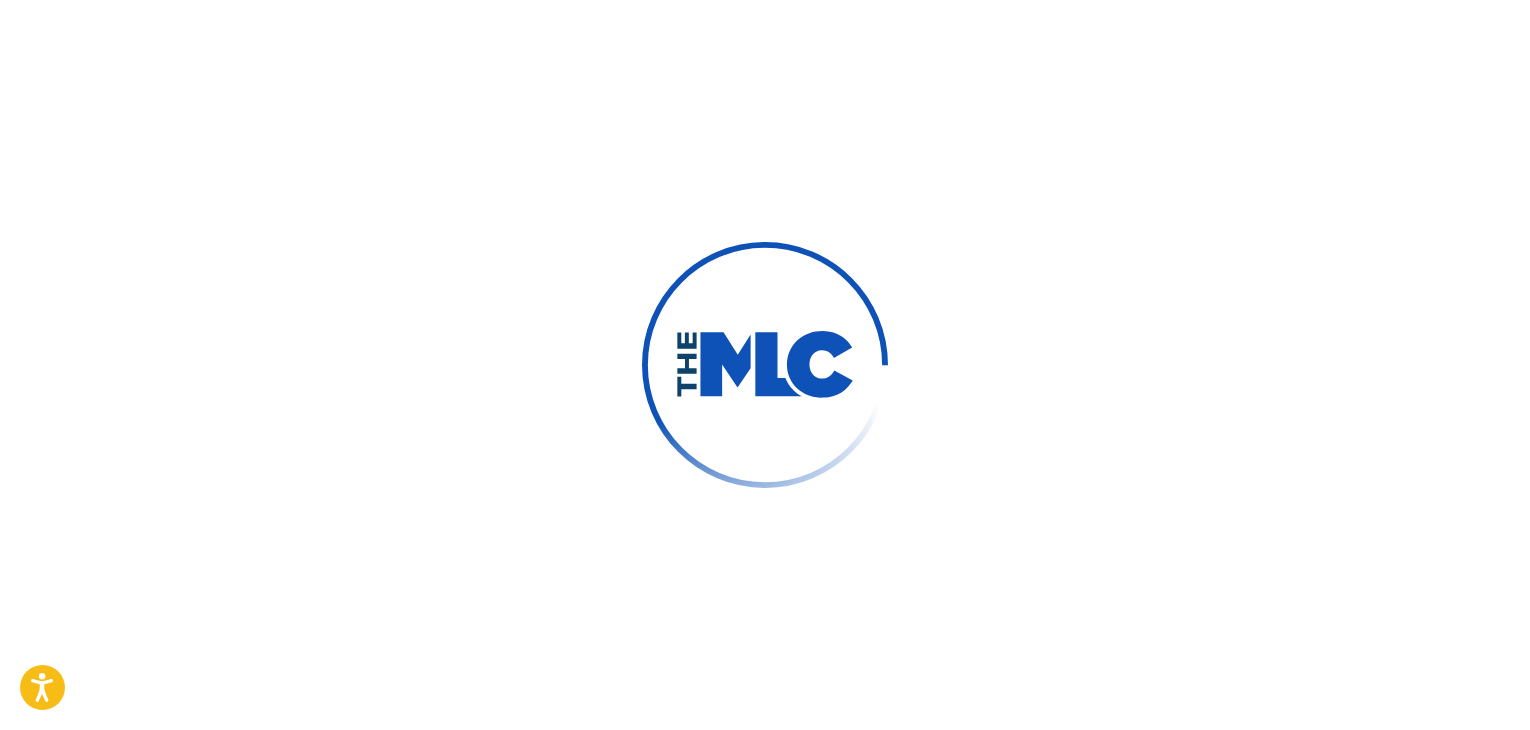scroll, scrollTop: 0, scrollLeft: 0, axis: both 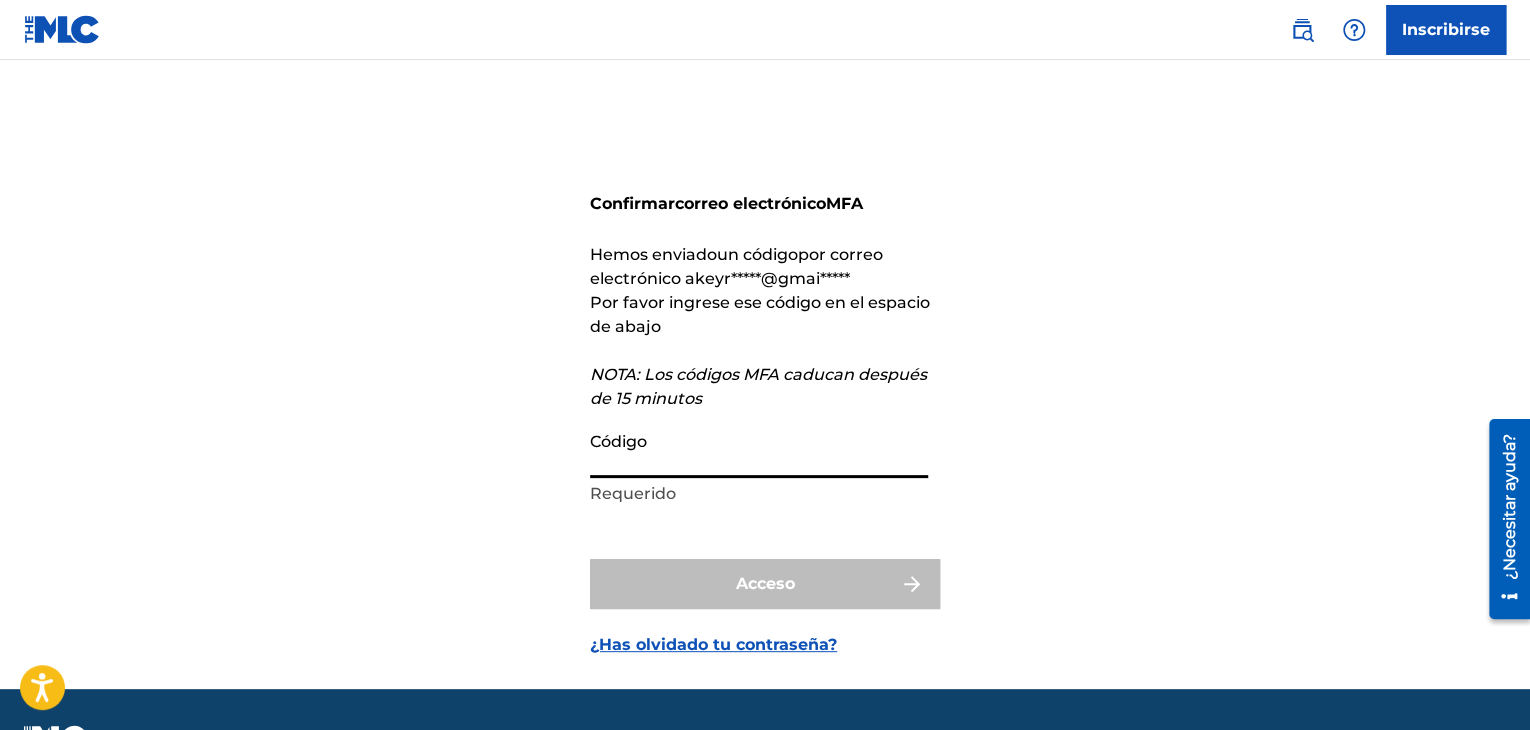 click on "Código" at bounding box center [759, 449] 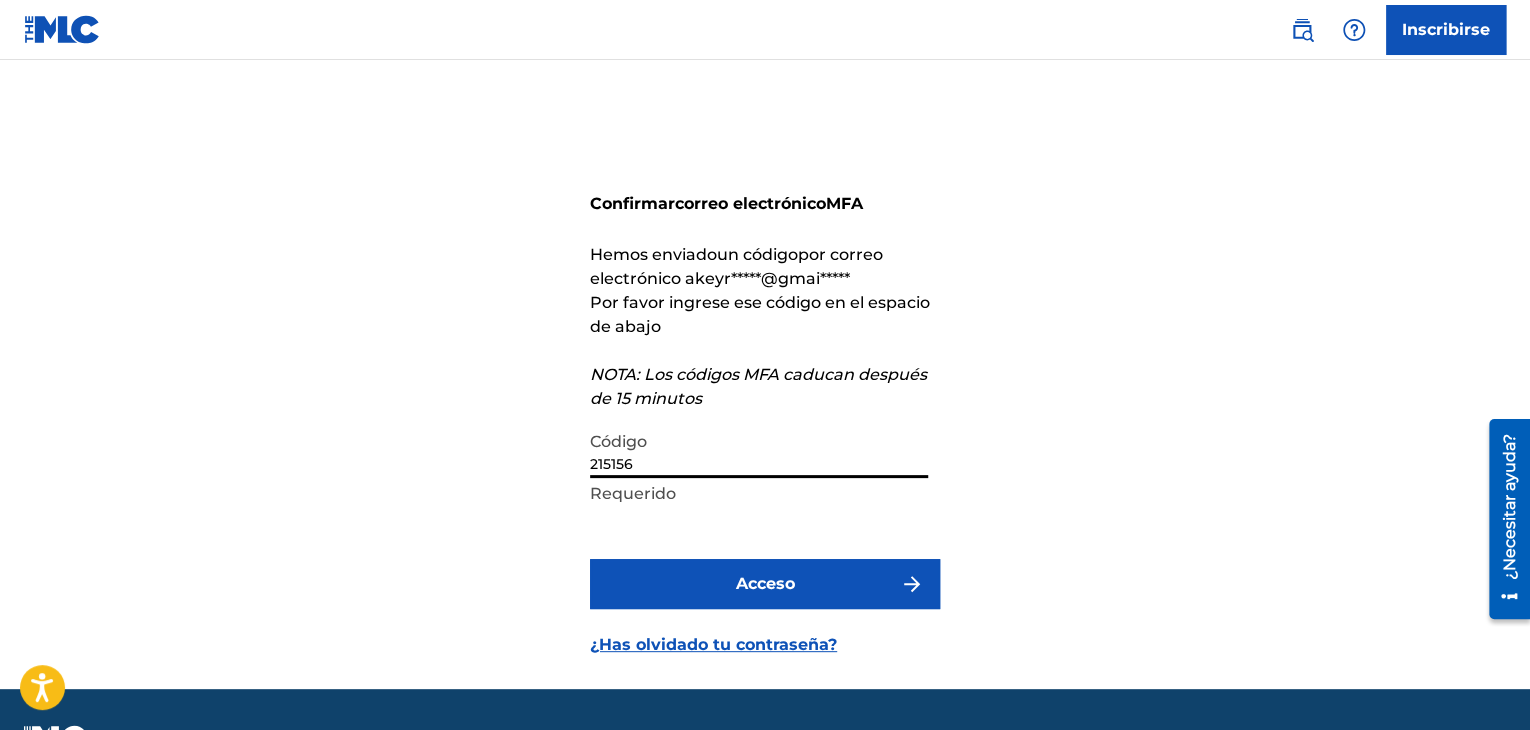 type on "215156" 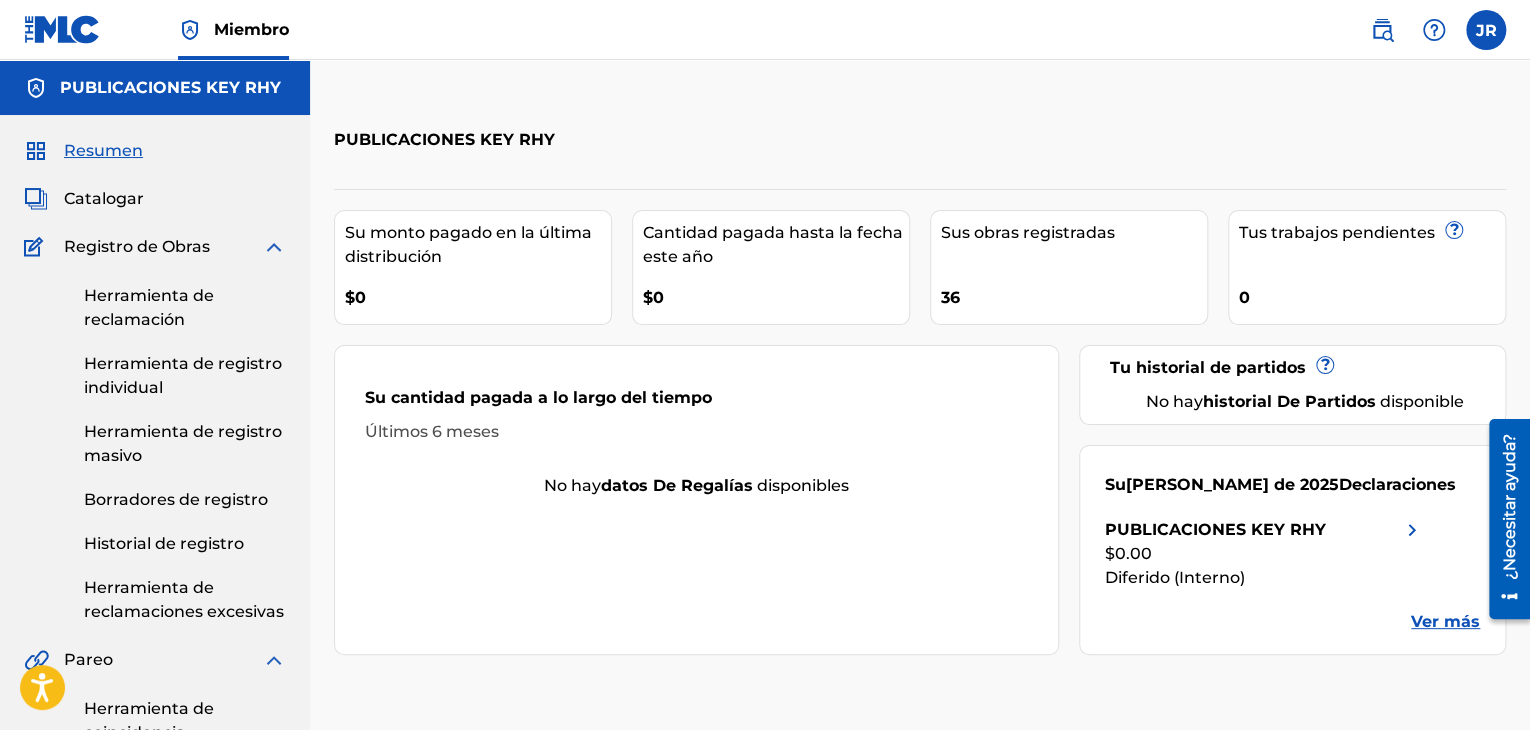 click on "Herramienta de registro individual" at bounding box center [185, 376] 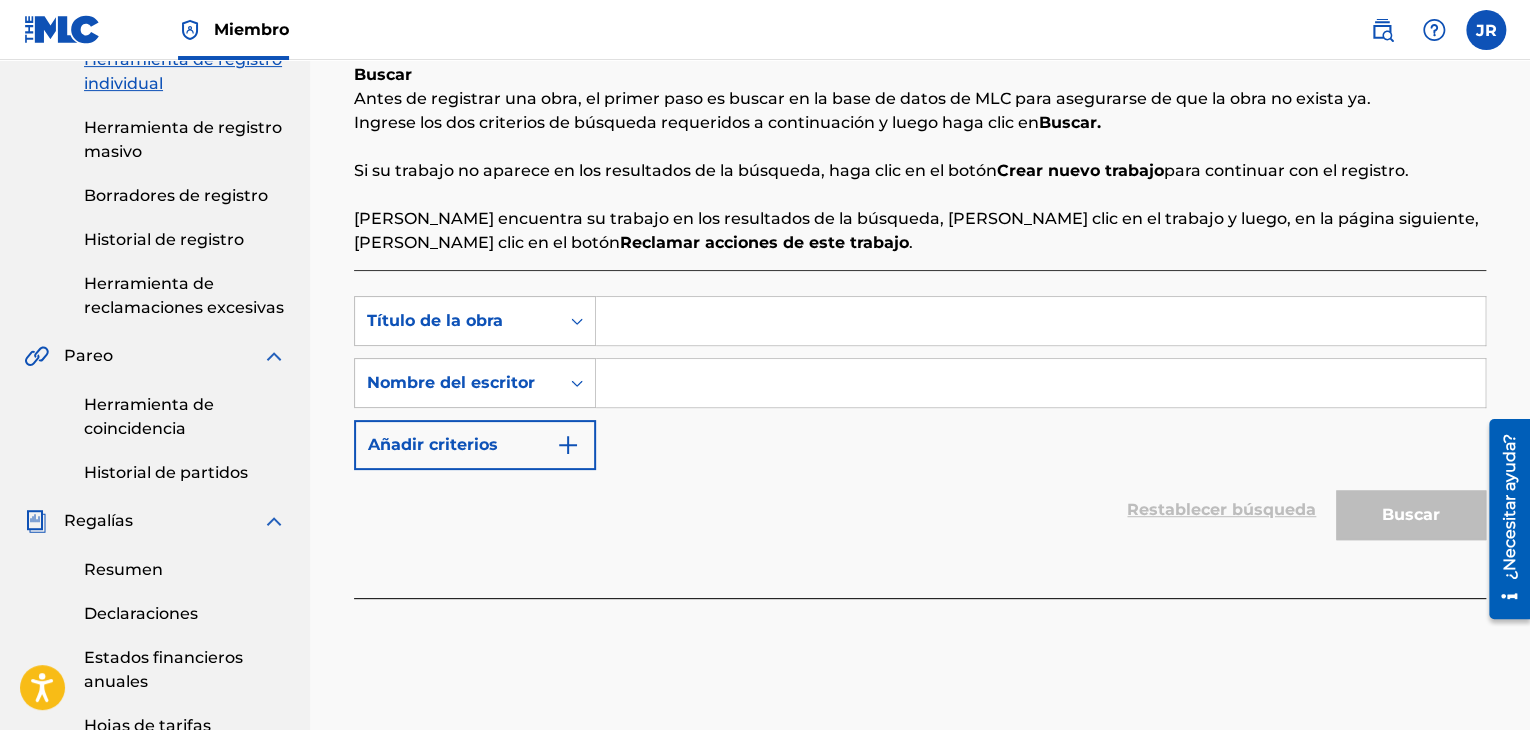 scroll, scrollTop: 300, scrollLeft: 0, axis: vertical 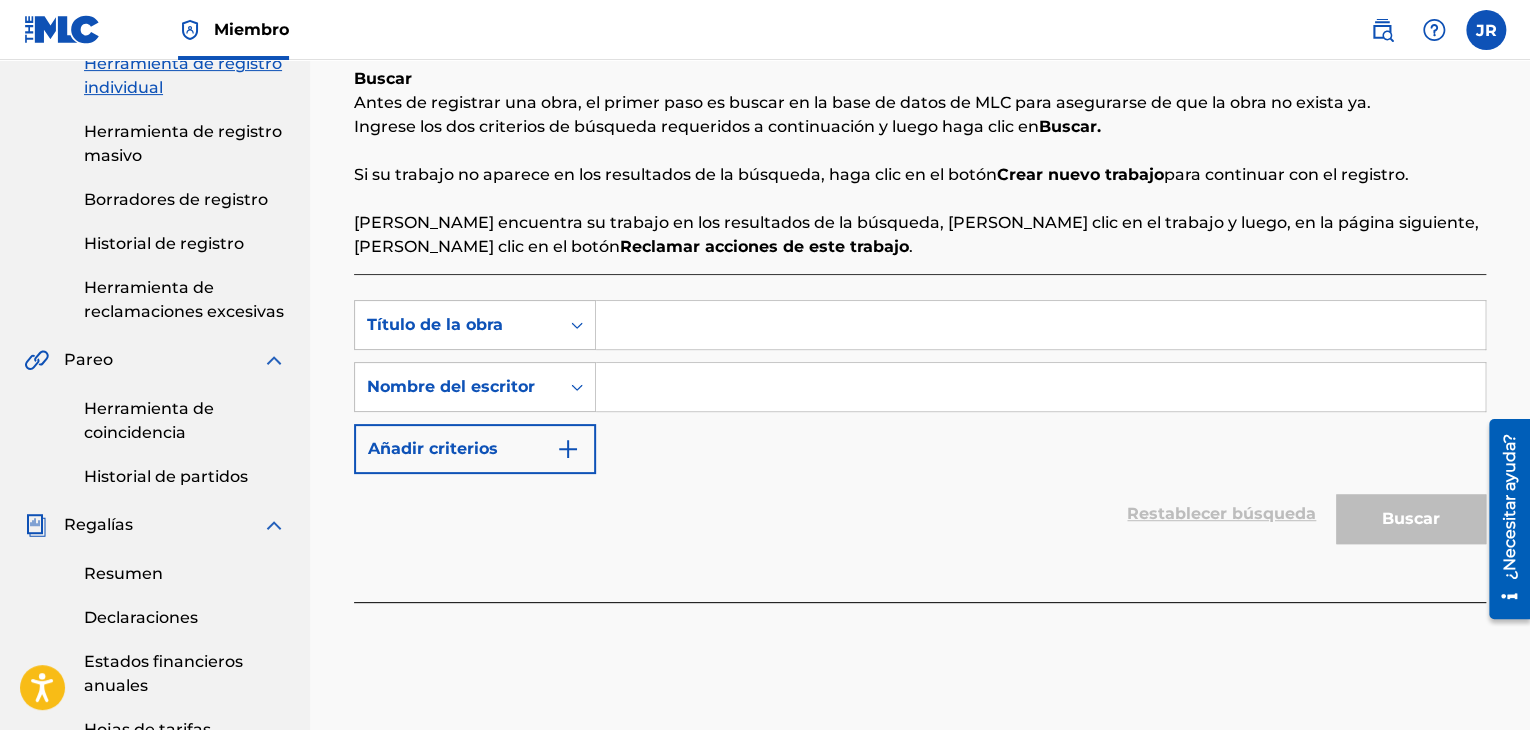 click at bounding box center [1040, 325] 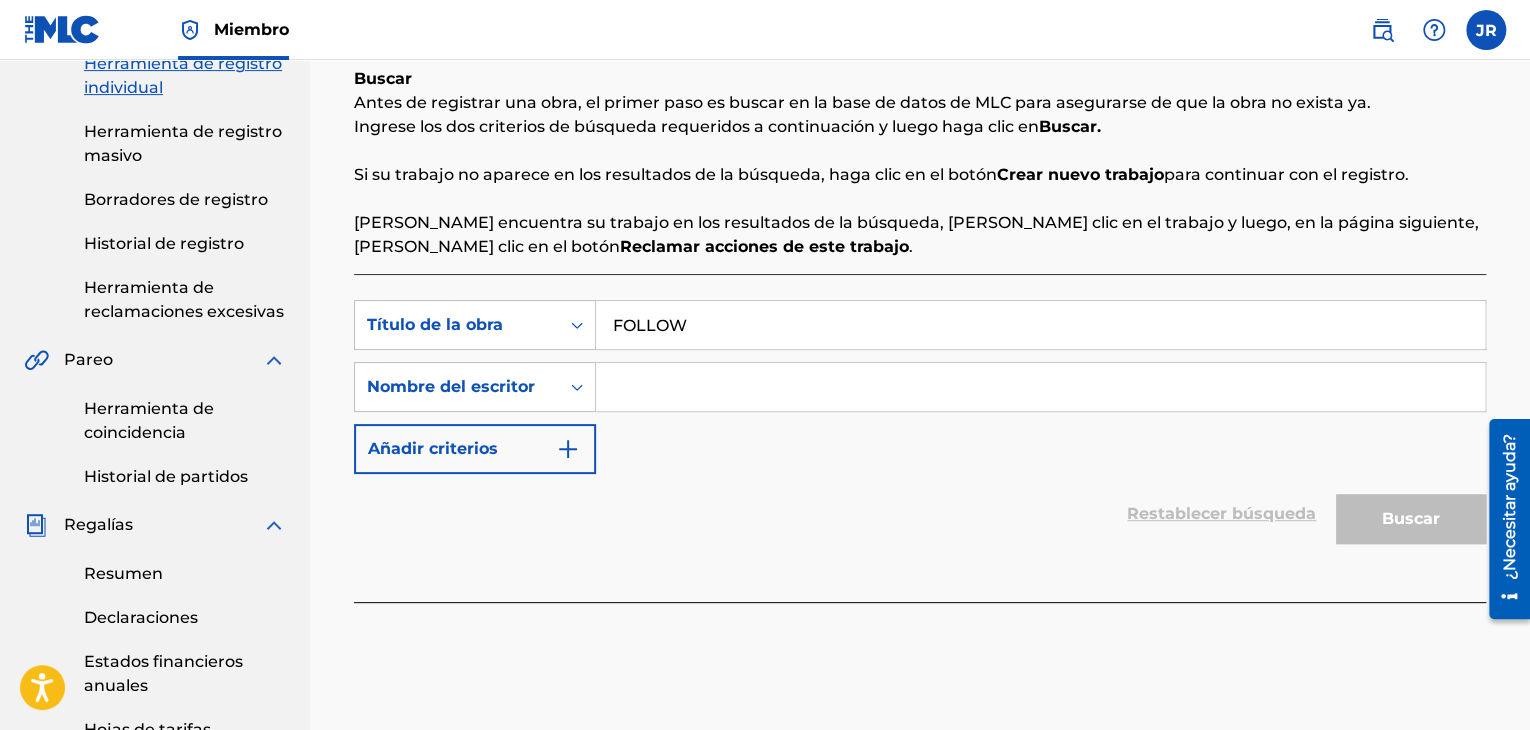 type on "FOLLOW" 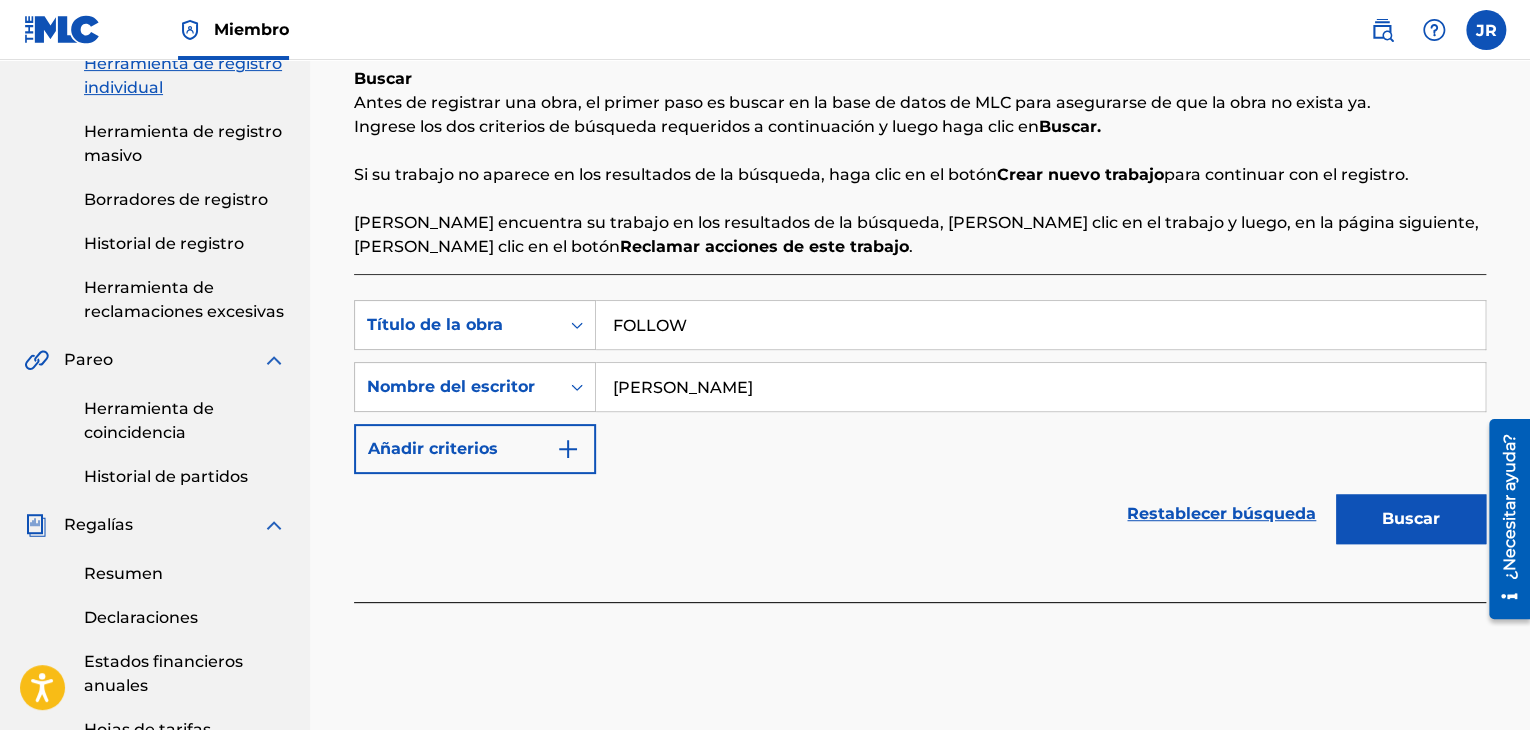 type on "[PERSON_NAME]" 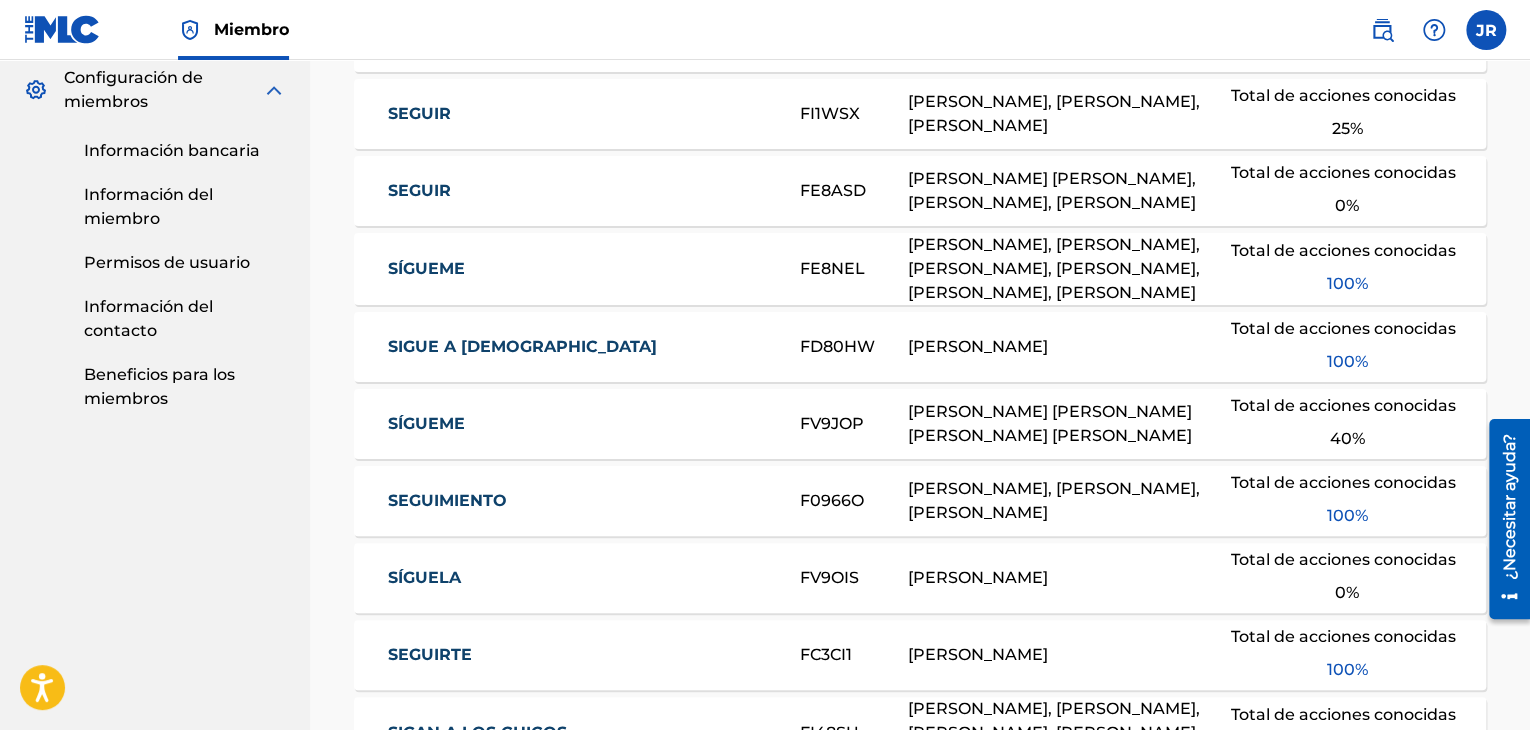 scroll, scrollTop: 1414, scrollLeft: 0, axis: vertical 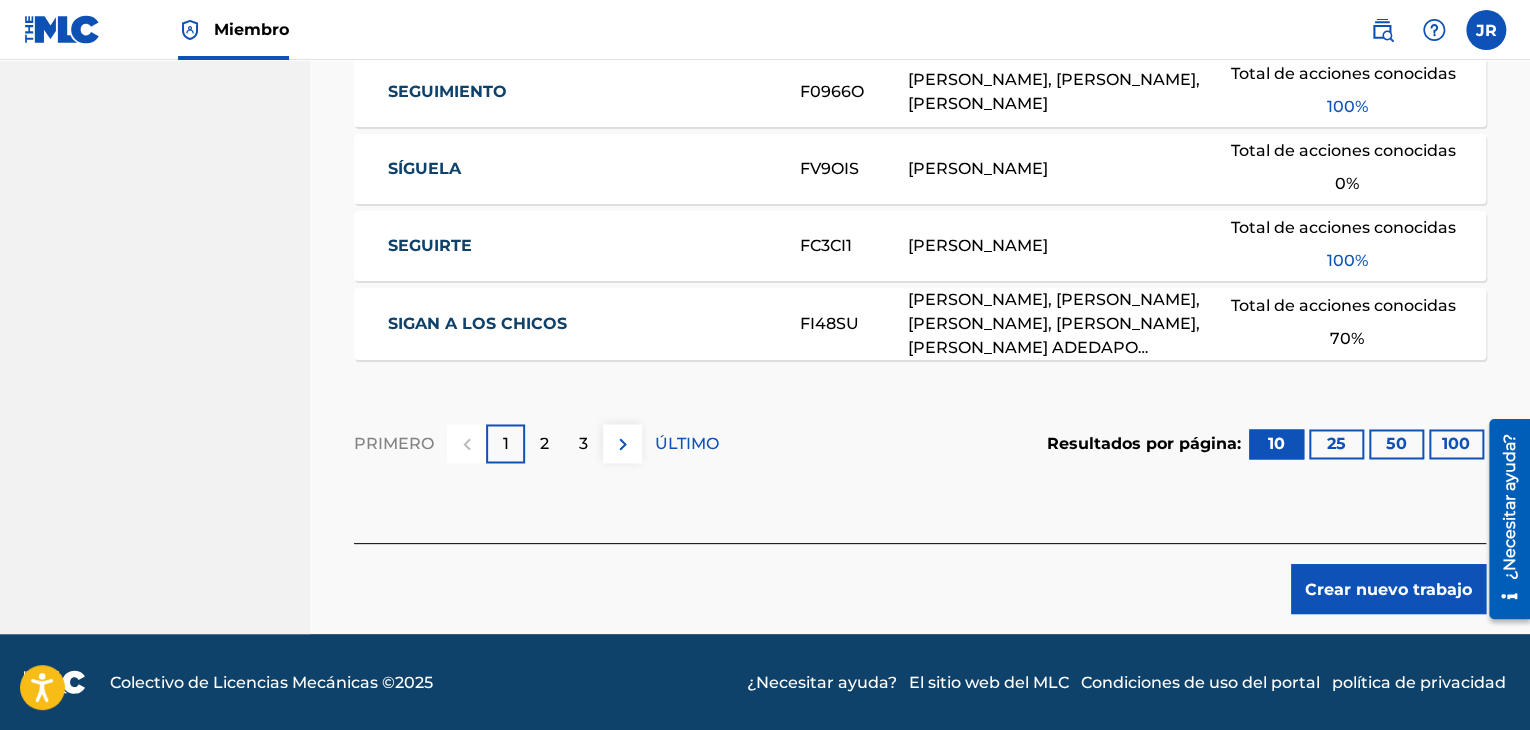 click on "Crear nuevo trabajo" at bounding box center (1388, 588) 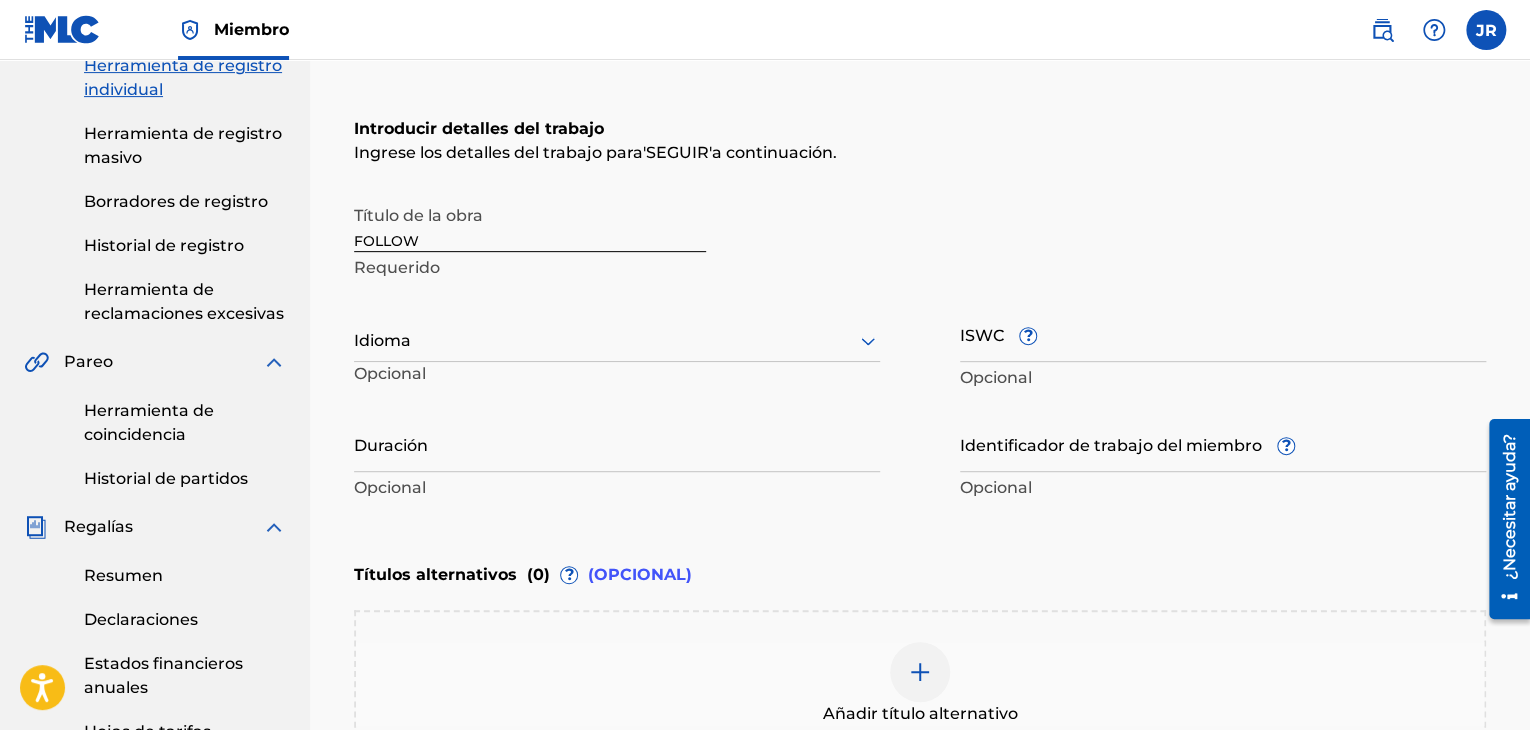 scroll, scrollTop: 300, scrollLeft: 0, axis: vertical 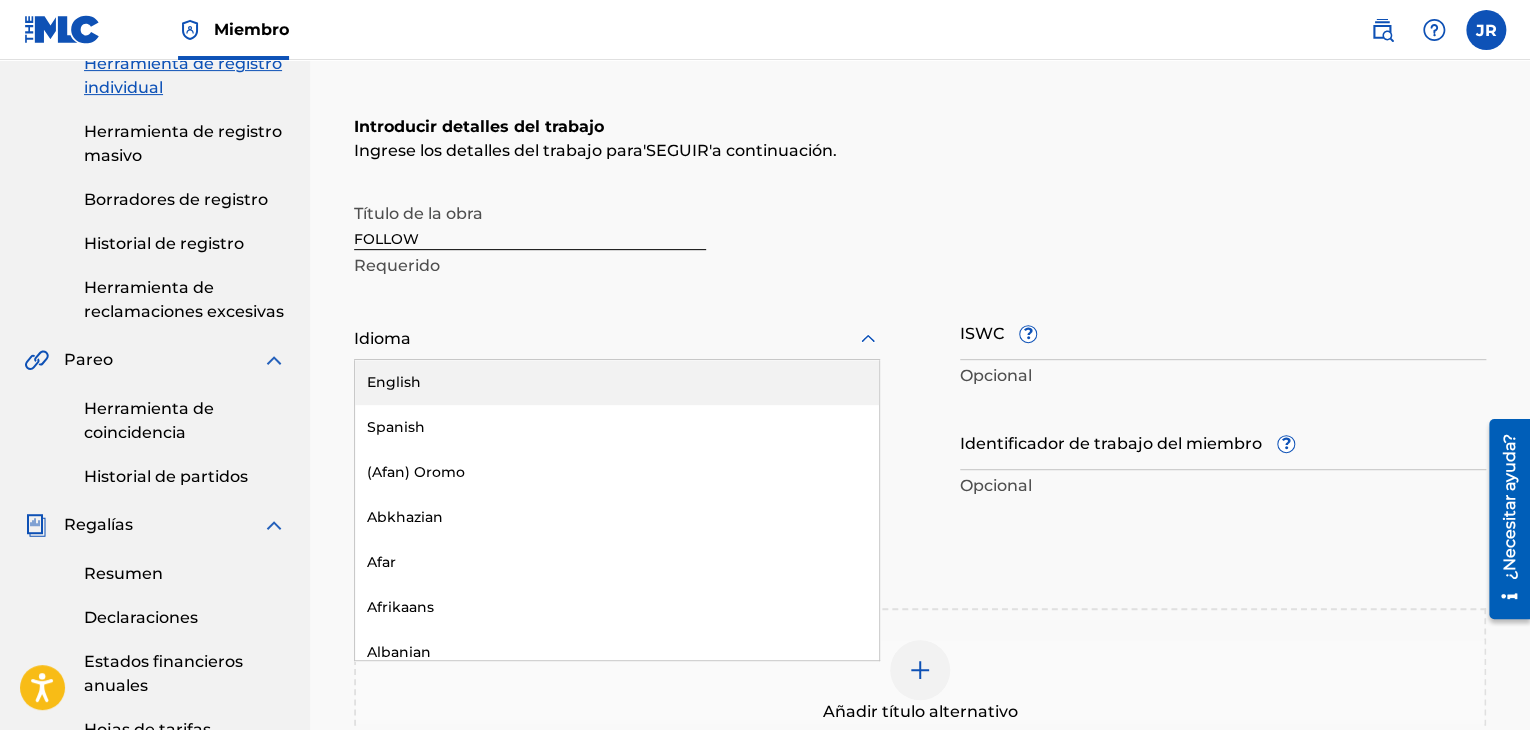 click at bounding box center (617, 338) 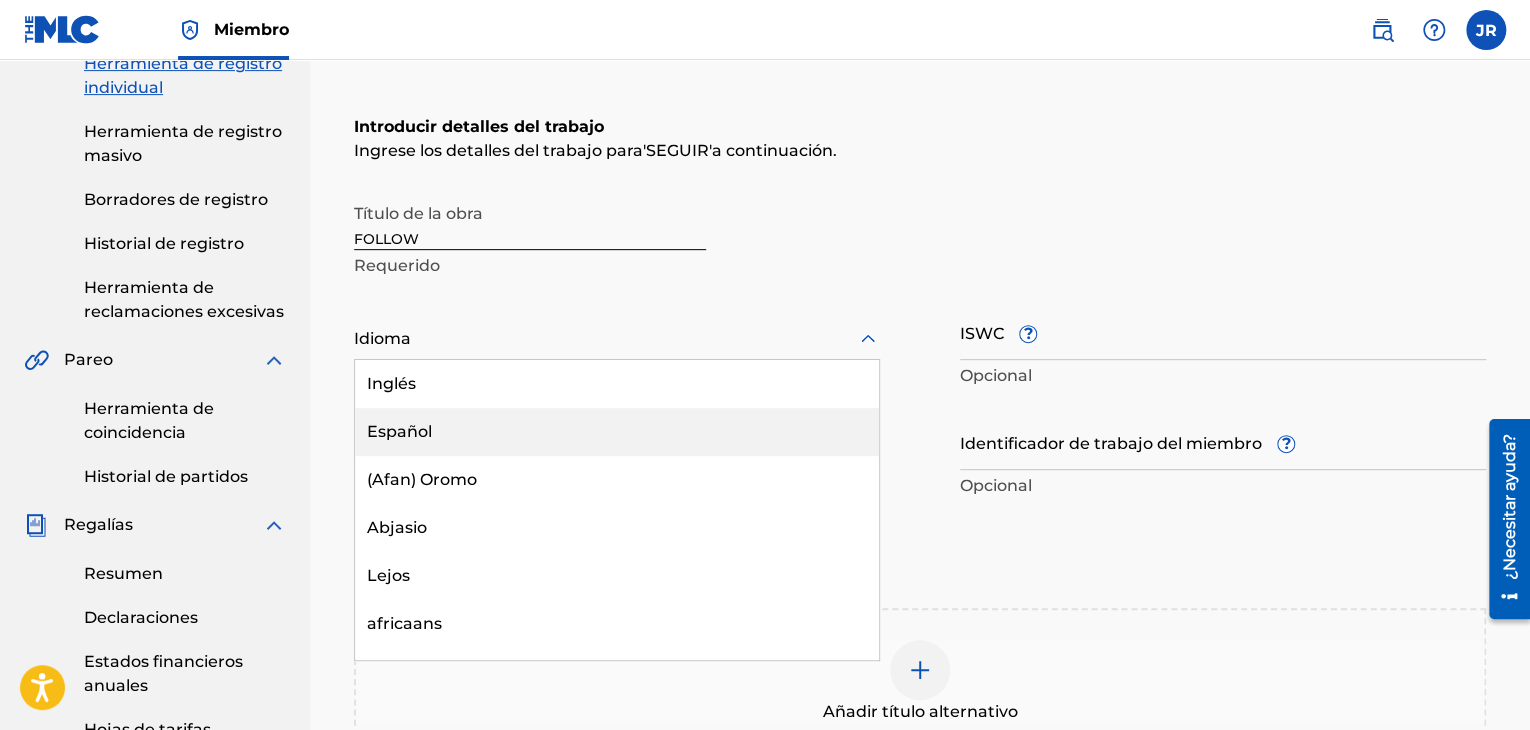 click on "Español" at bounding box center [617, 432] 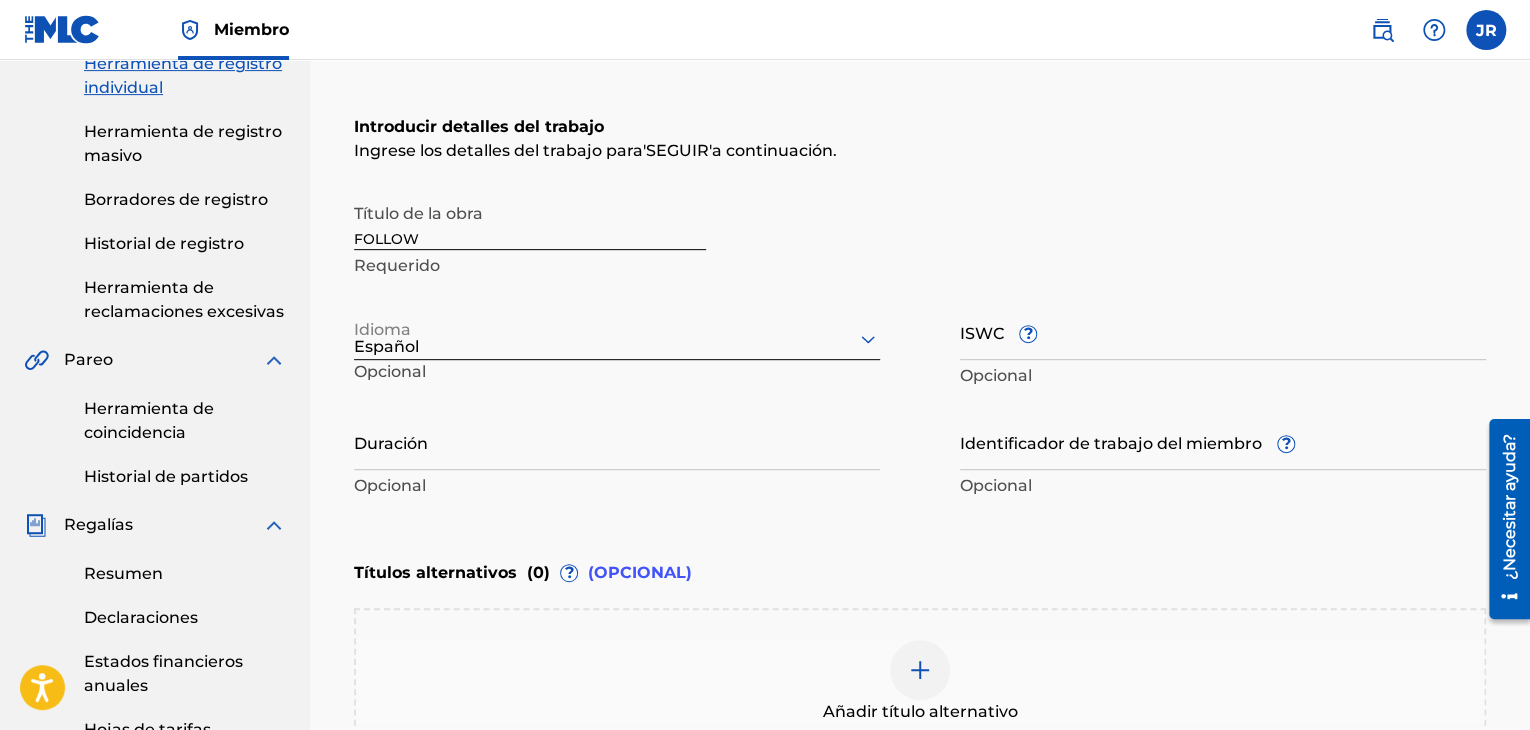 click on "ISWC   ?" at bounding box center [1223, 331] 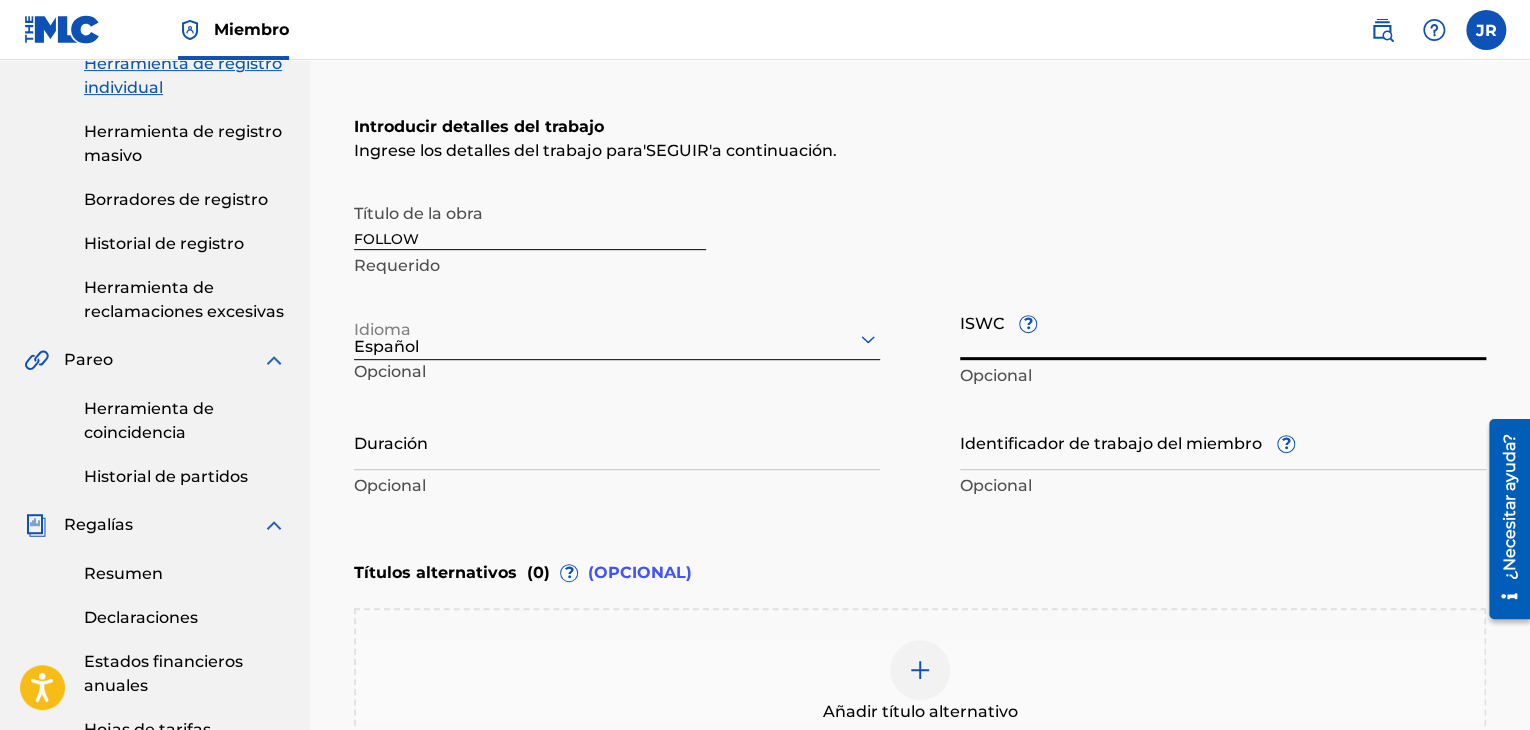 paste on "T3298626805" 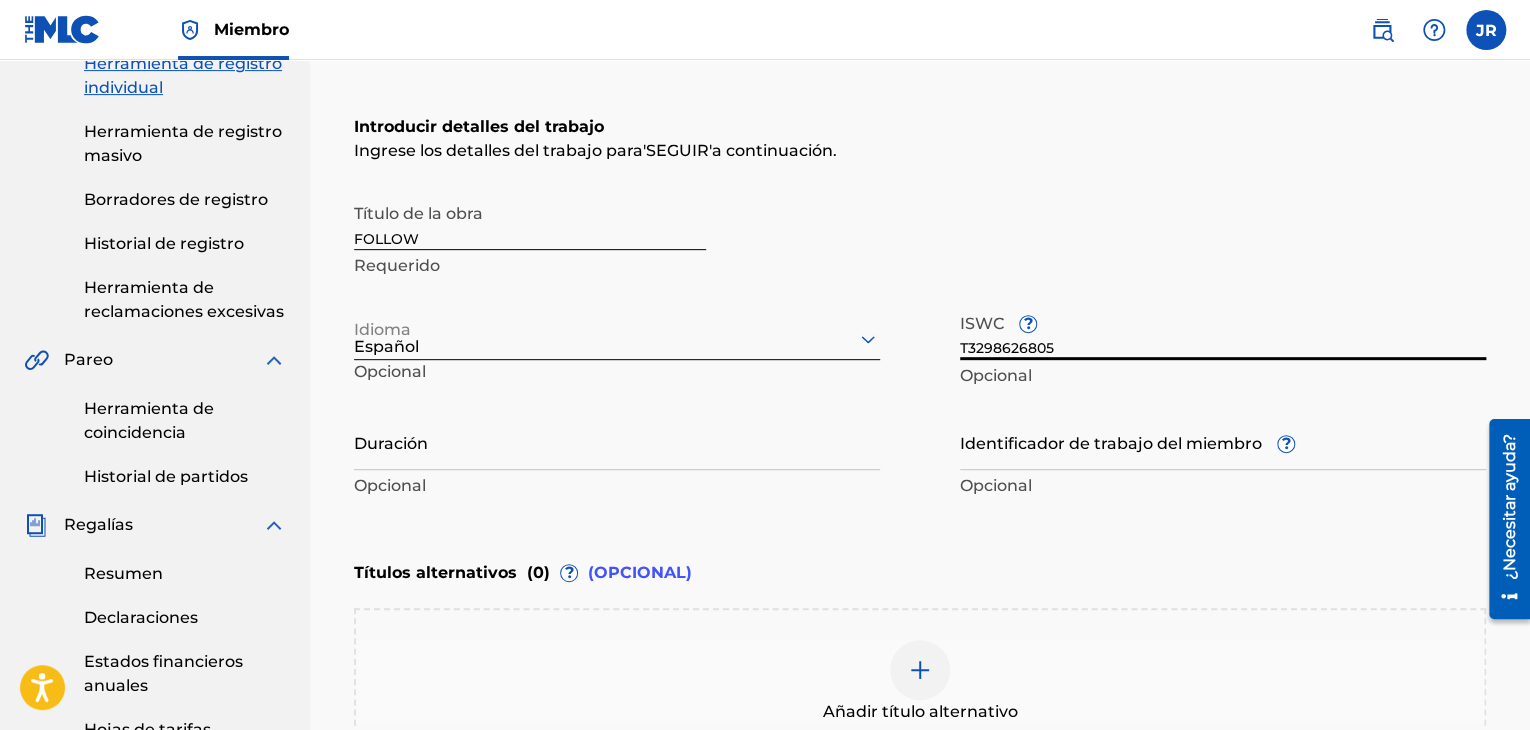 type on "T3298626805" 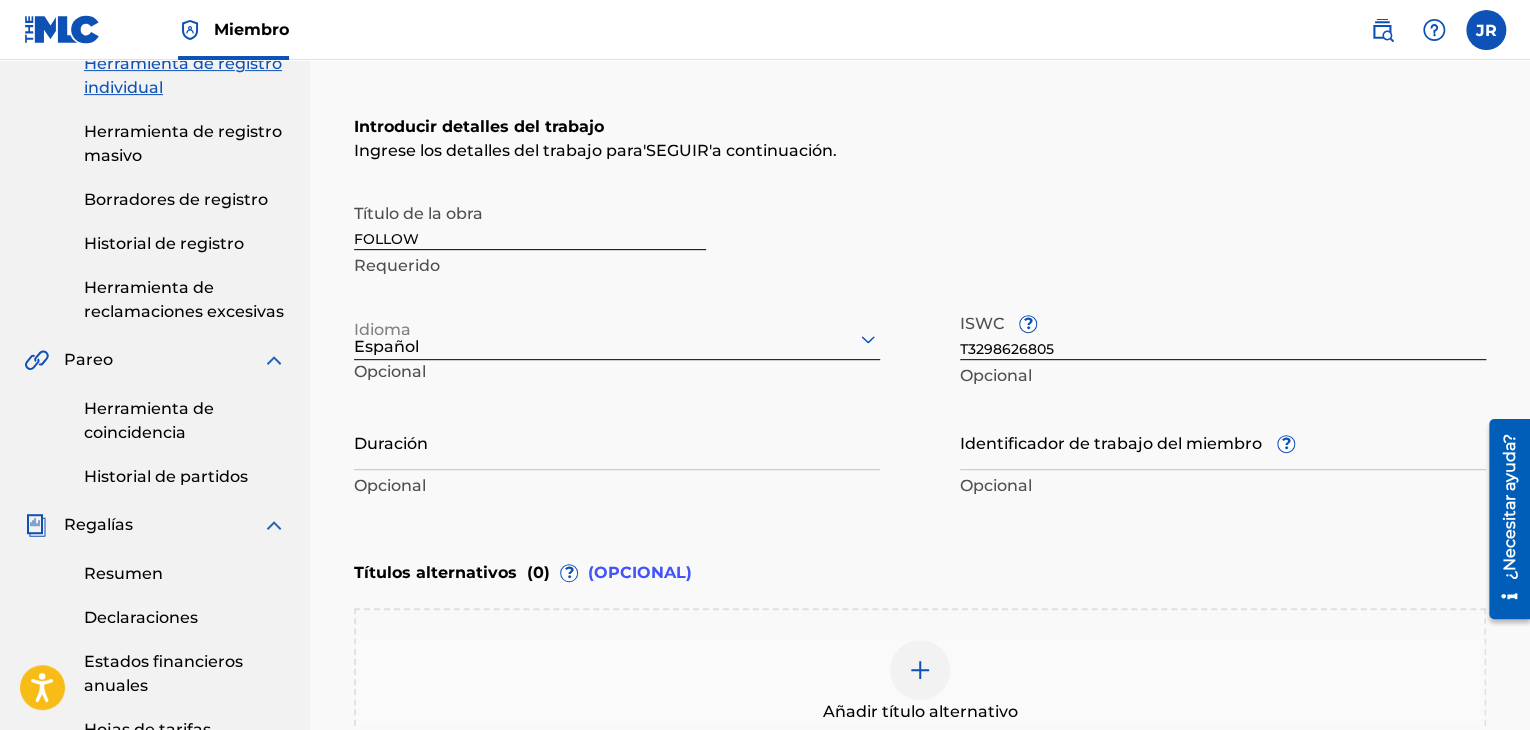 click on "Duración" at bounding box center (617, 441) 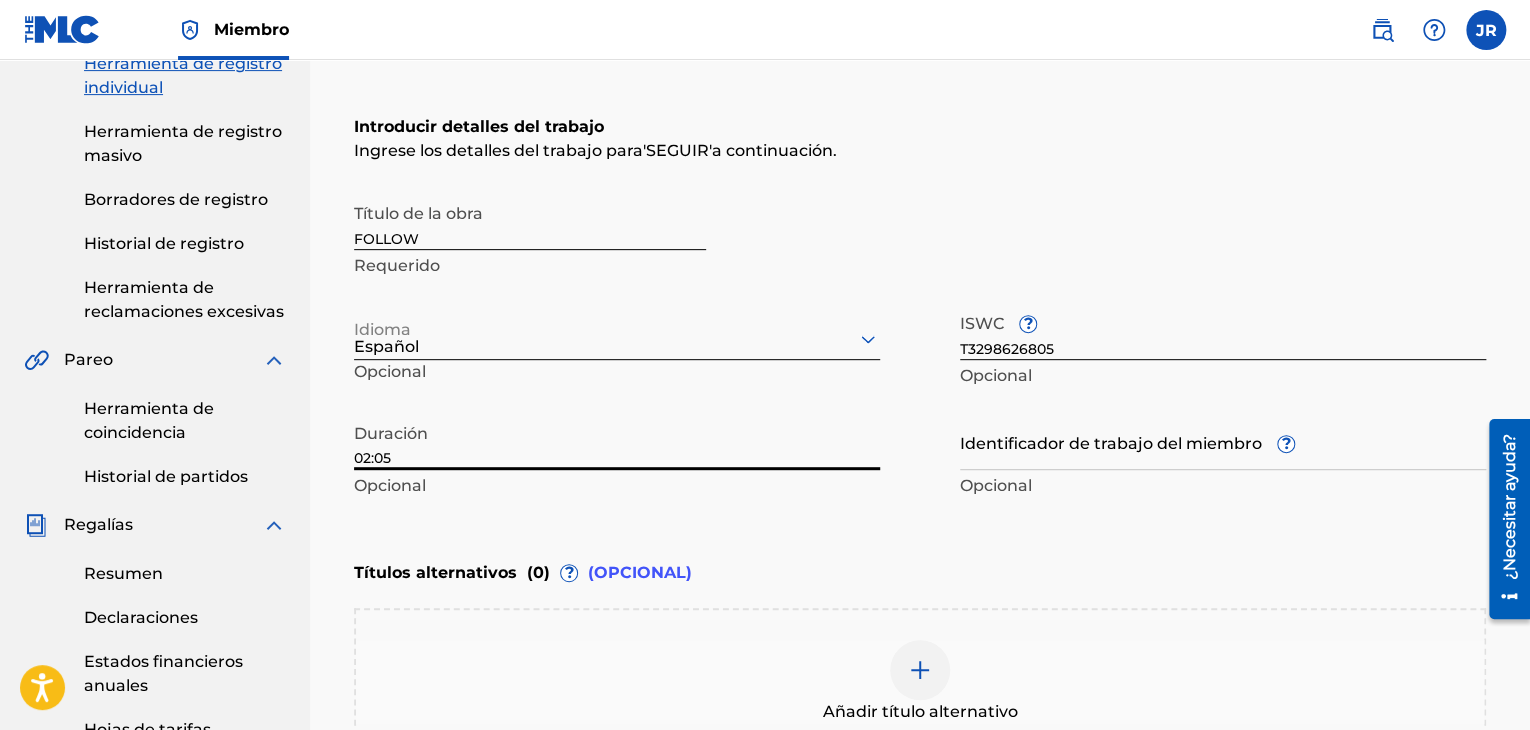 type on "02:05" 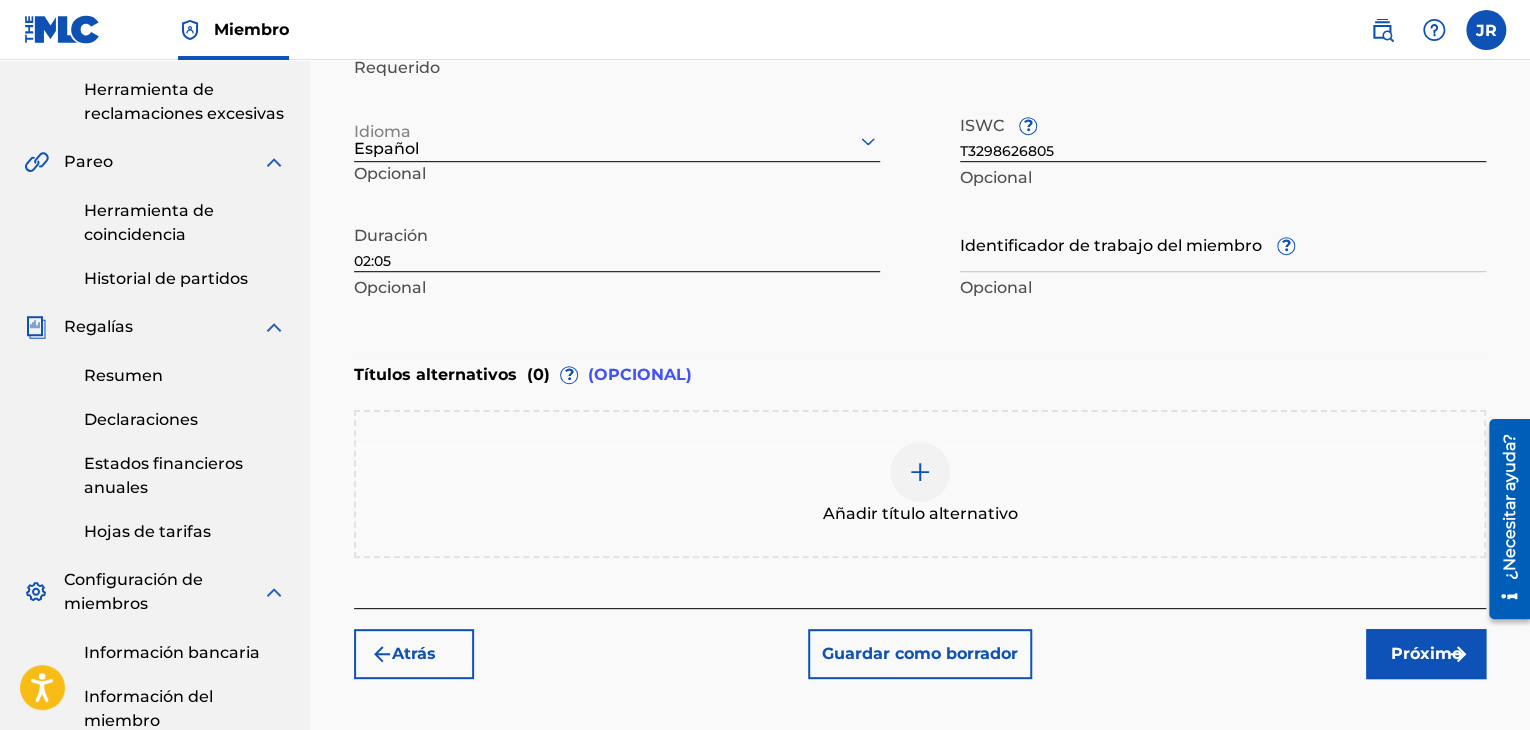 scroll, scrollTop: 500, scrollLeft: 0, axis: vertical 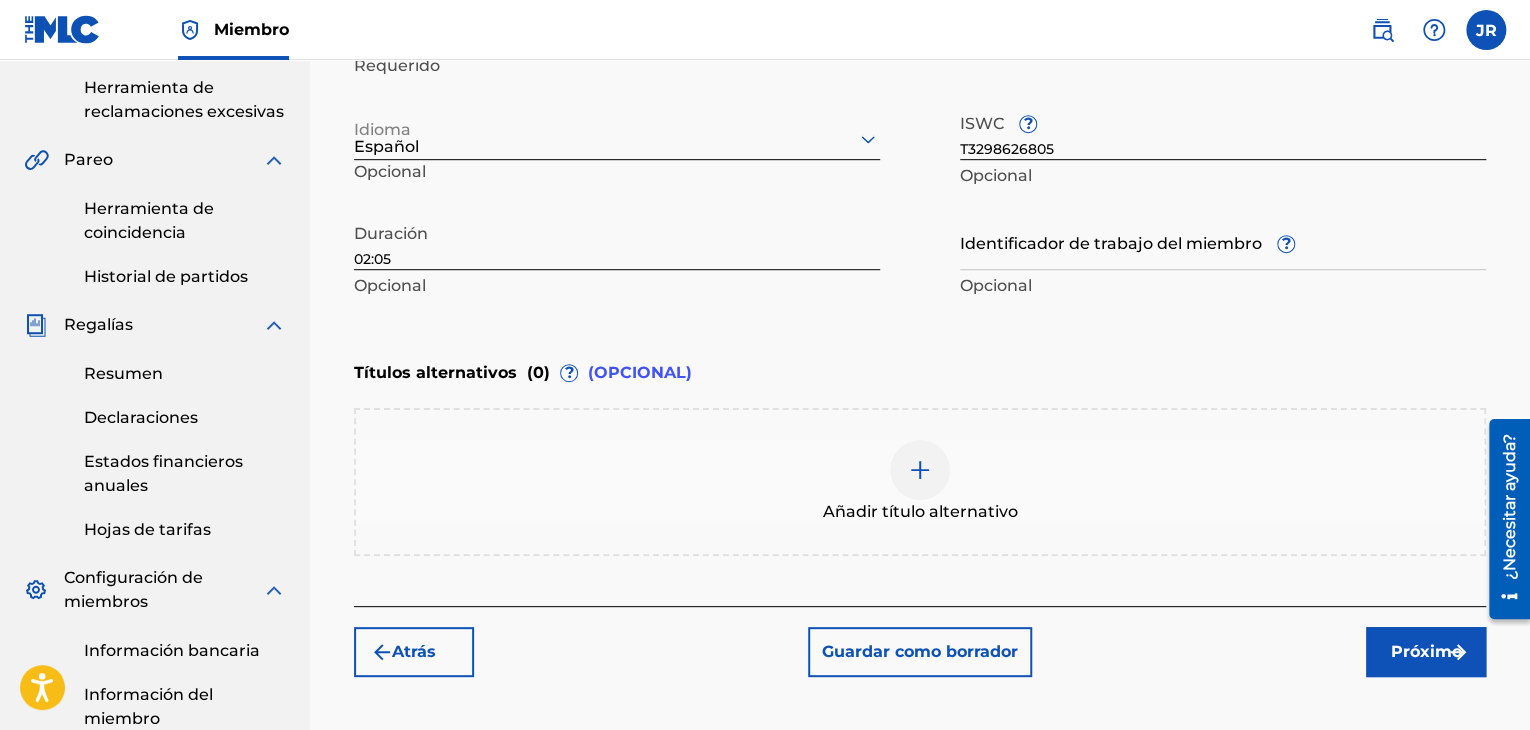 click on "Identificador de trabajo del miembro   ?" at bounding box center [1223, 241] 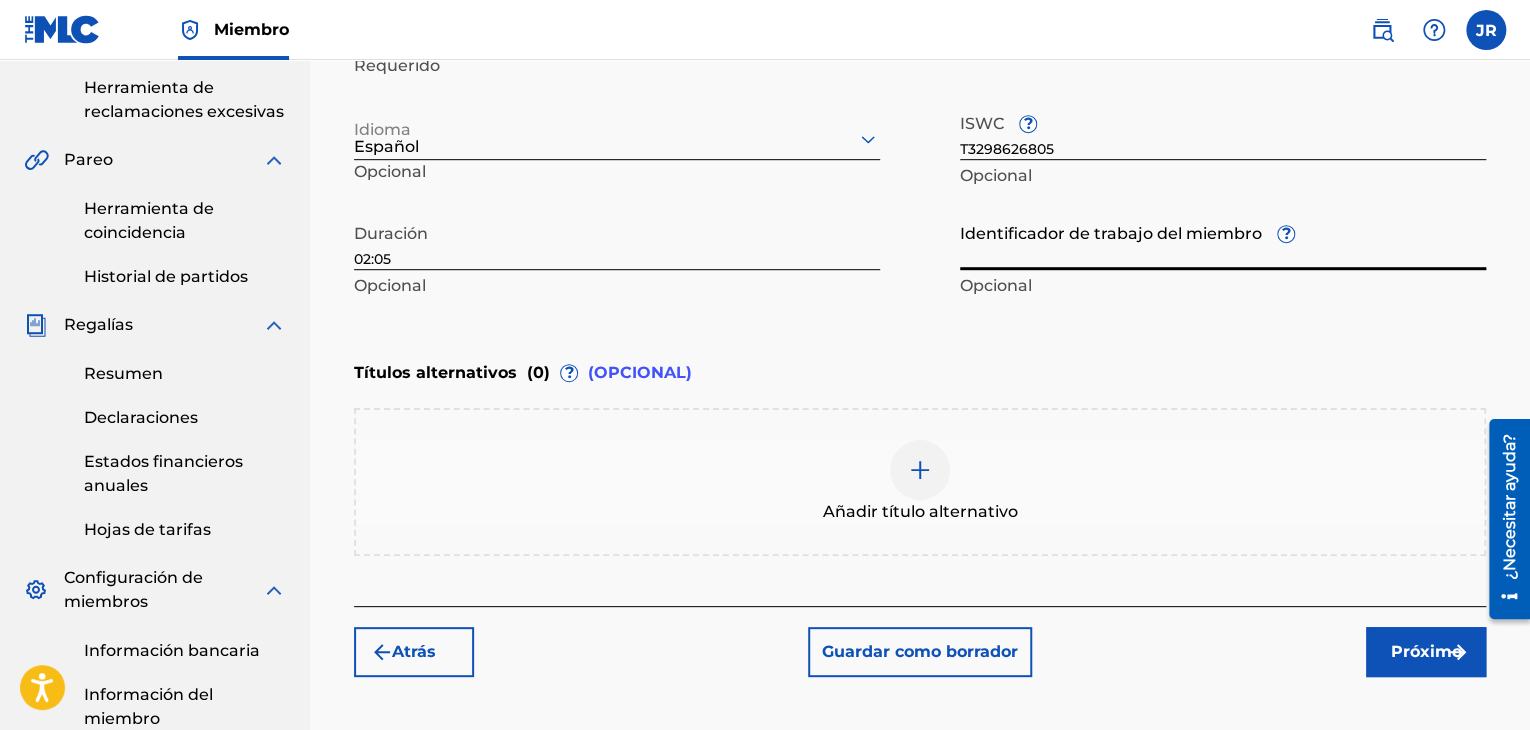 paste on "928163372" 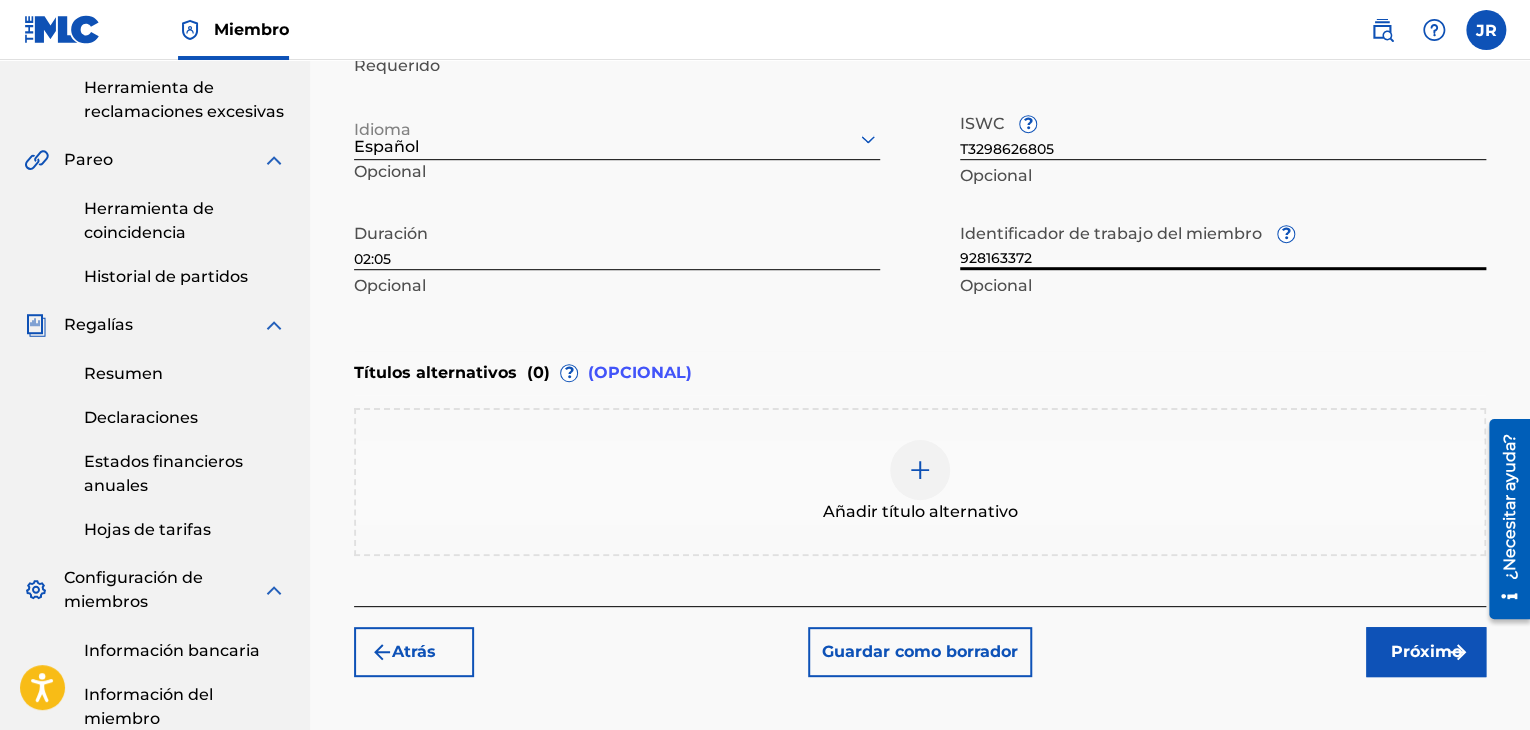 type on "928163372" 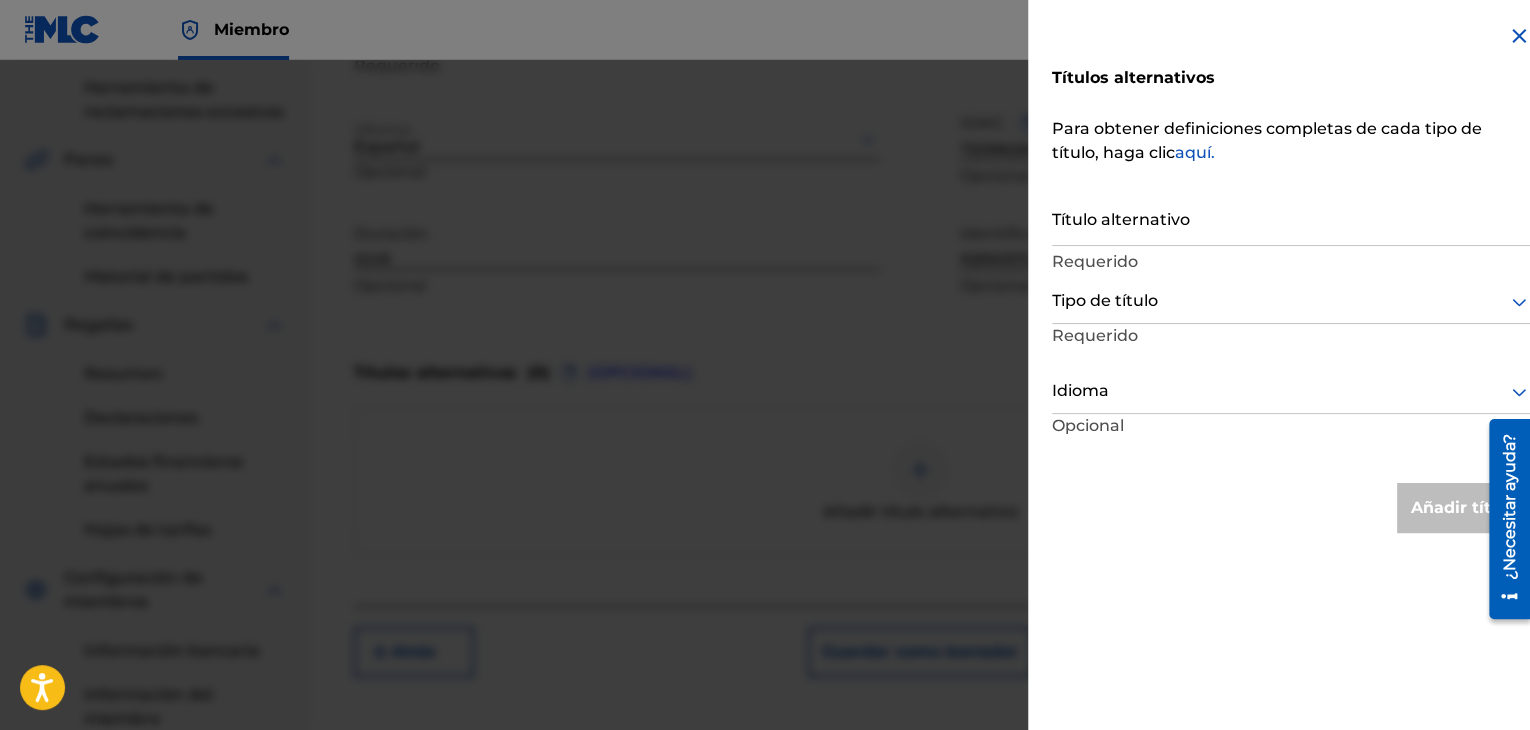 click at bounding box center (765, 425) 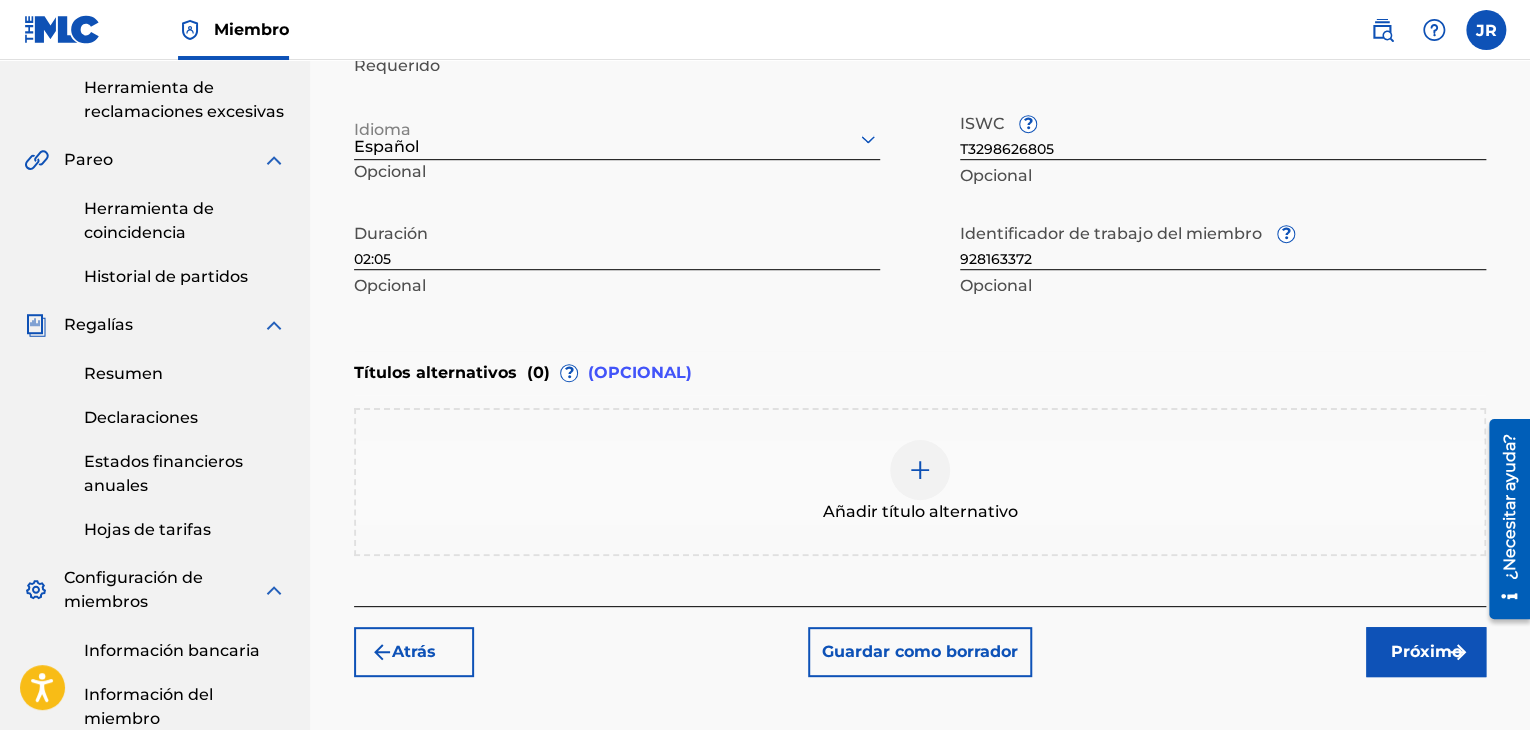 click on "Próximo" at bounding box center (1426, 652) 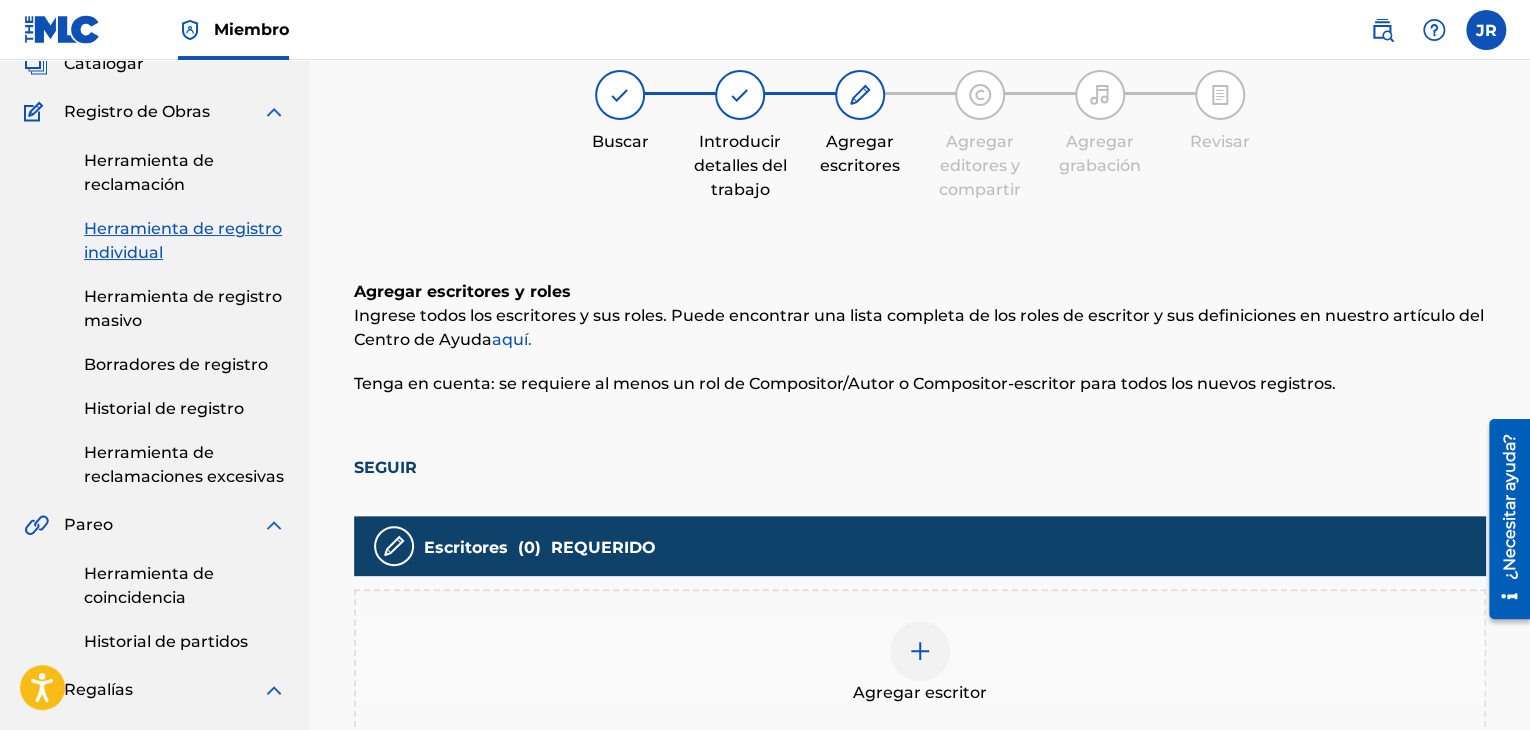 scroll, scrollTop: 390, scrollLeft: 0, axis: vertical 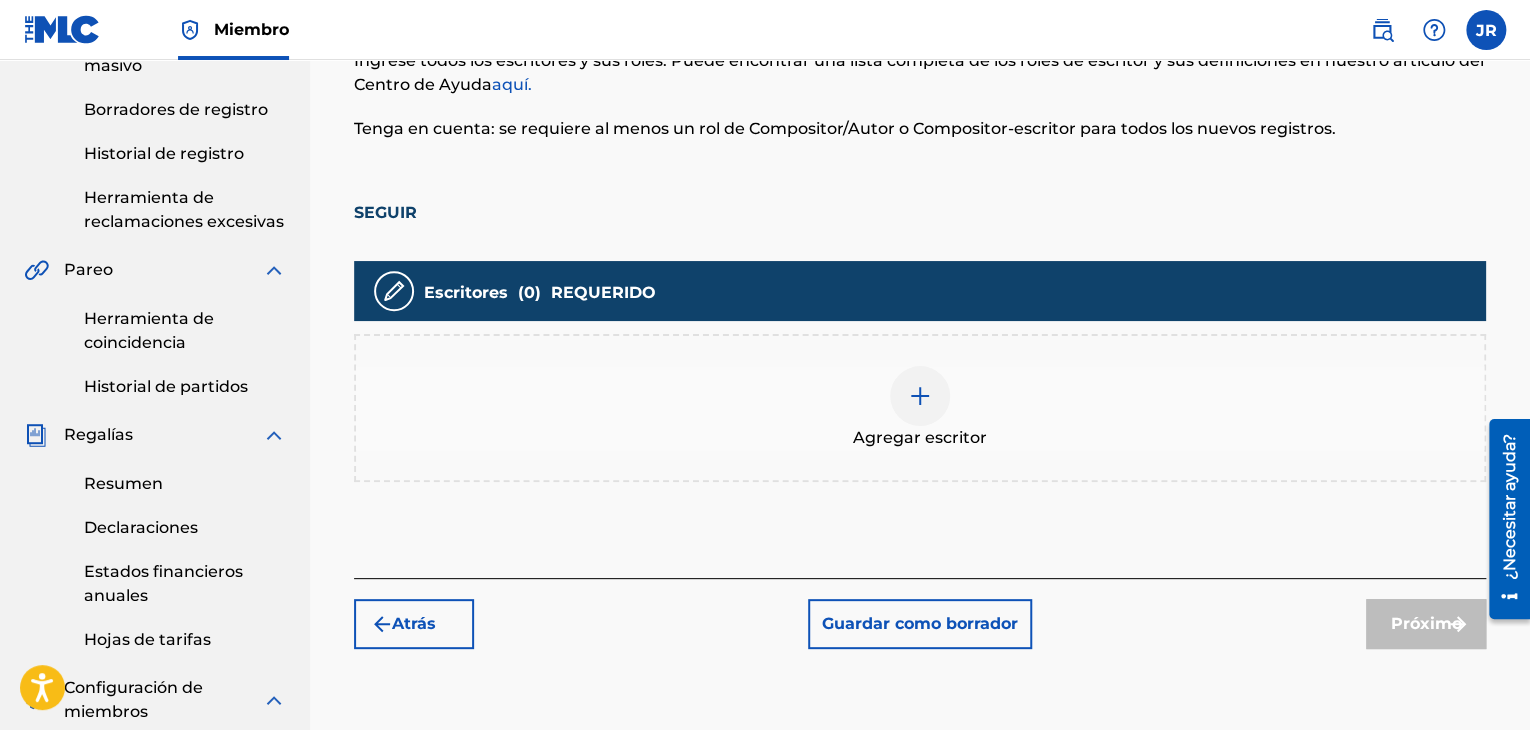 click at bounding box center (920, 396) 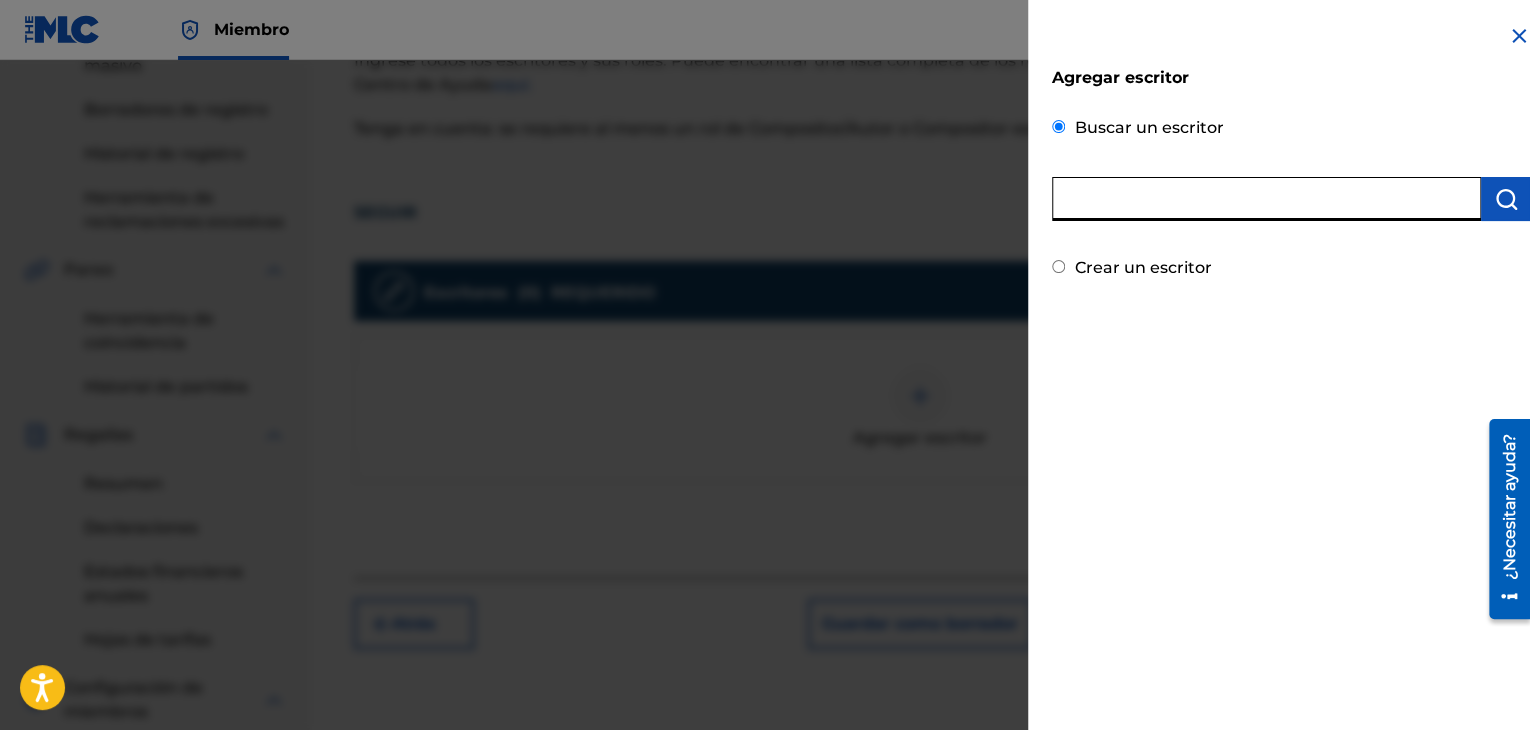 click at bounding box center (1266, 199) 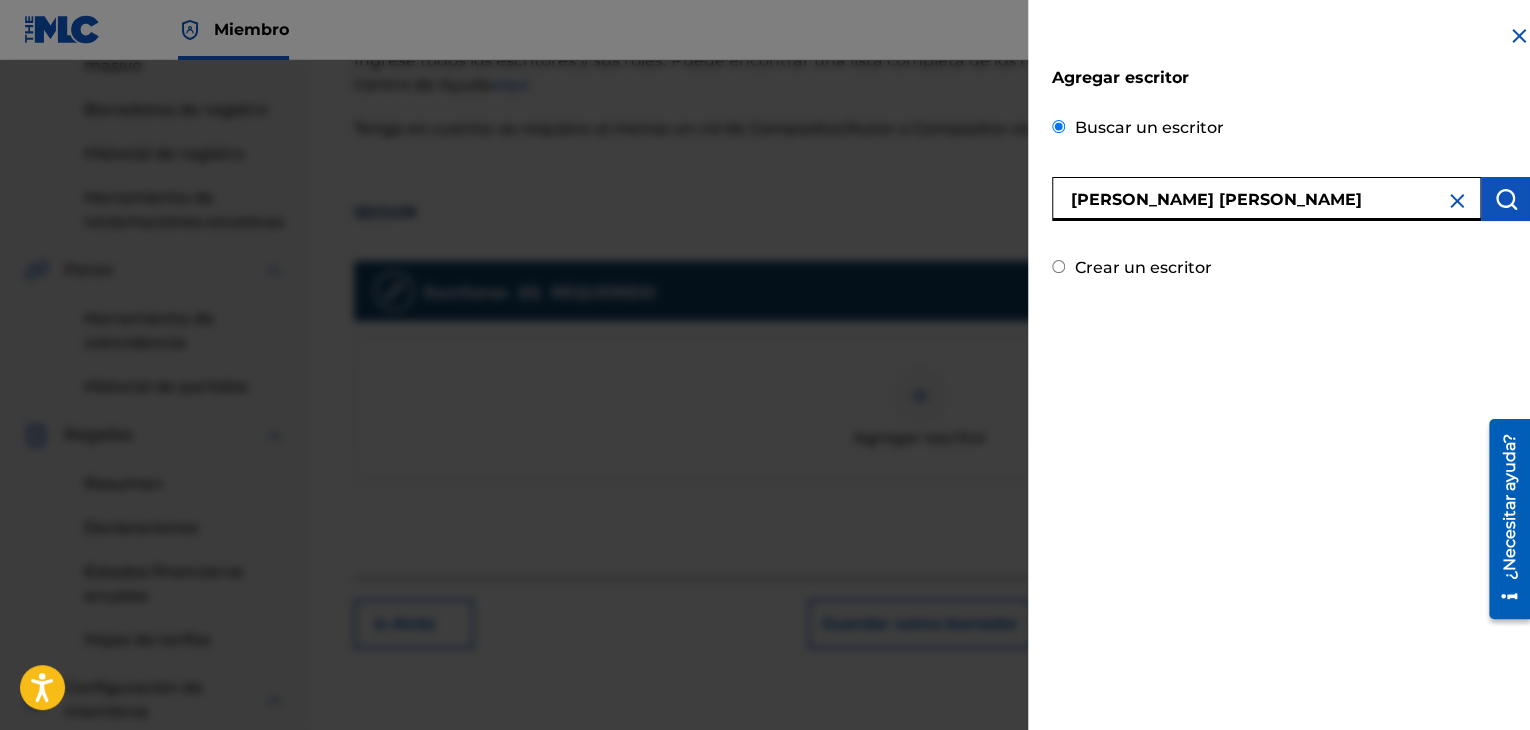 type on "[PERSON_NAME] [PERSON_NAME]" 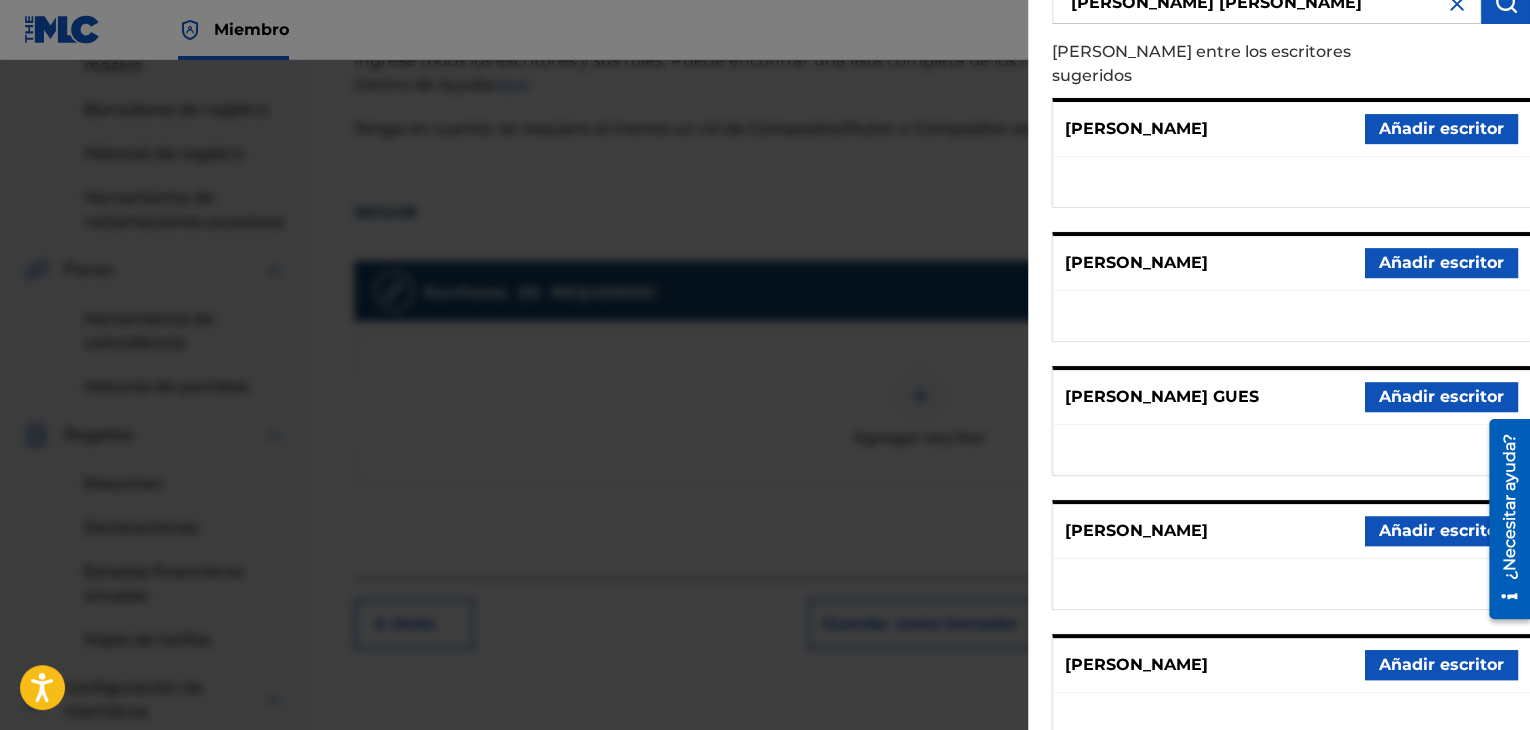 scroll, scrollTop: 313, scrollLeft: 0, axis: vertical 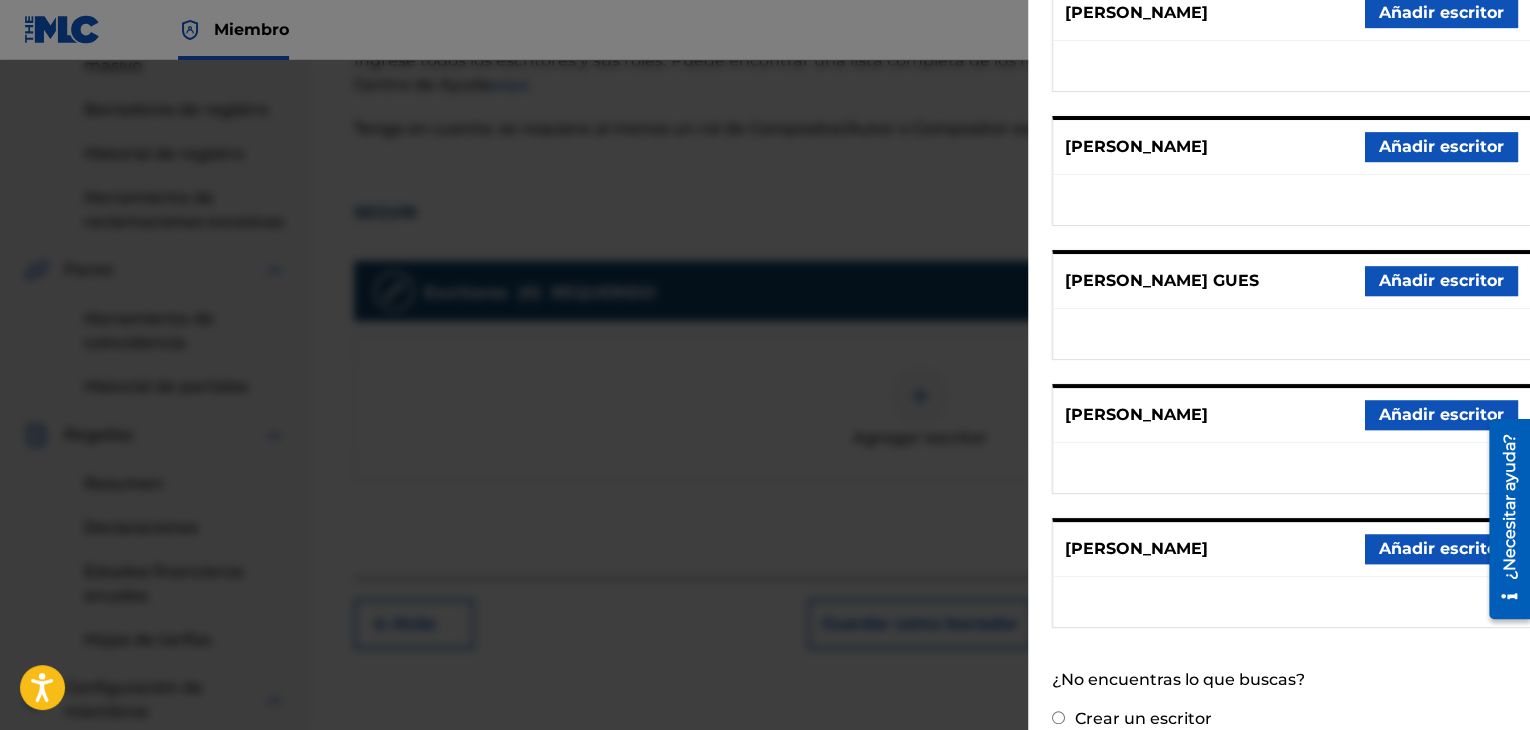 click on "Crear un escritor" at bounding box center (1143, 718) 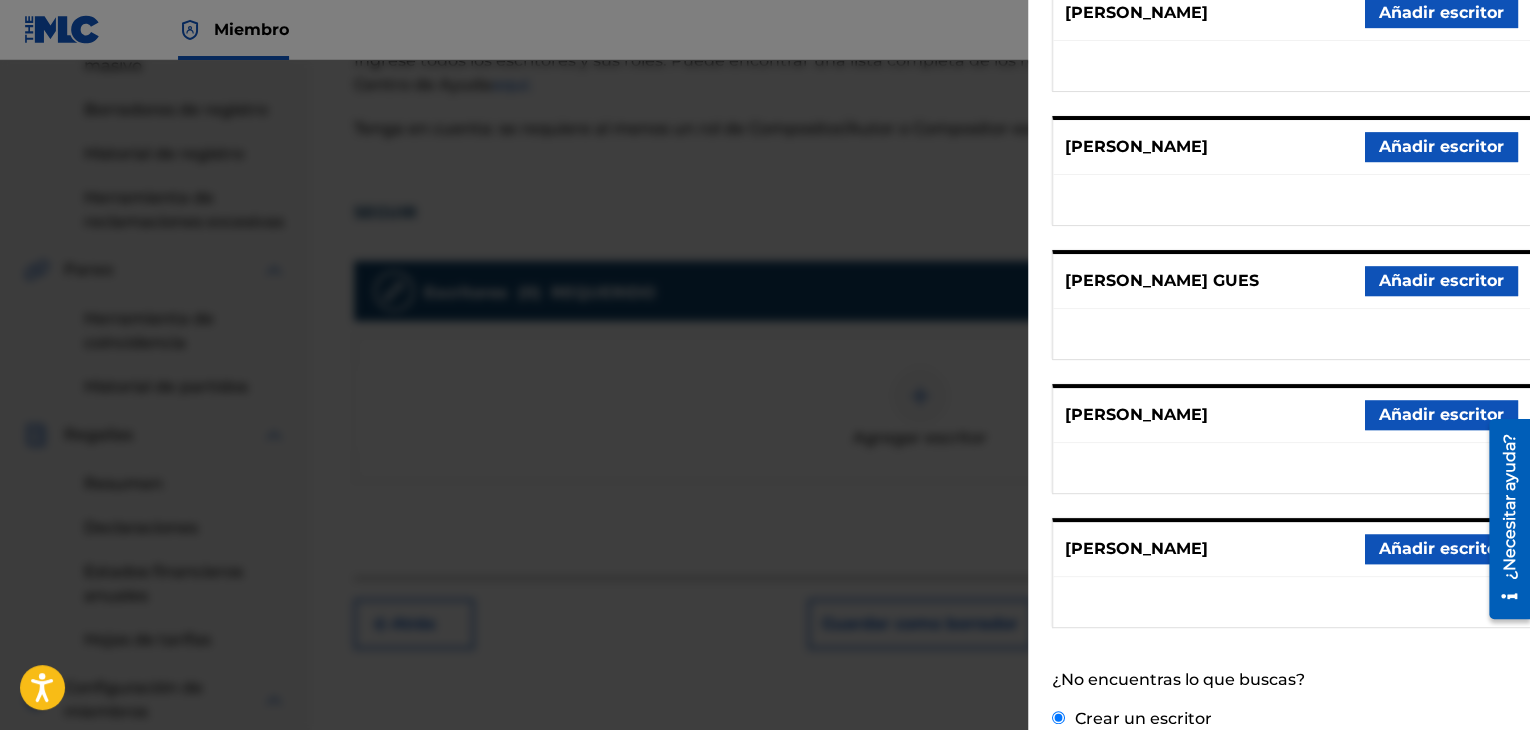 click on "Crear un escritor" at bounding box center (1058, 717) 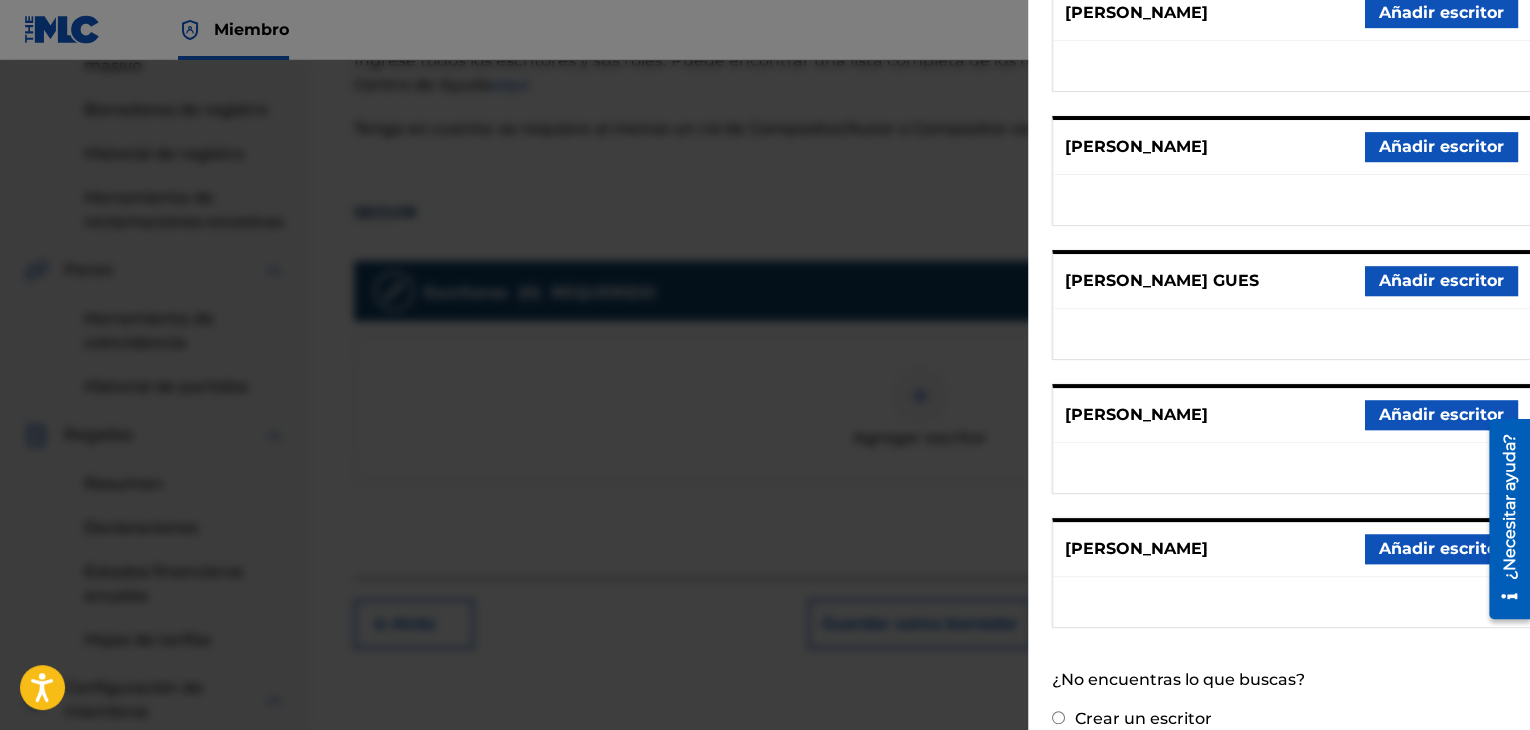 radio on "false" 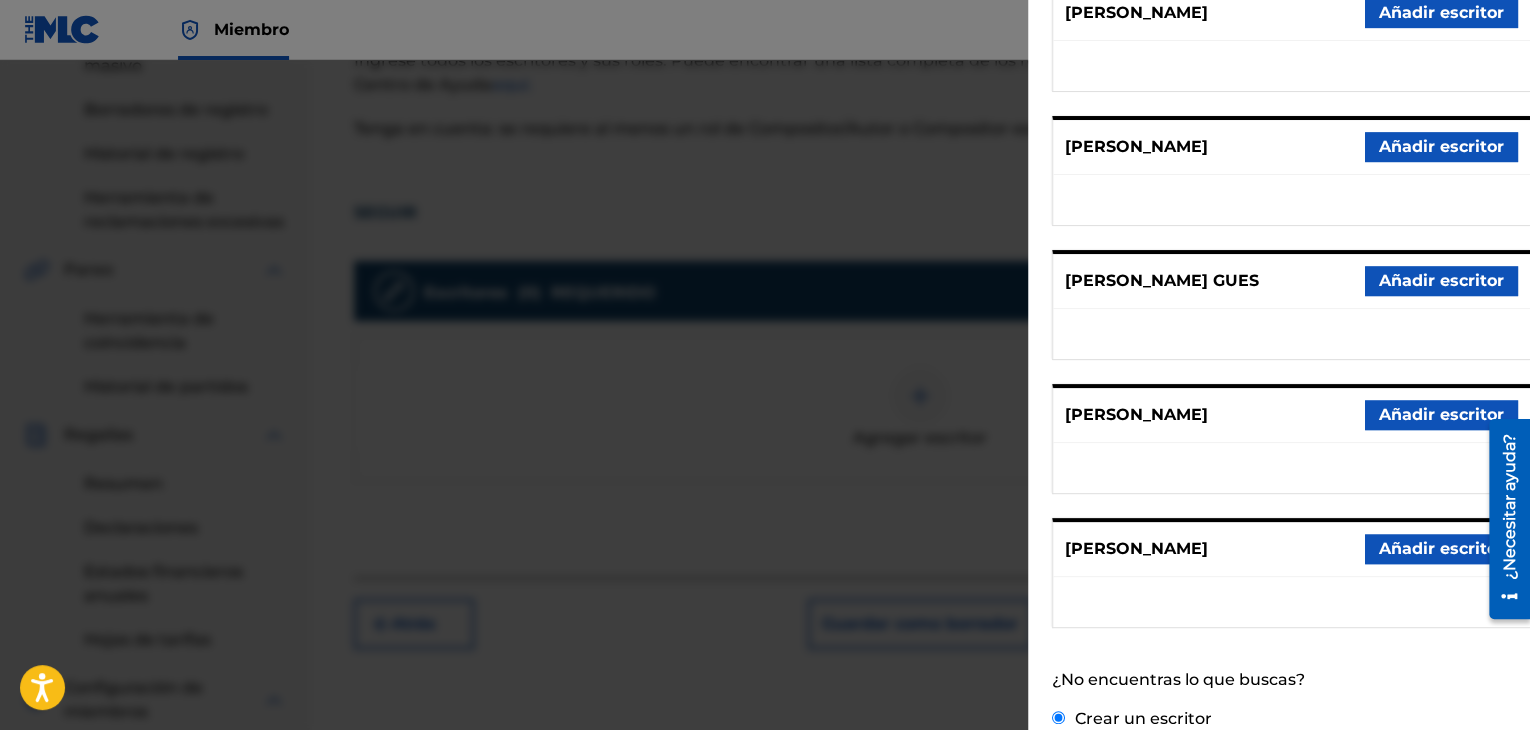 scroll, scrollTop: 73, scrollLeft: 0, axis: vertical 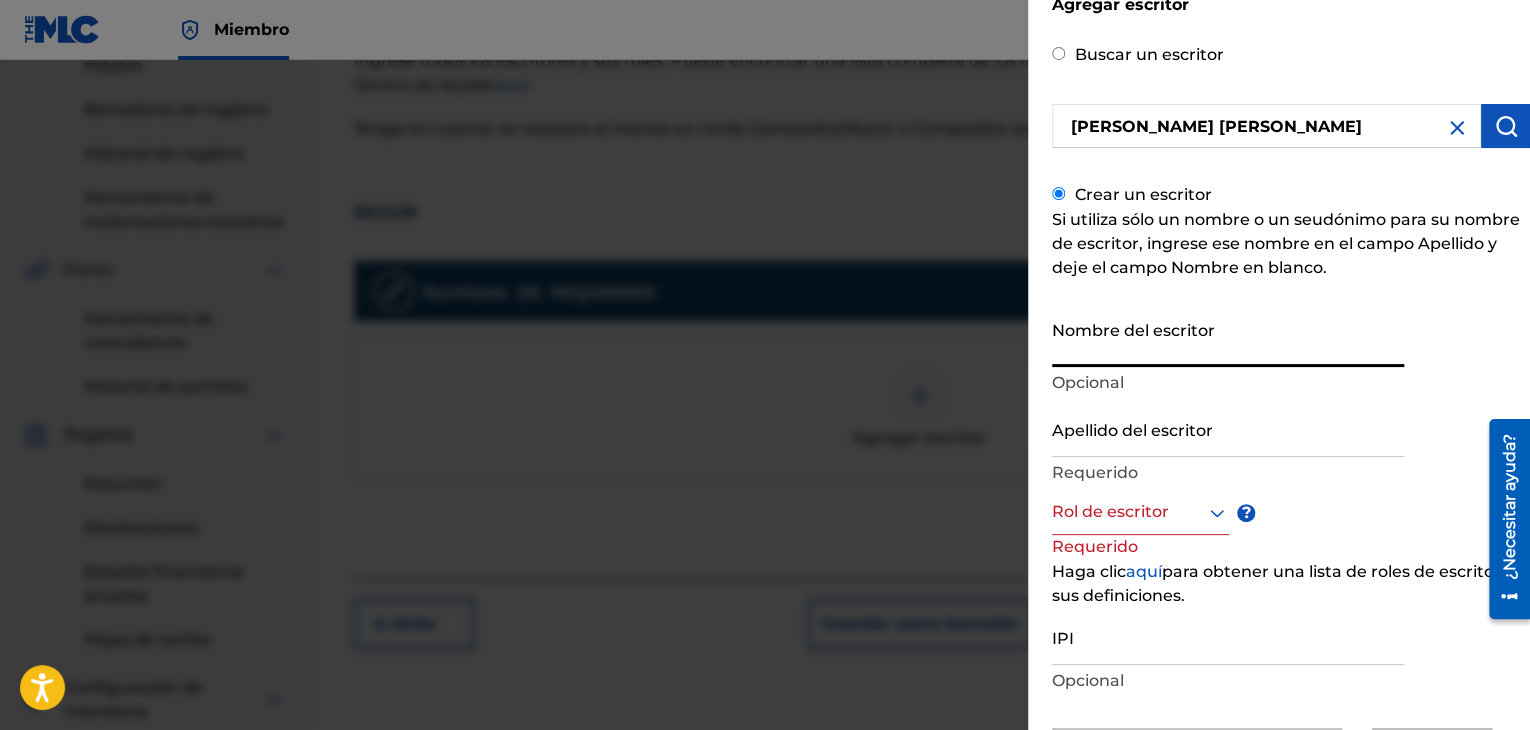 click on "Nombre del escritor" at bounding box center (1228, 338) 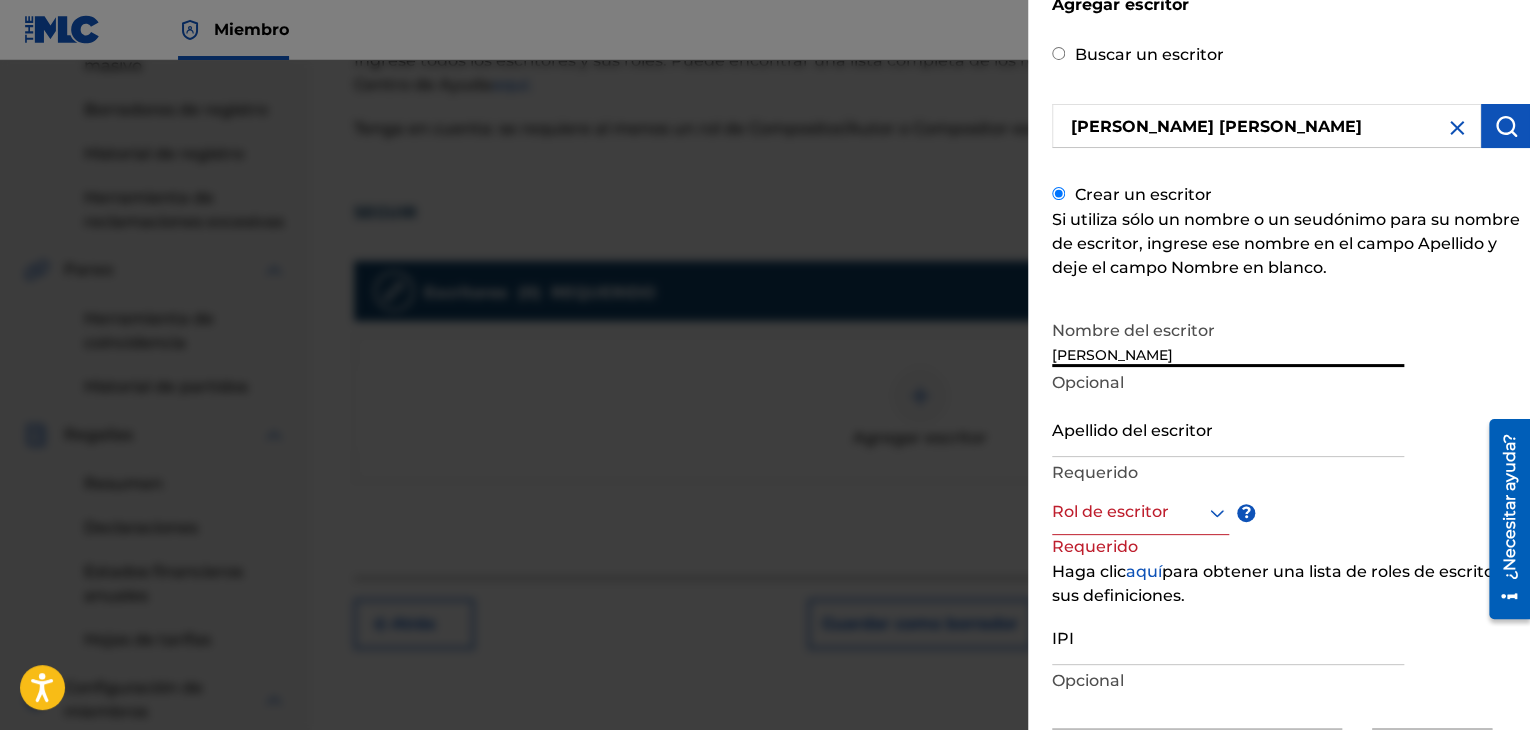 type on "[PERSON_NAME]" 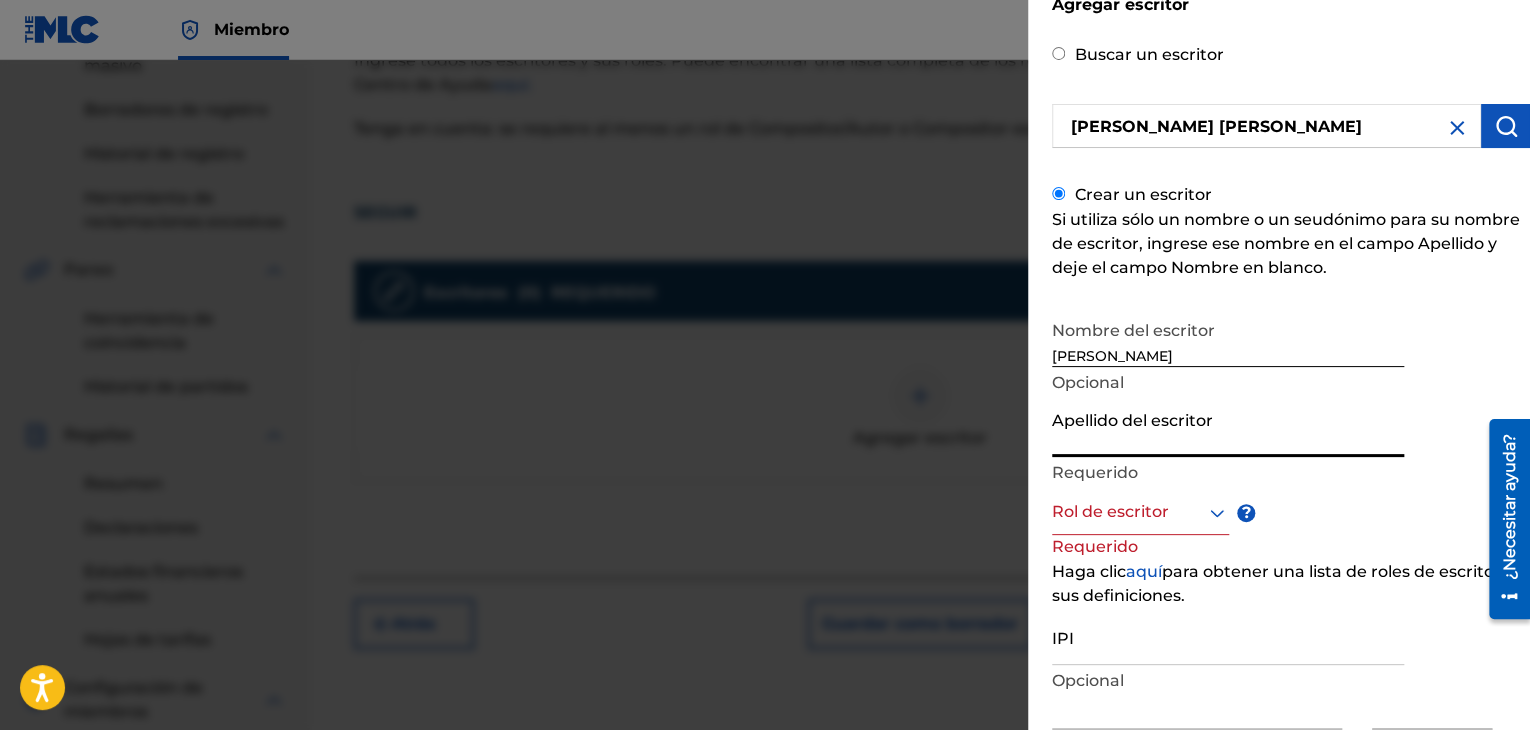 click on "Apellido del escritor" at bounding box center [1228, 428] 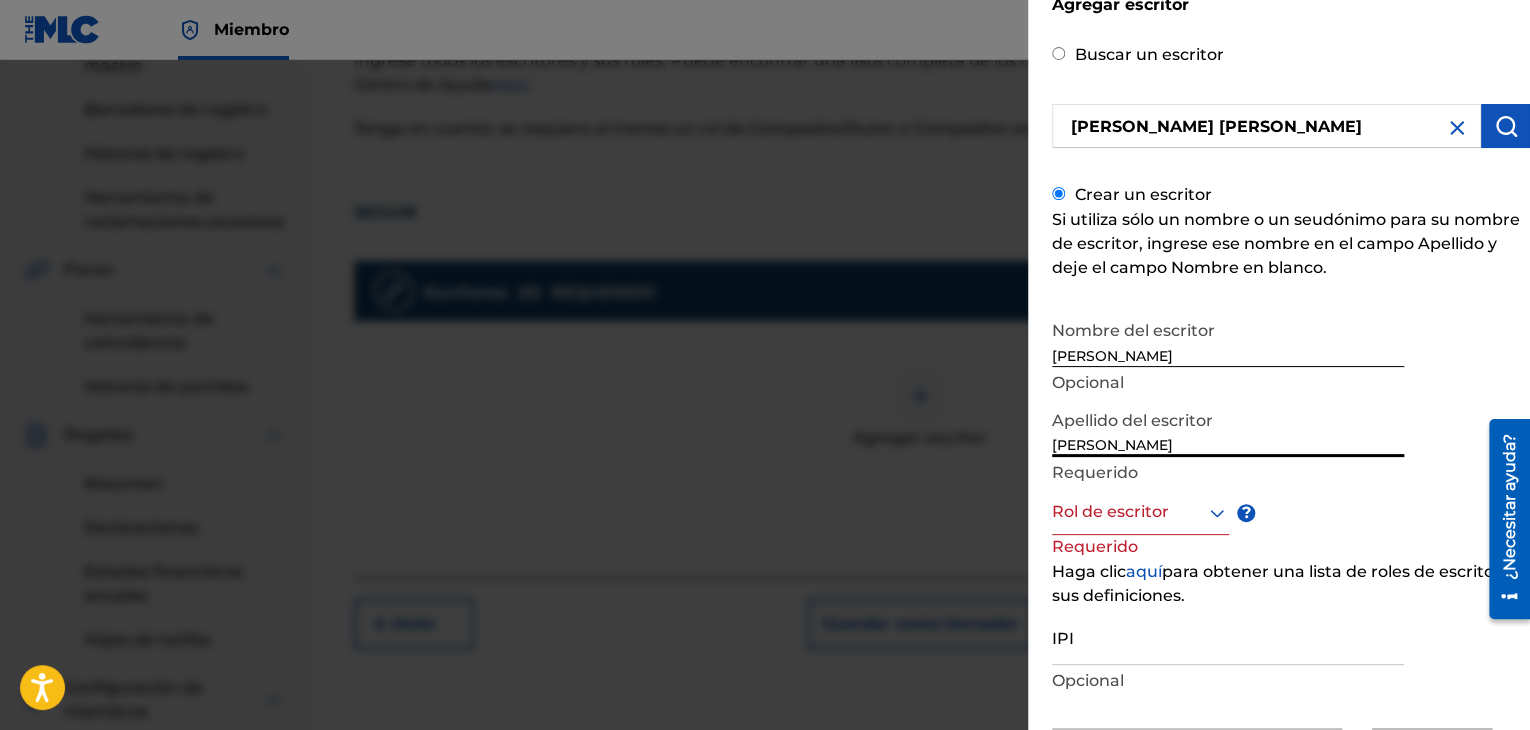 type on "[PERSON_NAME]" 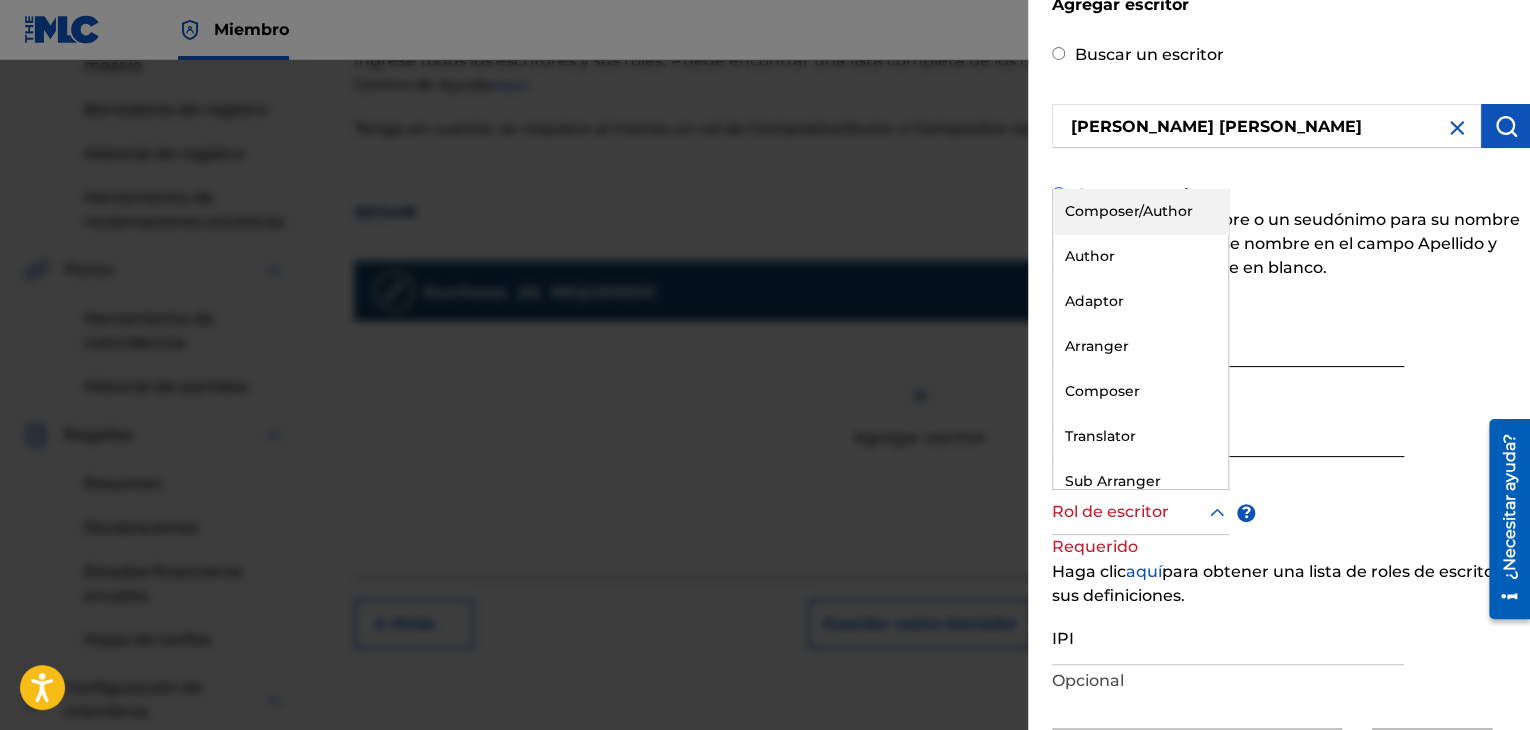 click on "Rol de escritor" at bounding box center (1140, 512) 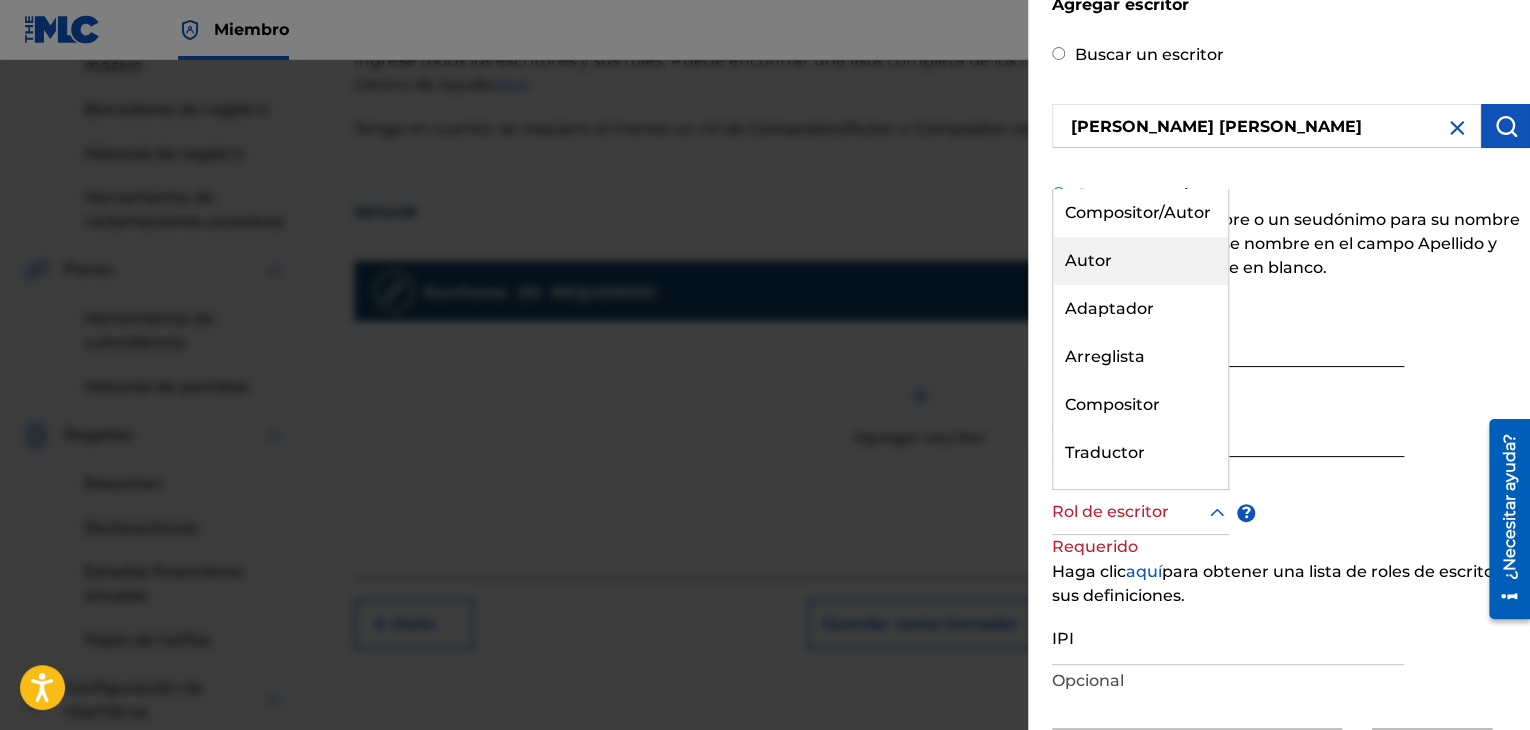 click on "Autor" at bounding box center (1088, 260) 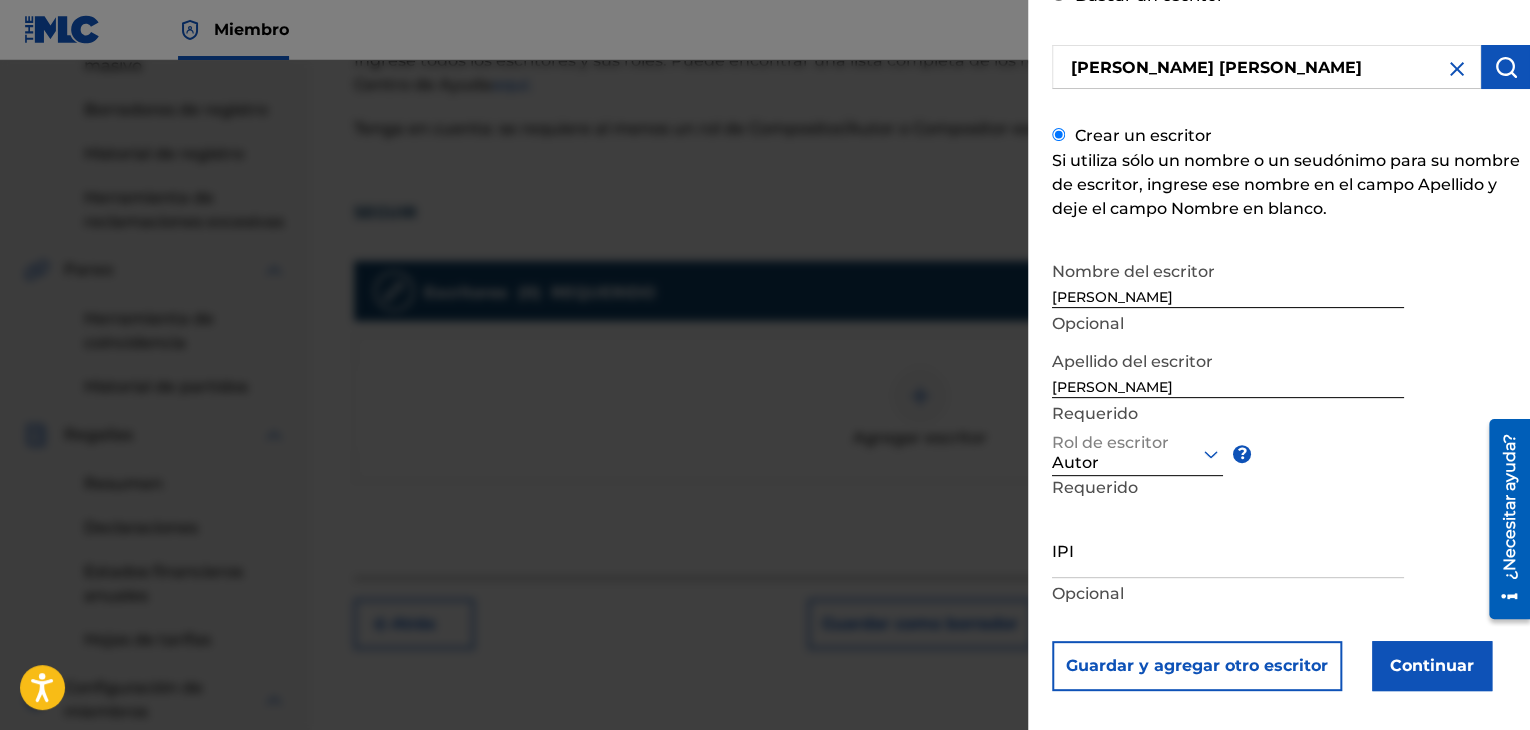 scroll, scrollTop: 147, scrollLeft: 0, axis: vertical 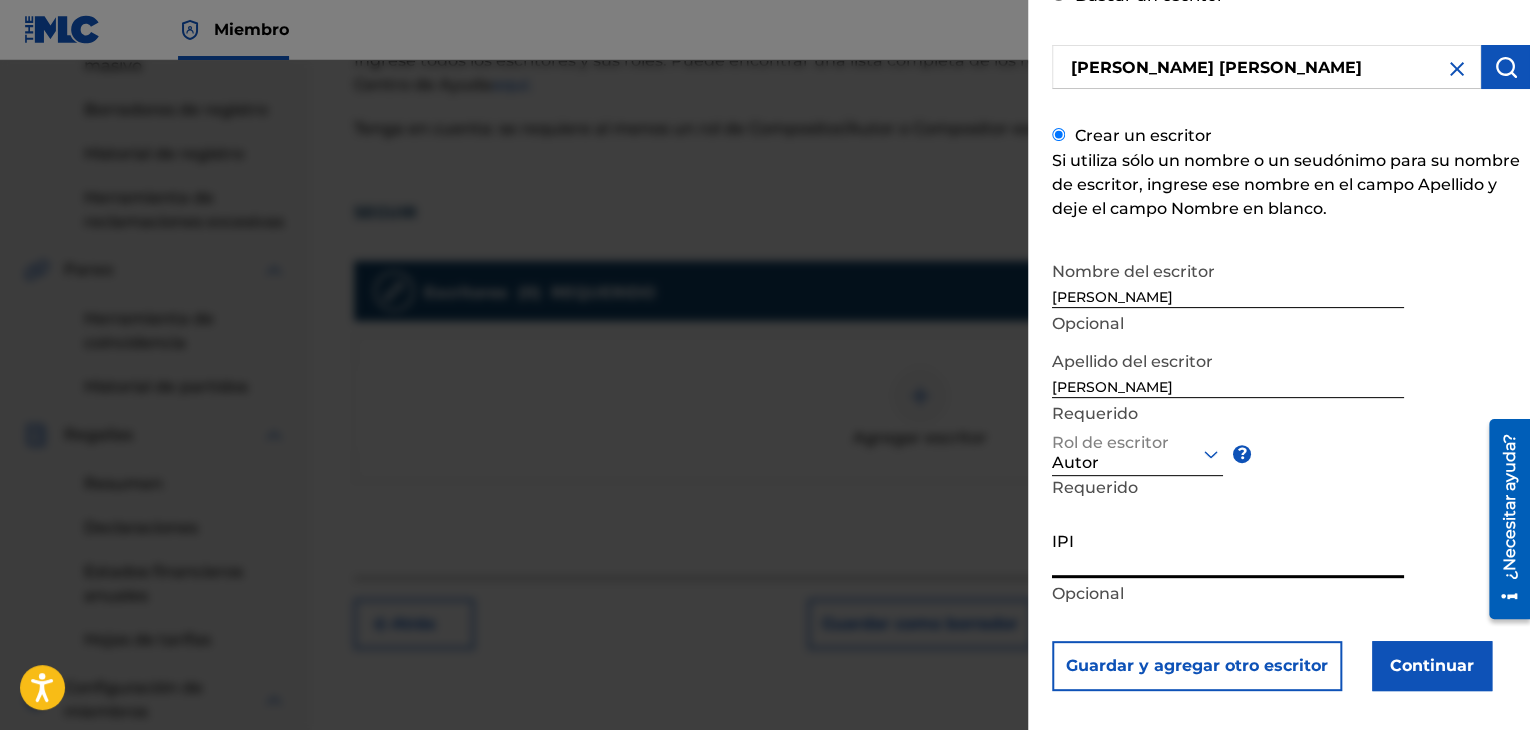 paste on "1213531403" 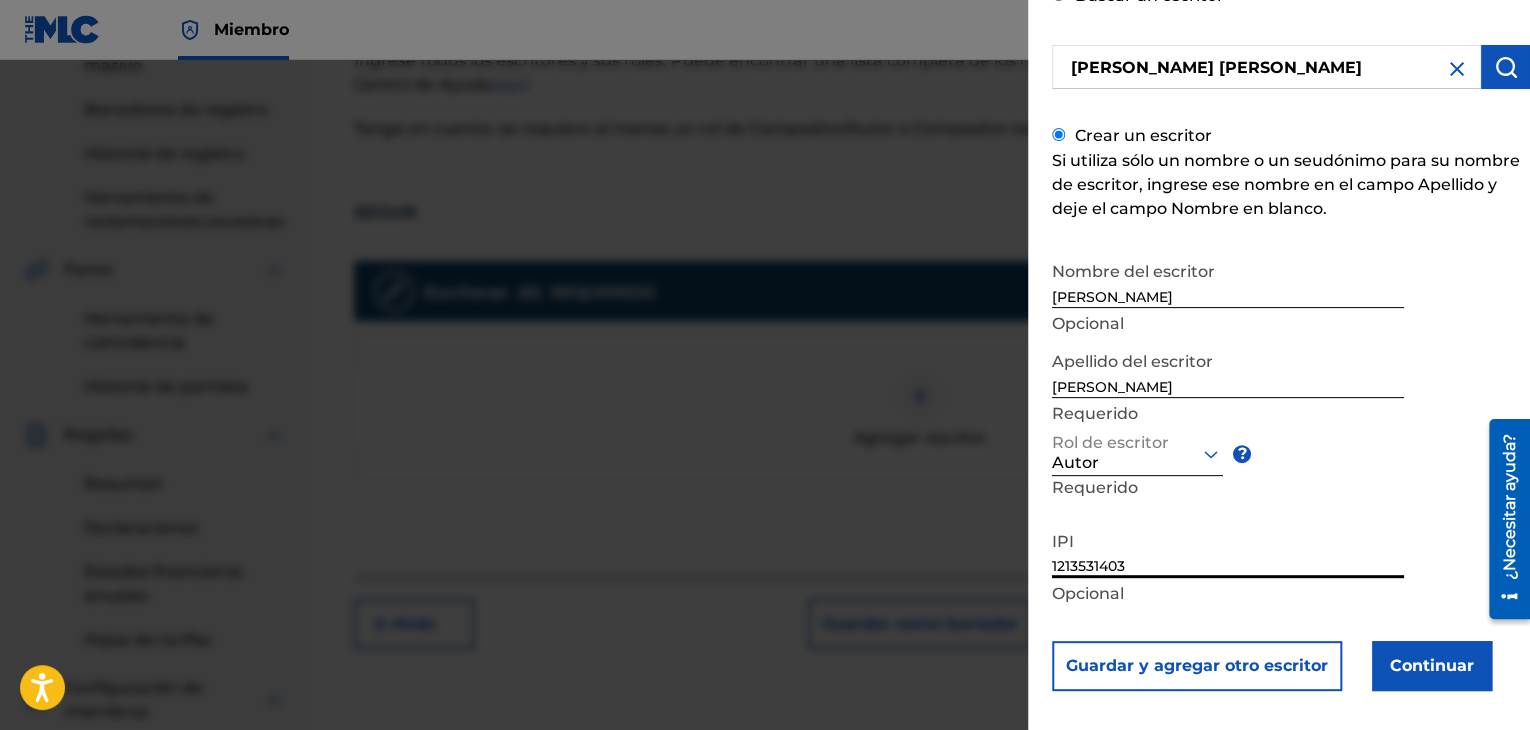 type on "1213531403" 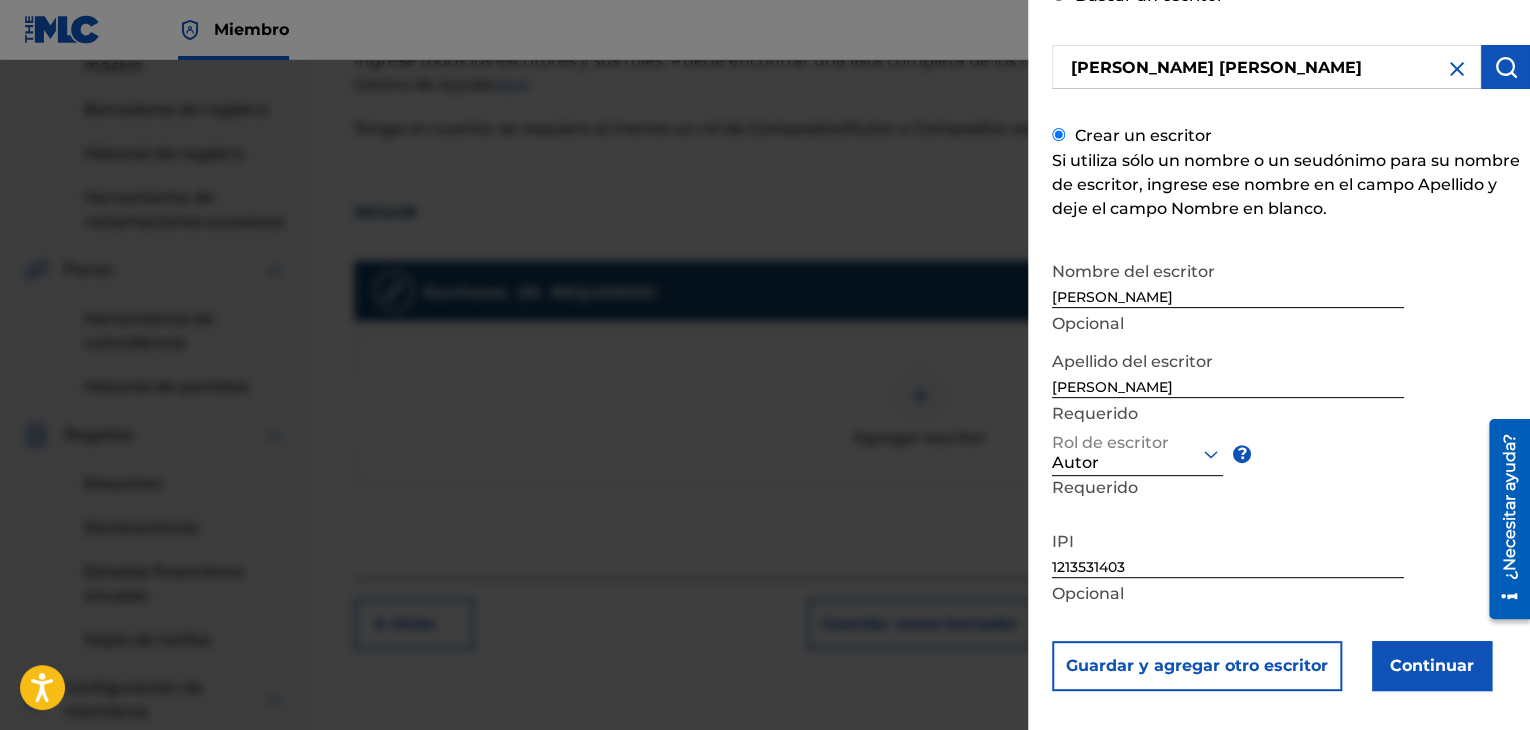 click on "Continuar" at bounding box center (1432, 665) 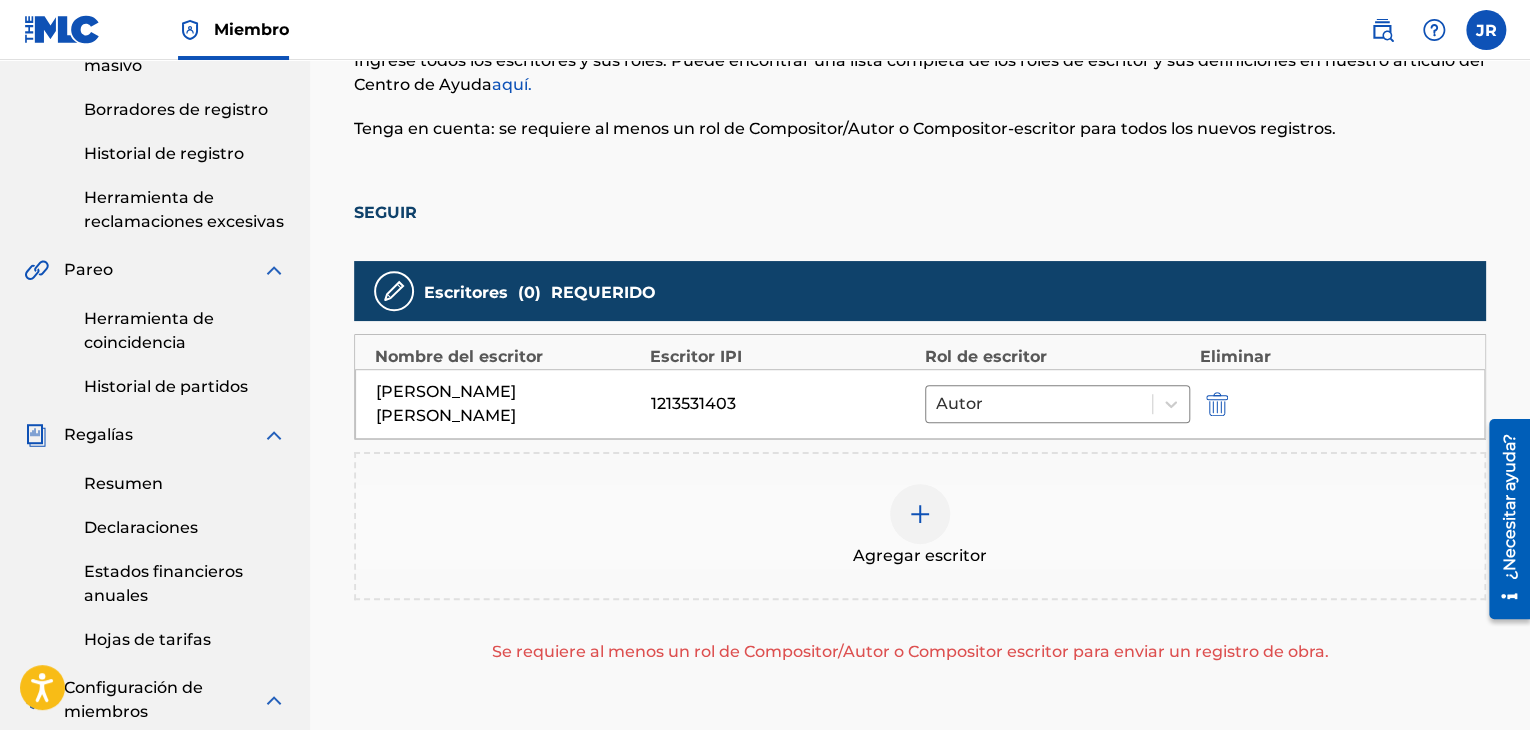 click at bounding box center (920, 514) 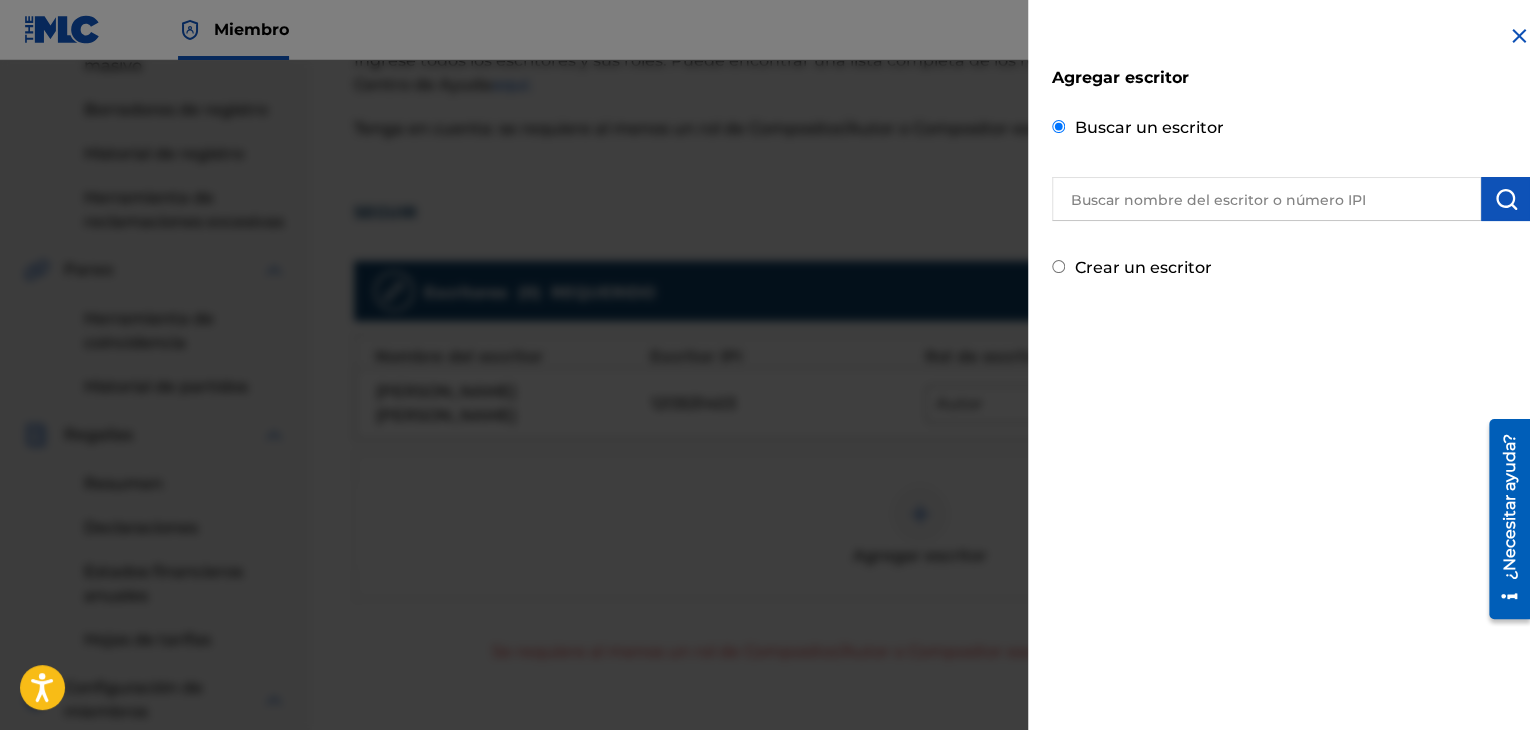click at bounding box center (1266, 199) 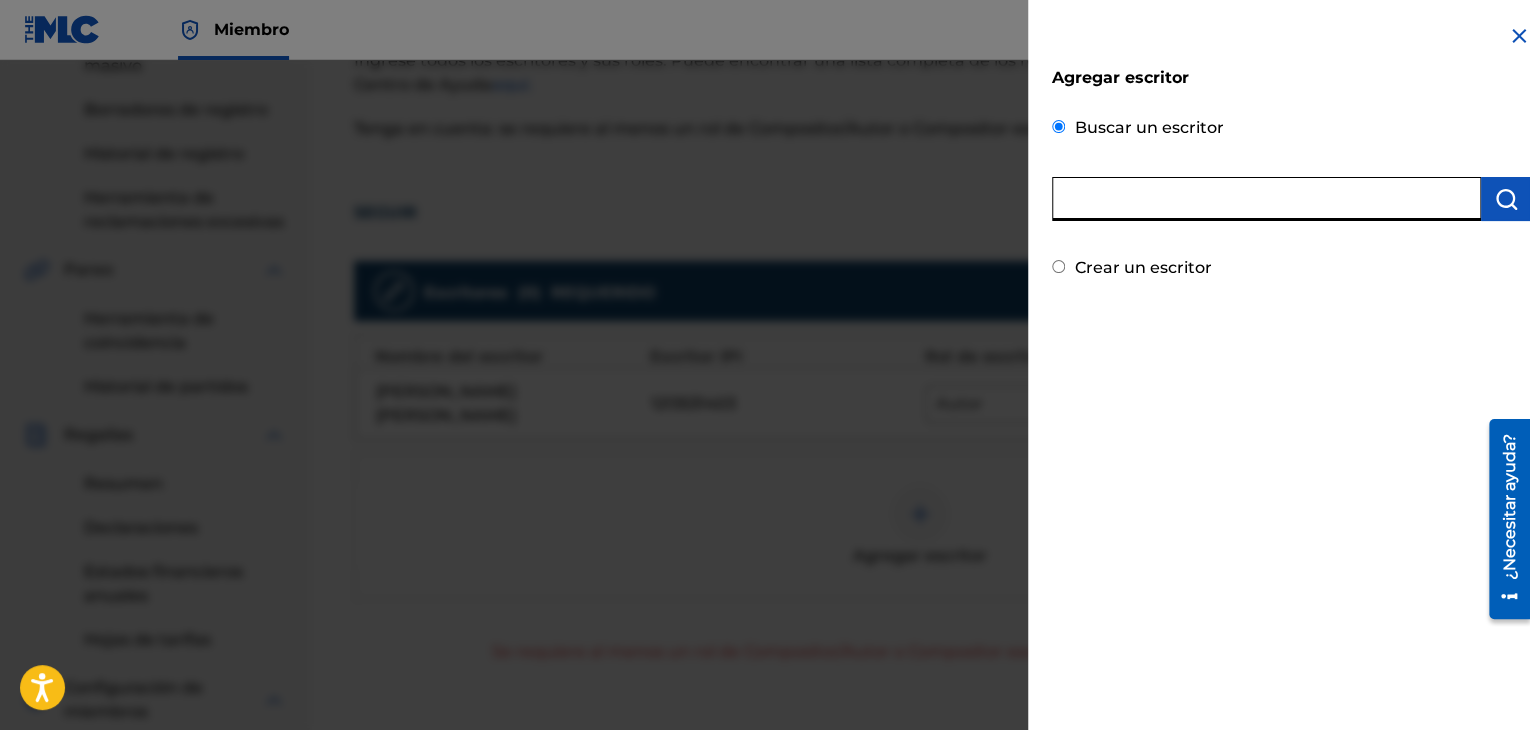 click at bounding box center (1266, 199) 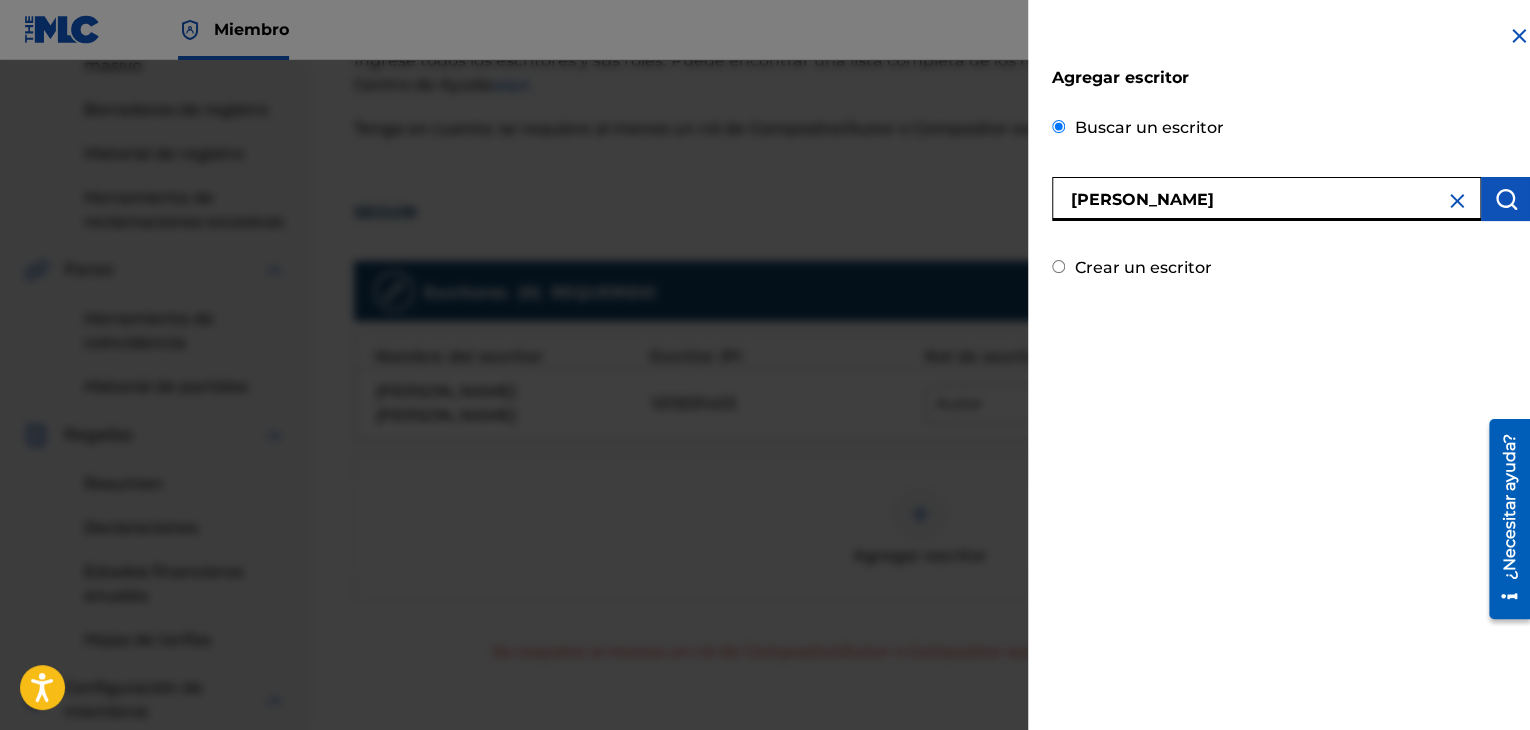 click at bounding box center [1506, 199] 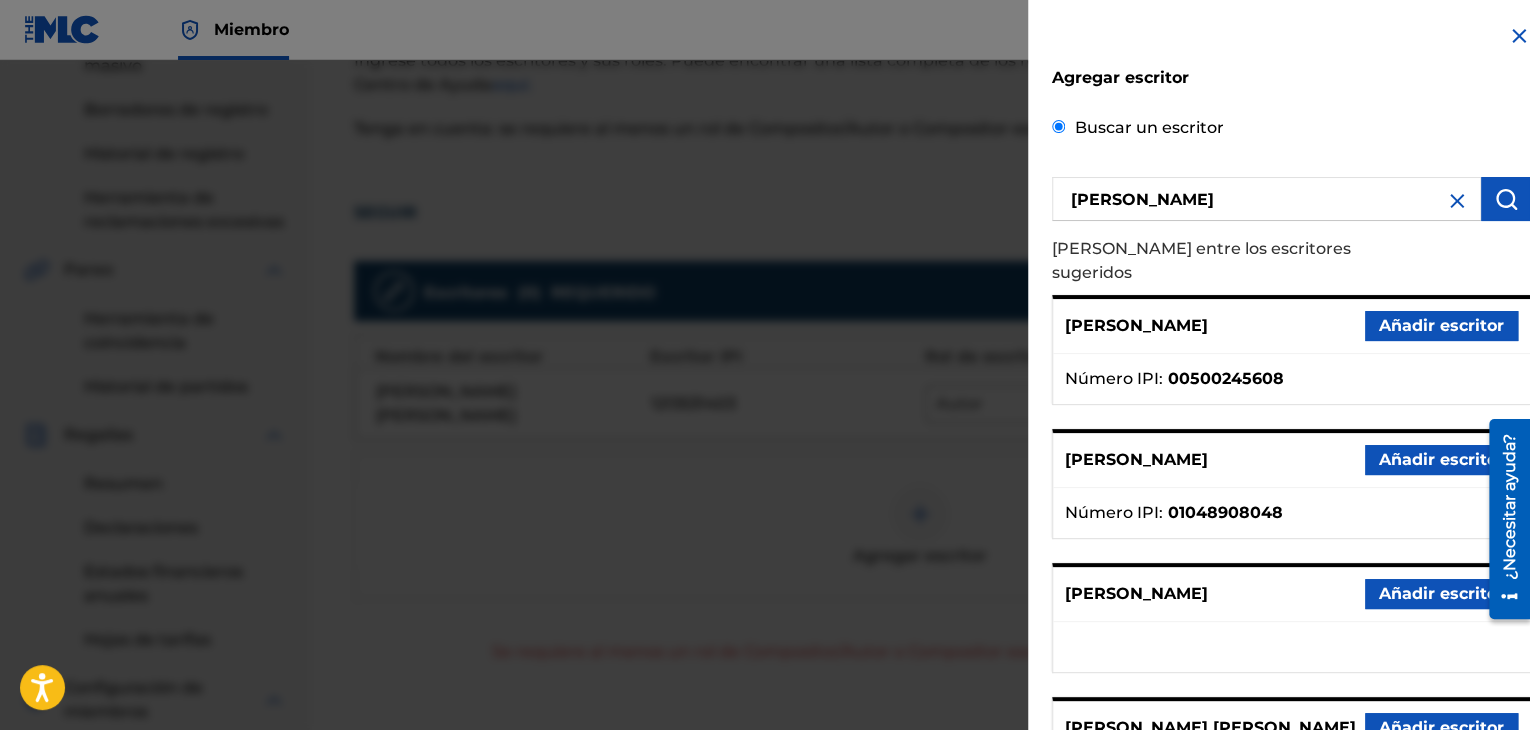 click on "[PERSON_NAME]" at bounding box center (1266, 199) 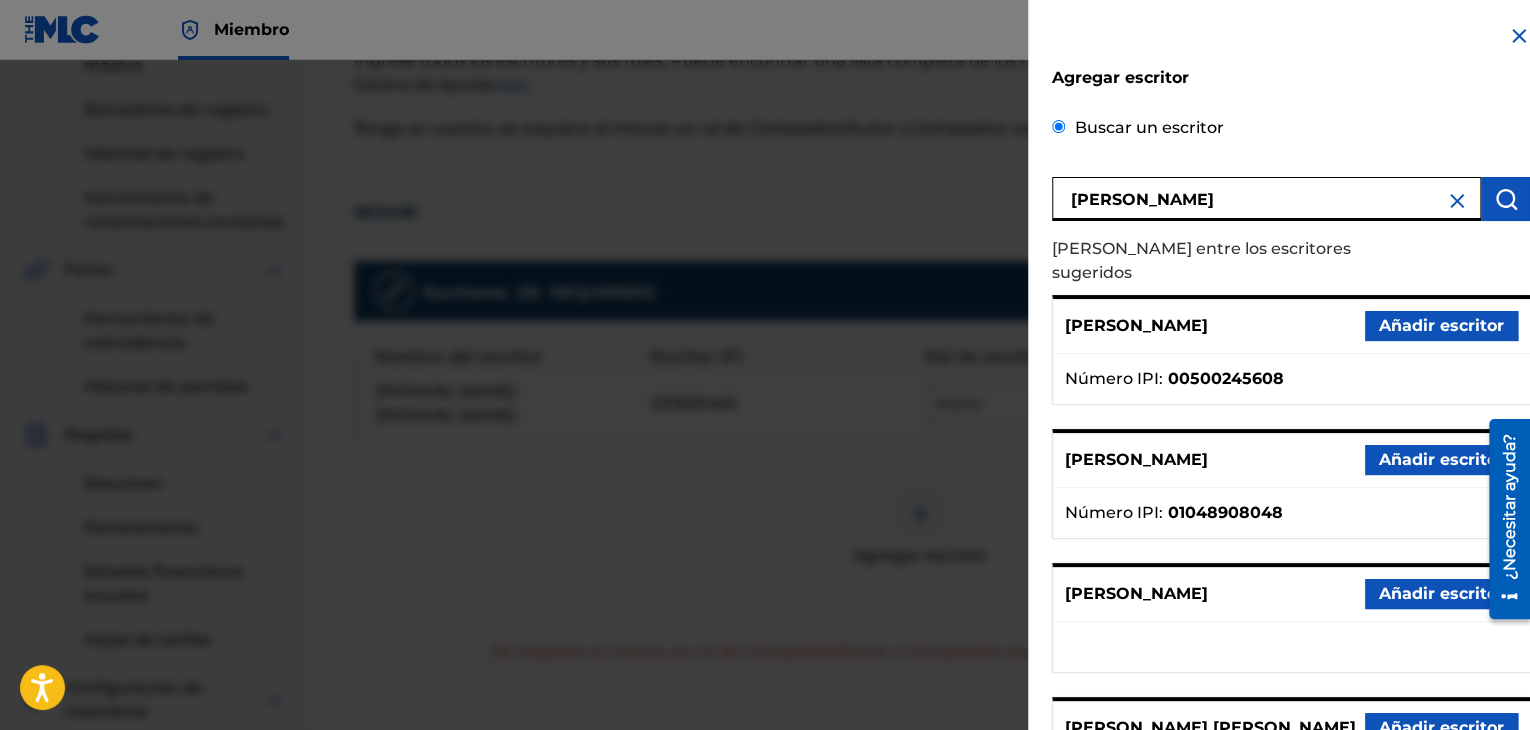 type on "[PERSON_NAME]" 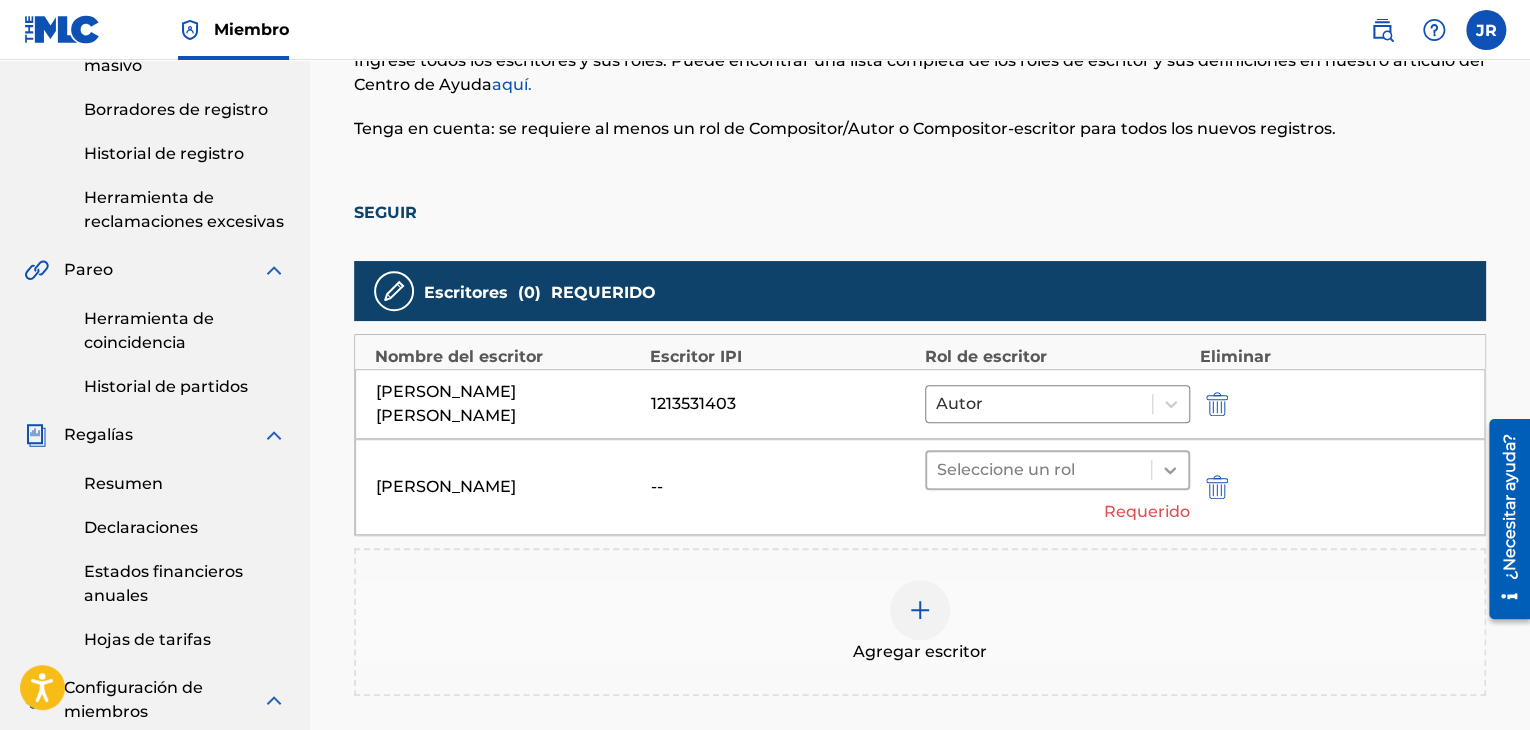 click 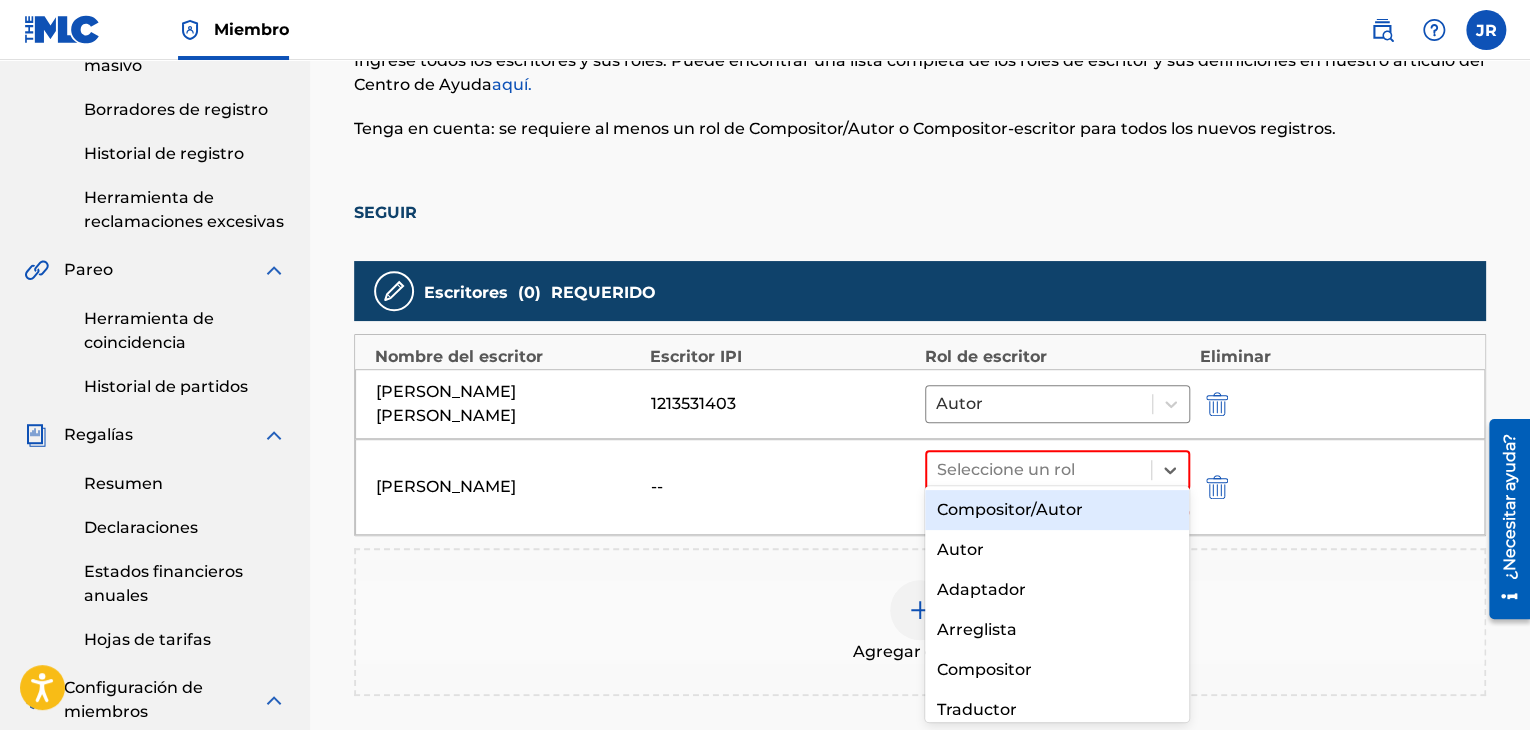 click on "--" at bounding box center (783, 487) 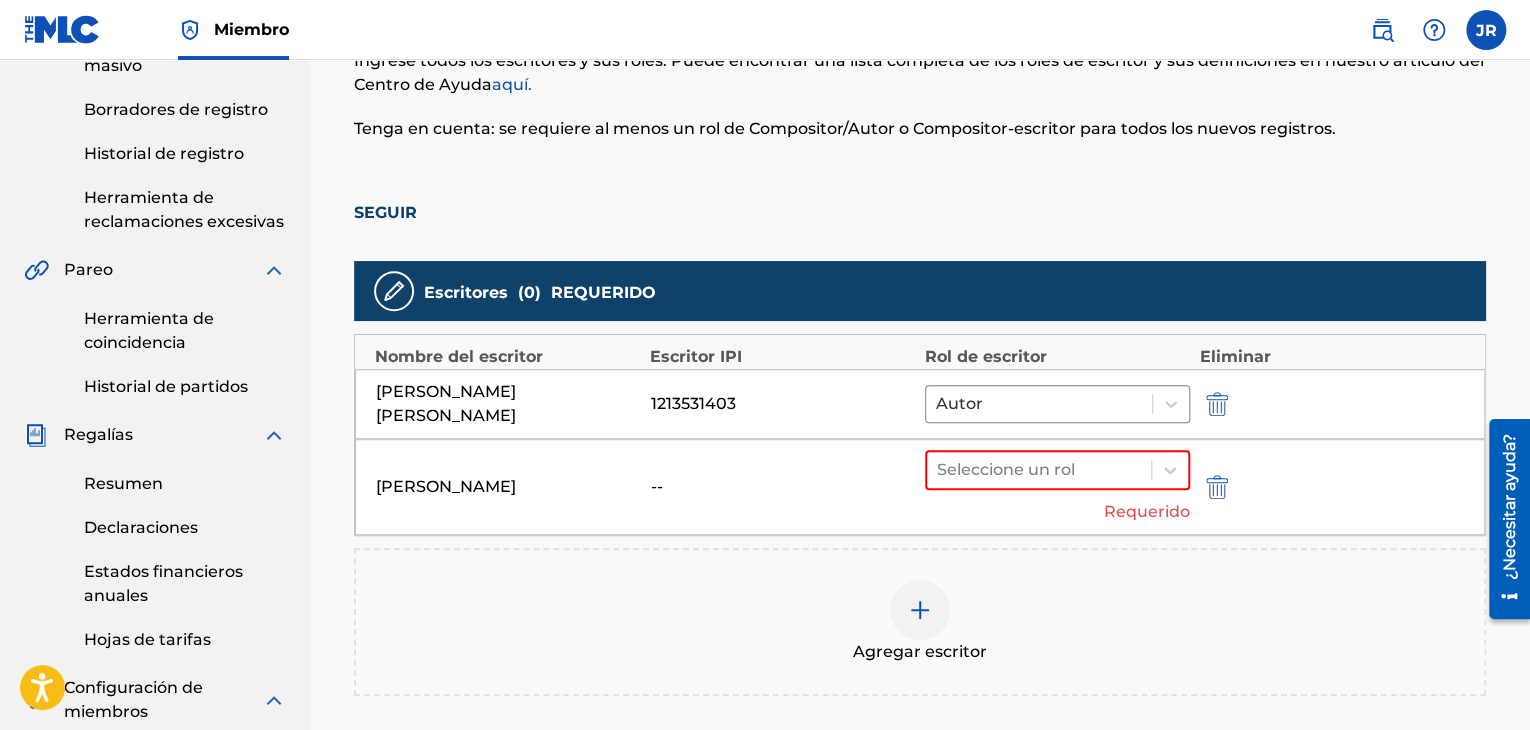 click at bounding box center (1217, 487) 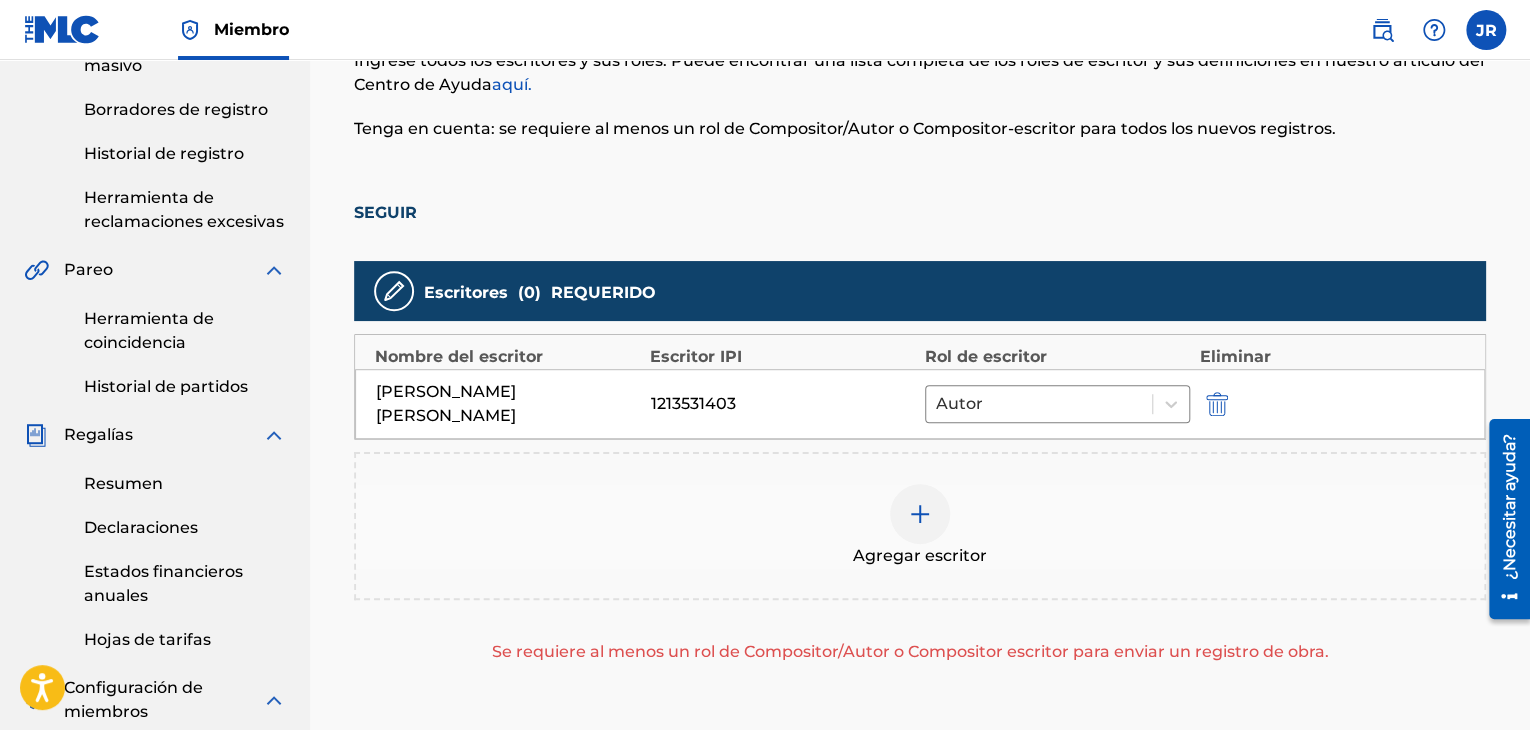 click at bounding box center (920, 514) 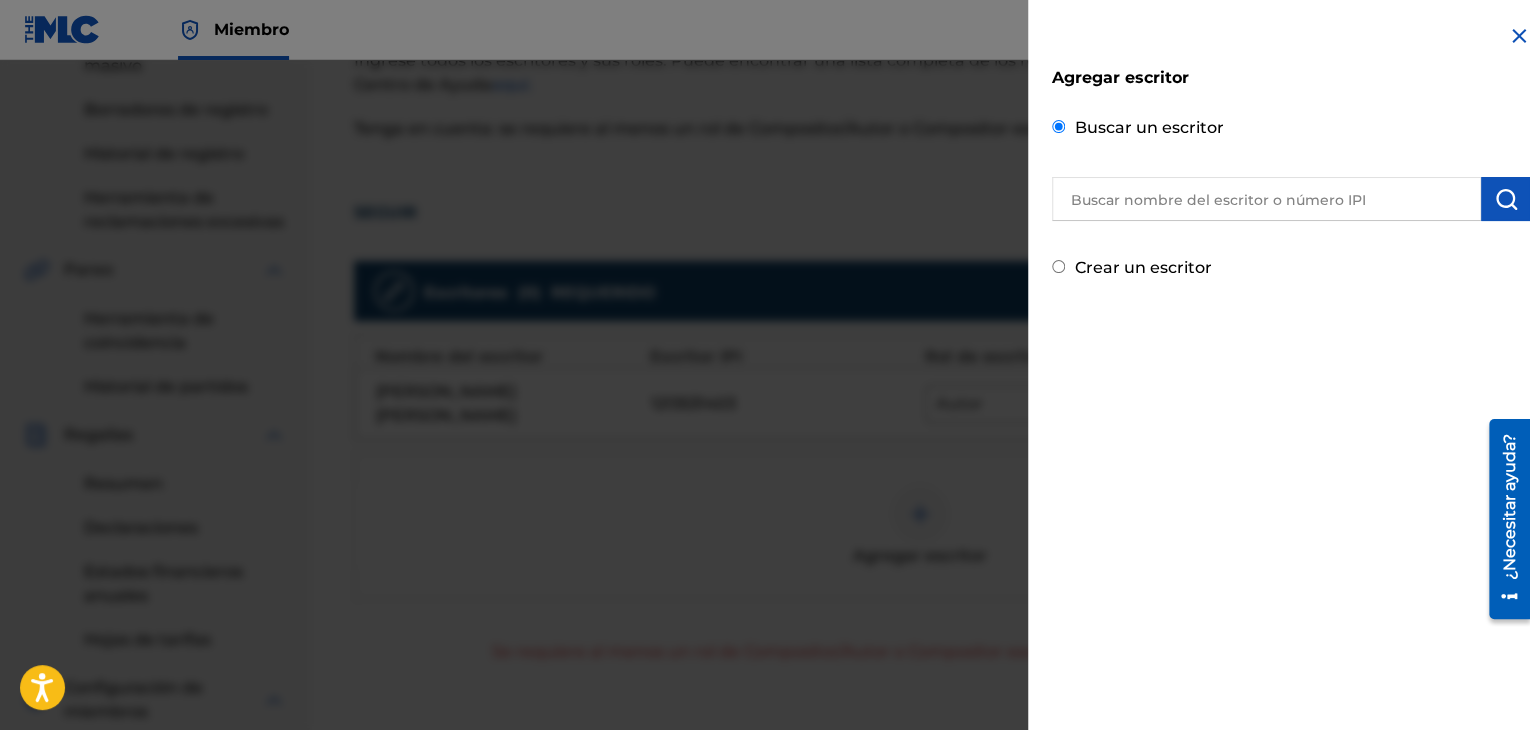click on "Agregar escritor Buscar un escritor Crear un escritor" at bounding box center (1291, 164) 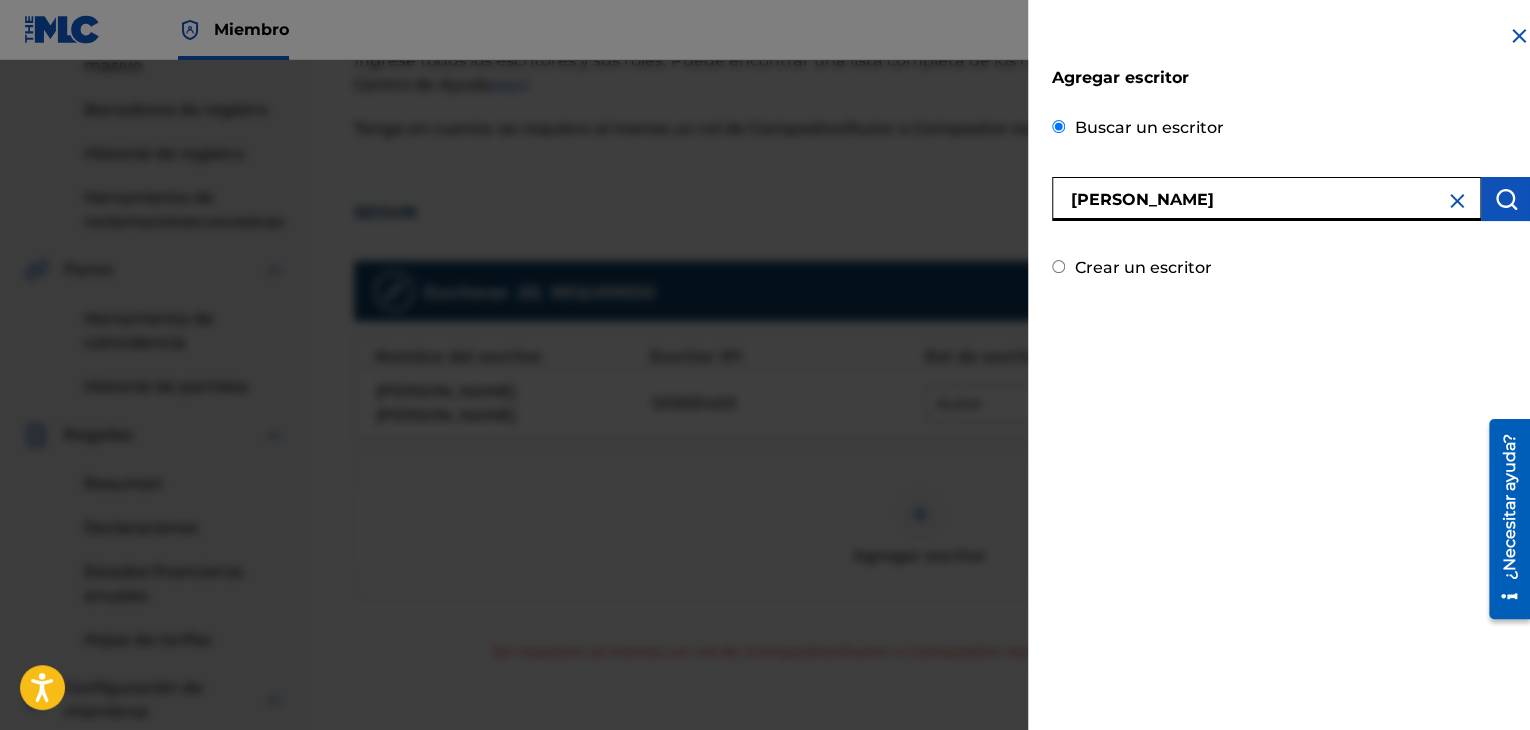 type on "[PERSON_NAME]" 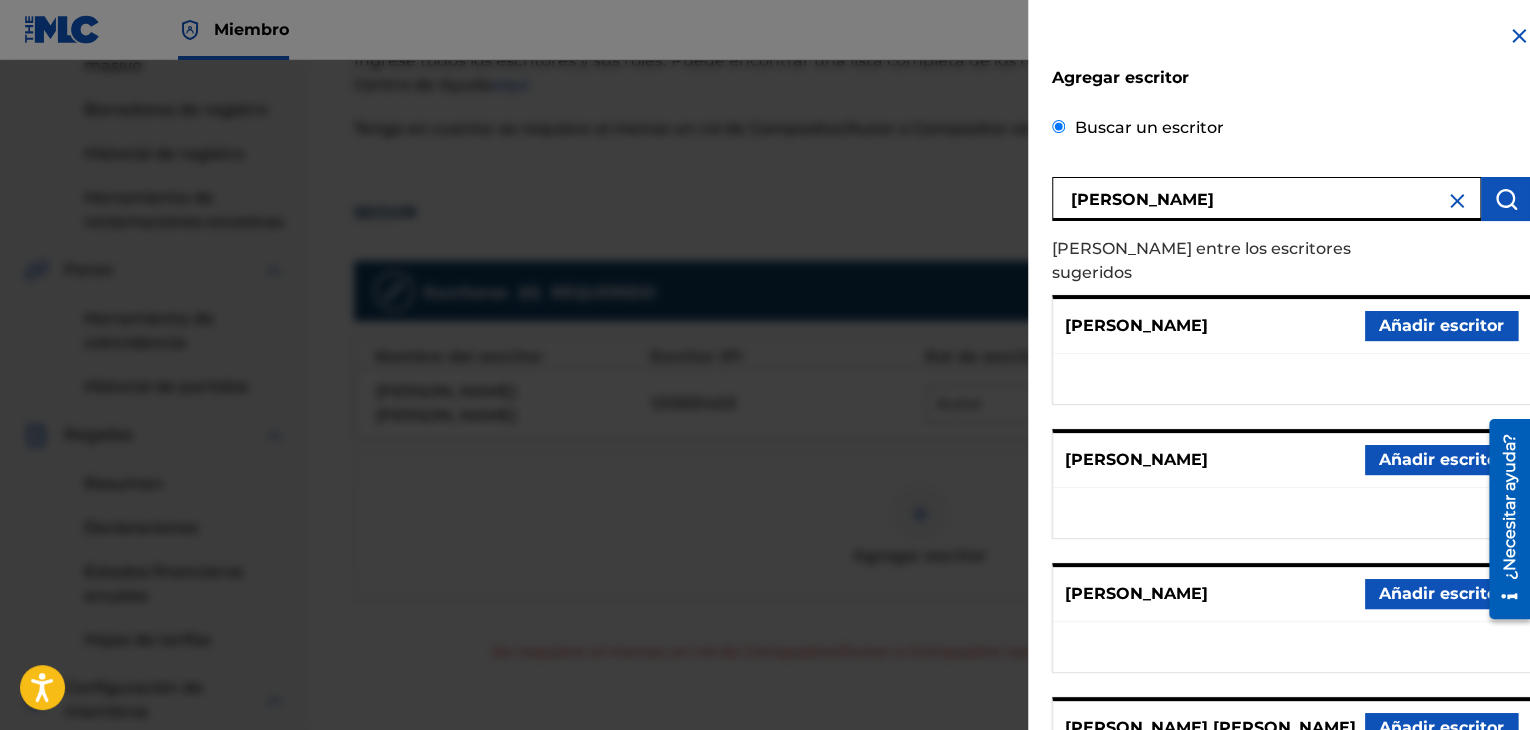 drag, startPoint x: 1176, startPoint y: 189, endPoint x: 1187, endPoint y: 186, distance: 11.401754 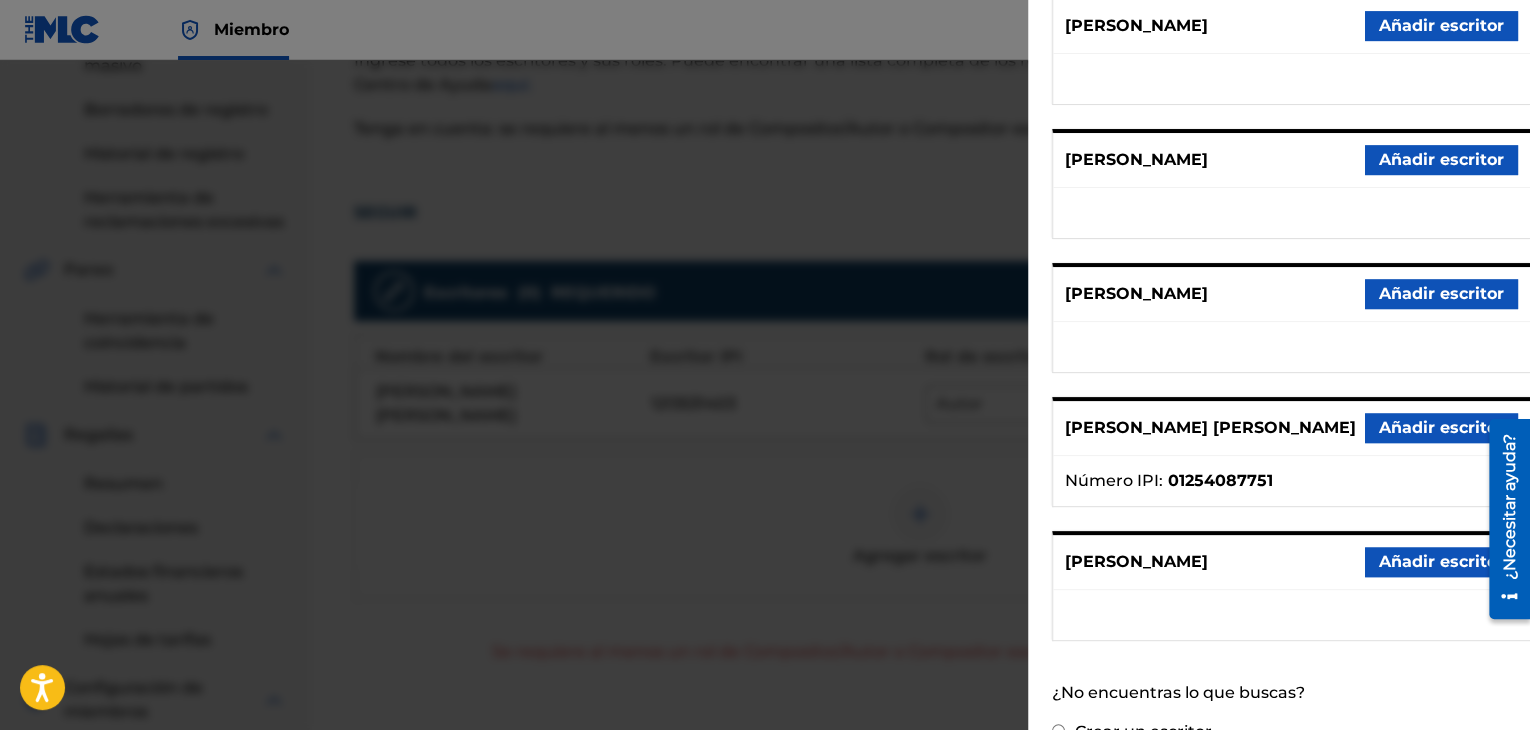 scroll, scrollTop: 349, scrollLeft: 0, axis: vertical 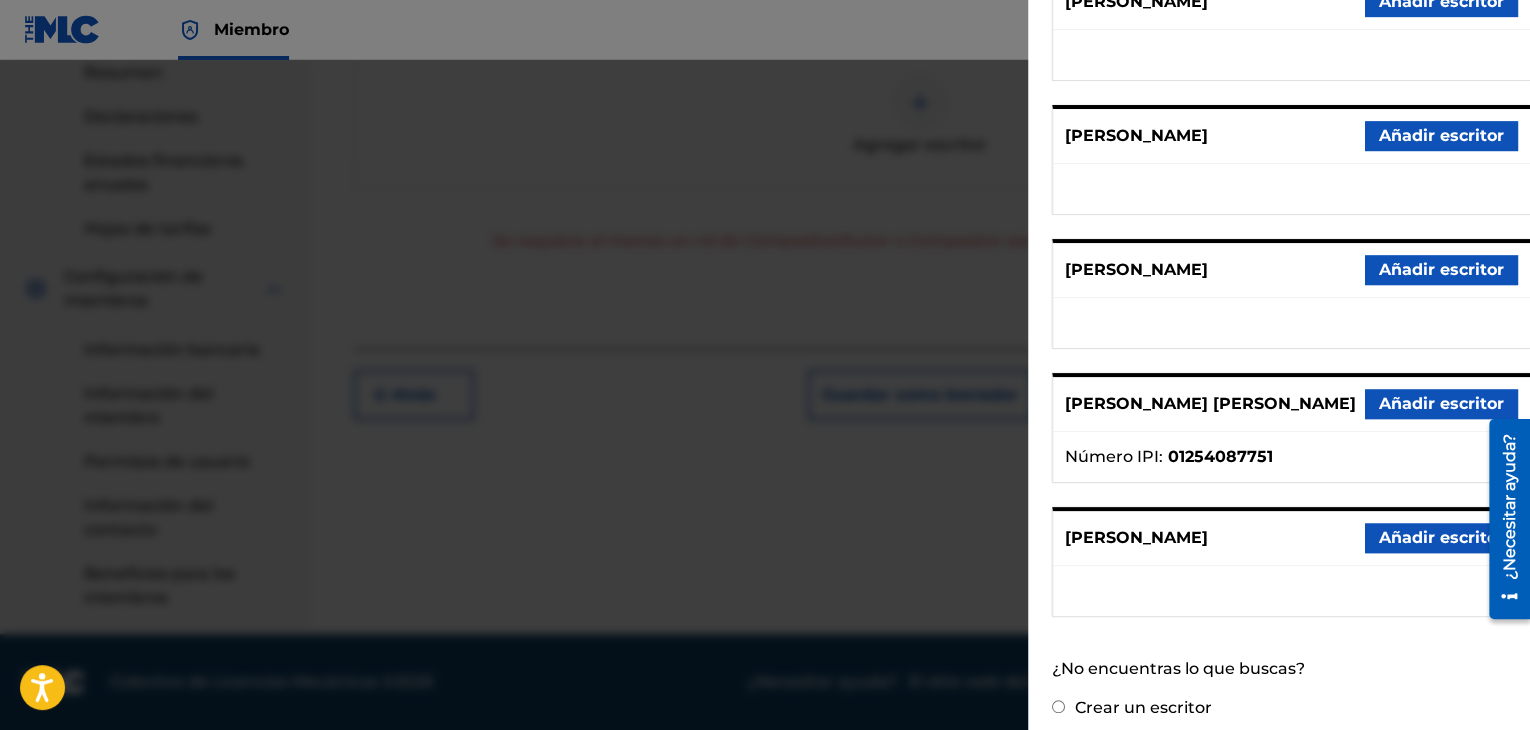 click on "Crear un escritor" at bounding box center [1143, 707] 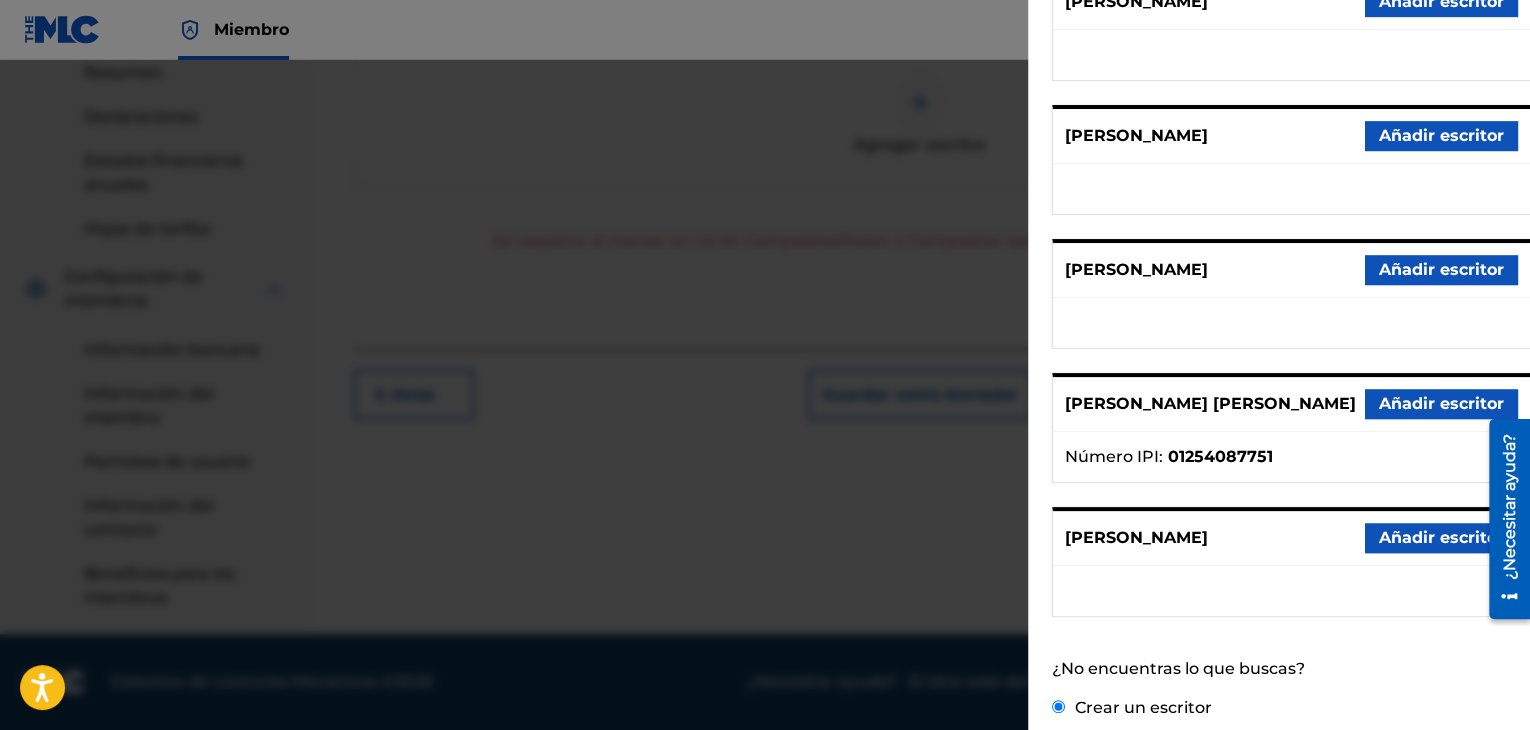 click on "Crear un escritor" at bounding box center [1058, 706] 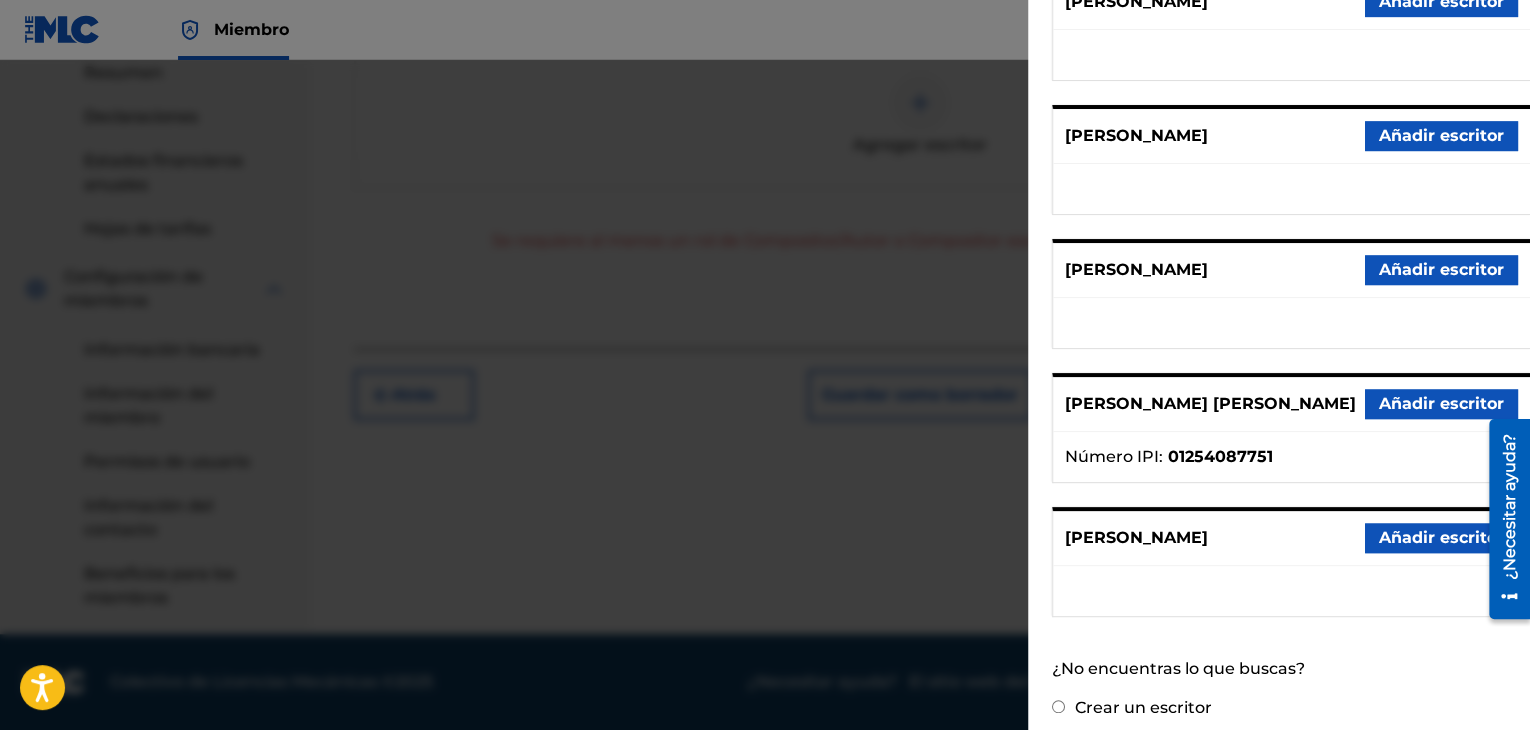 radio on "false" 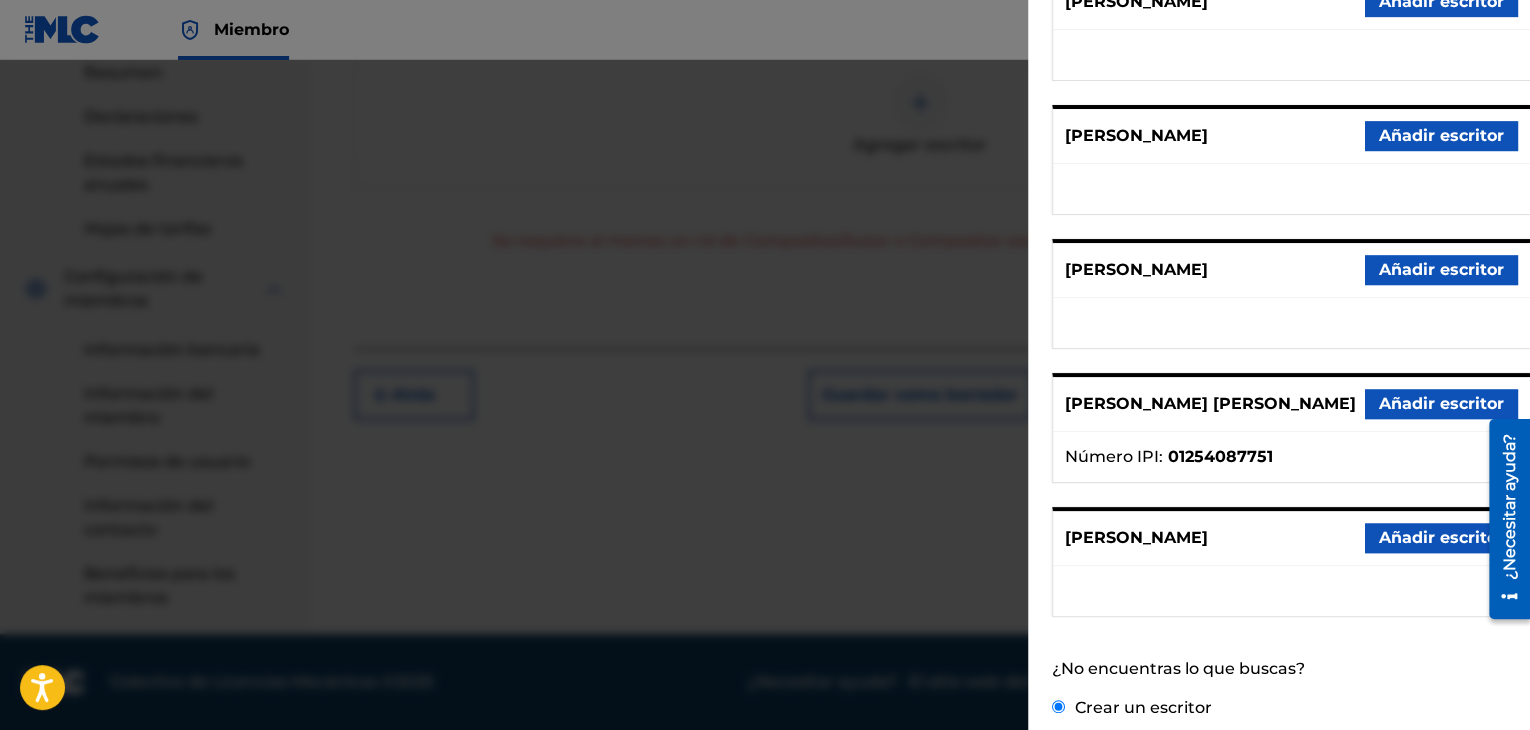 scroll, scrollTop: 73, scrollLeft: 0, axis: vertical 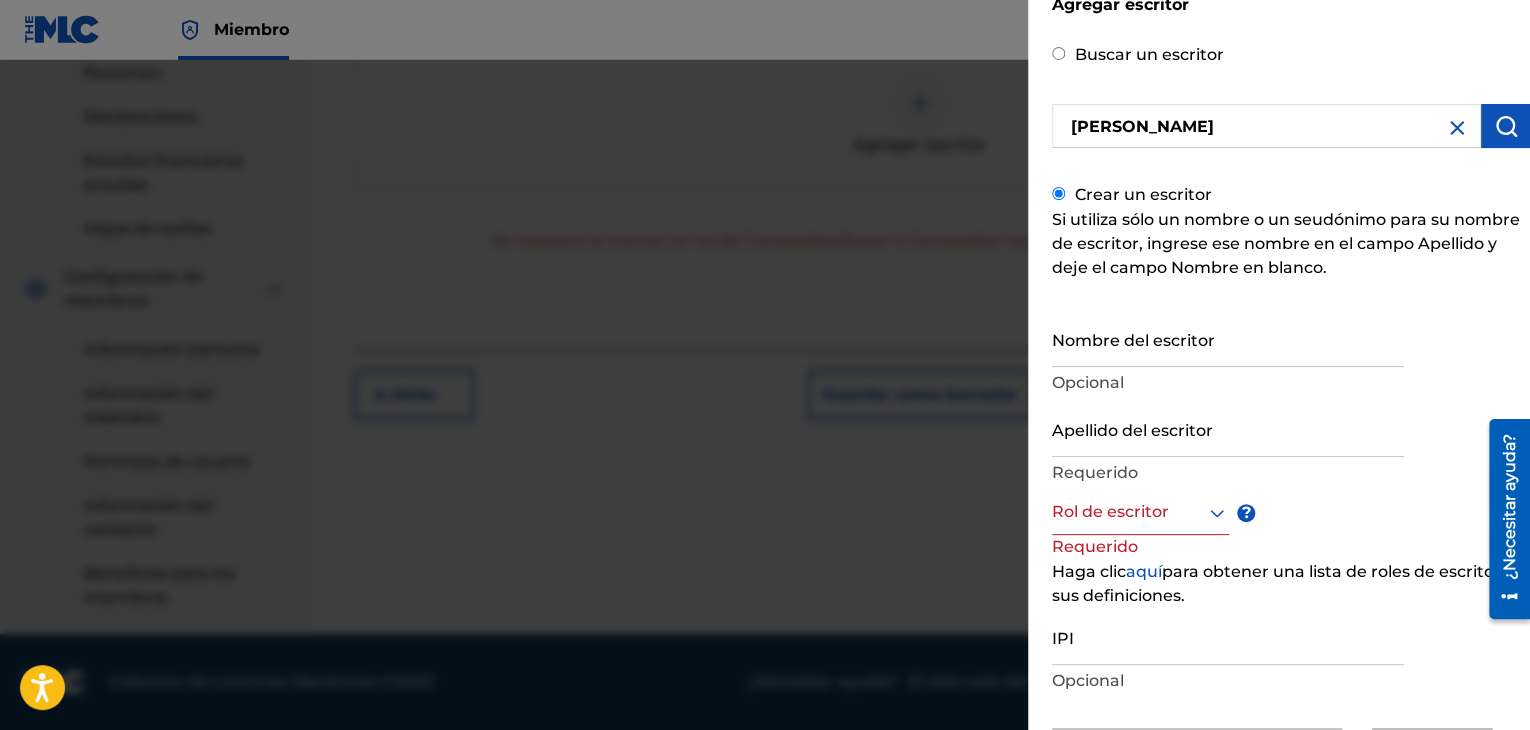 click on "Nombre del escritor" at bounding box center (1228, 338) 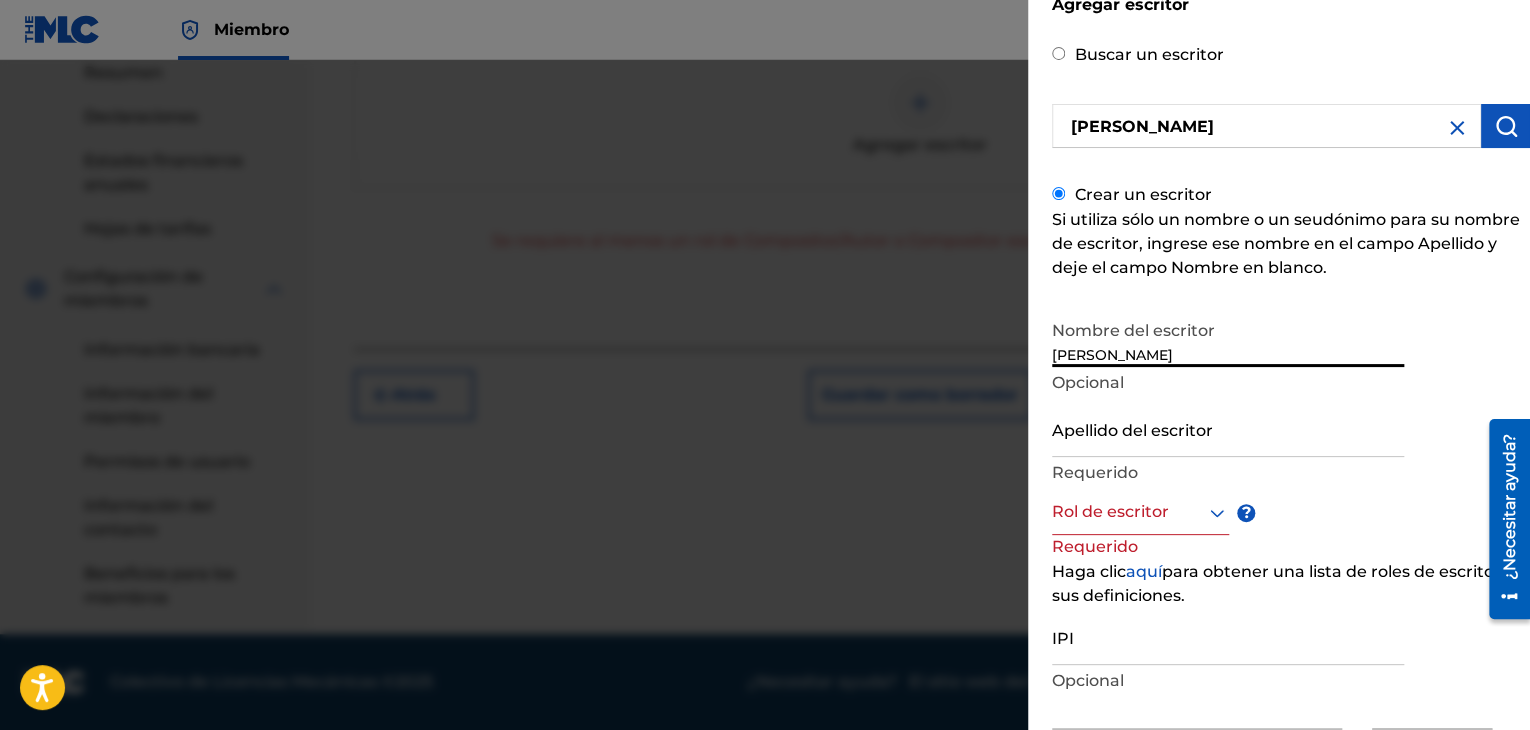 type on "[PERSON_NAME]" 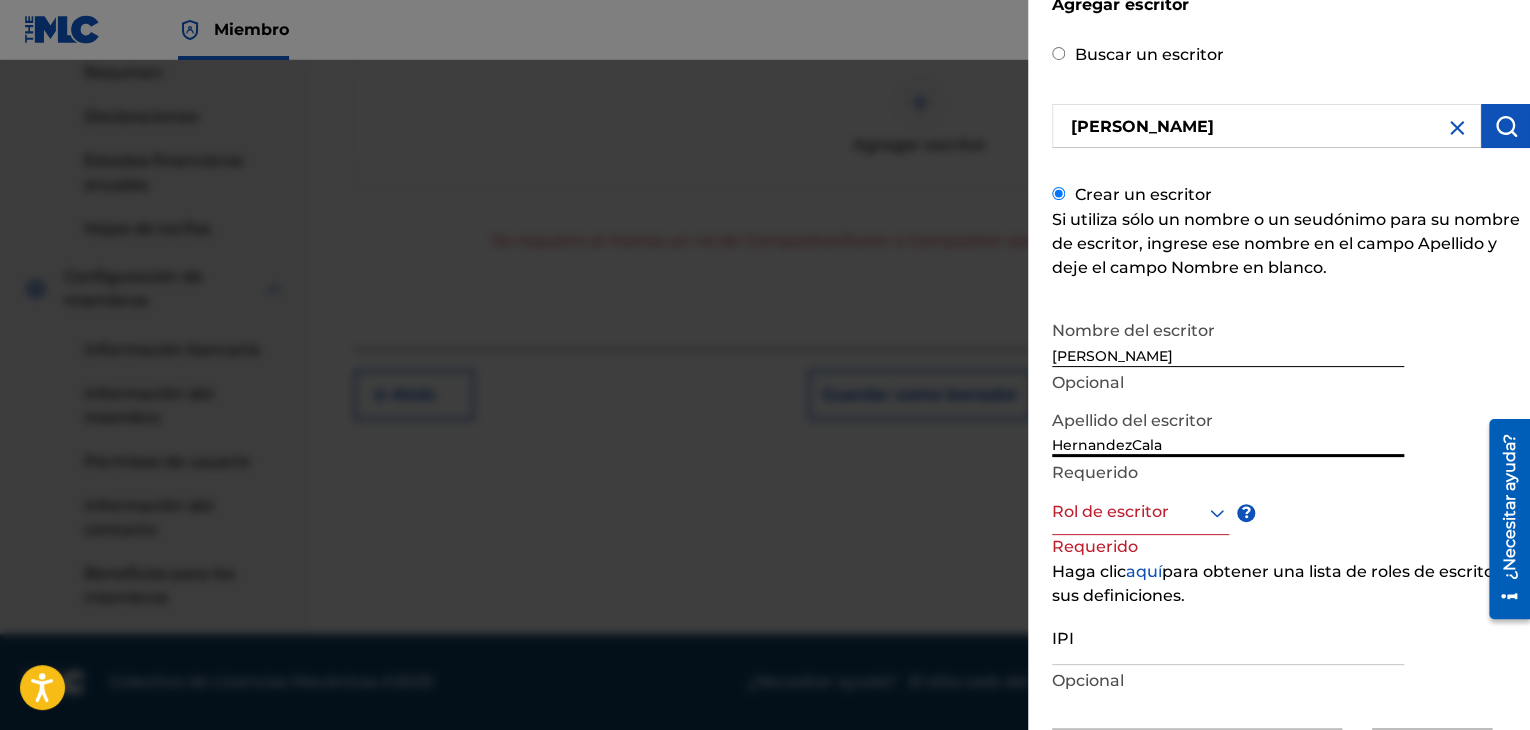 click on "HernandezCala" at bounding box center [1228, 428] 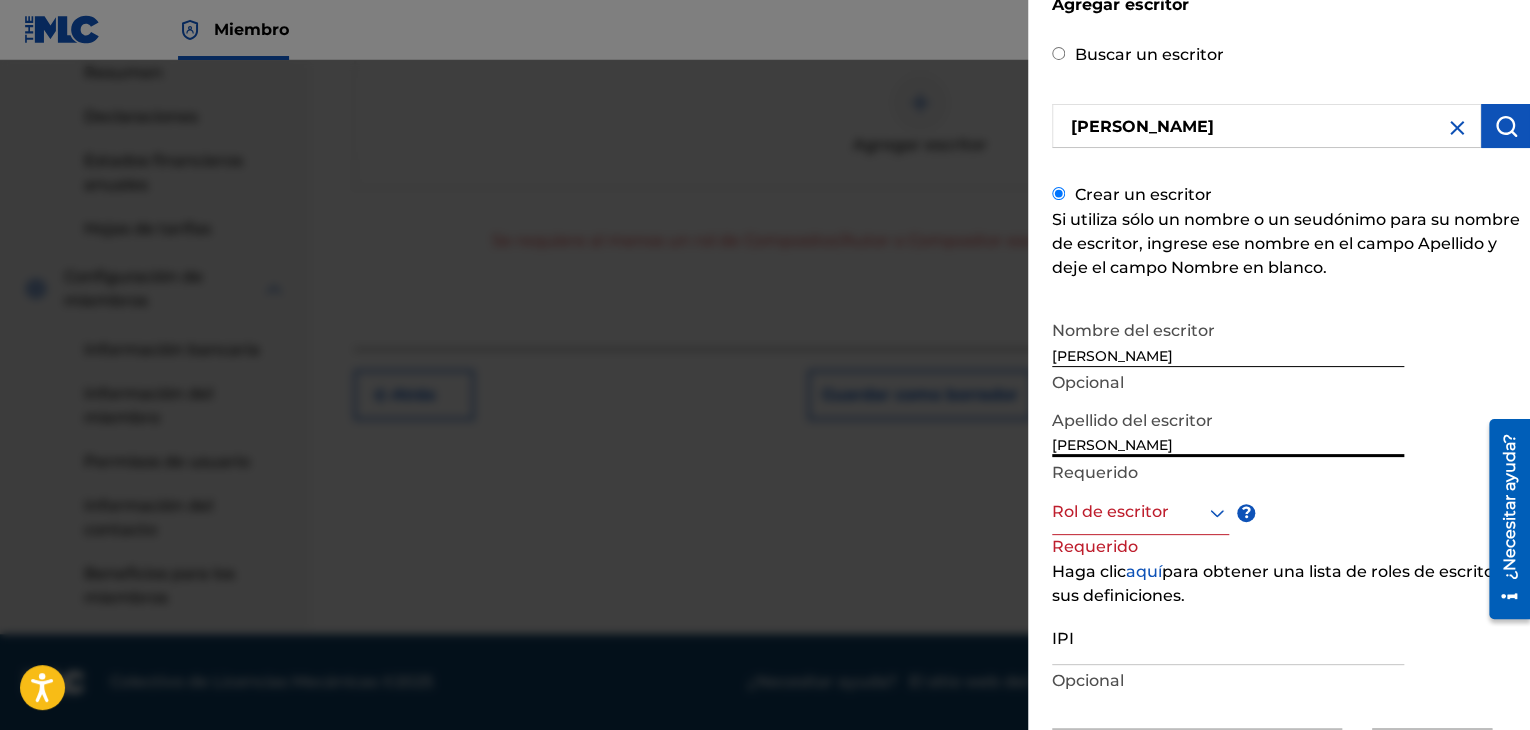 type on "[PERSON_NAME]" 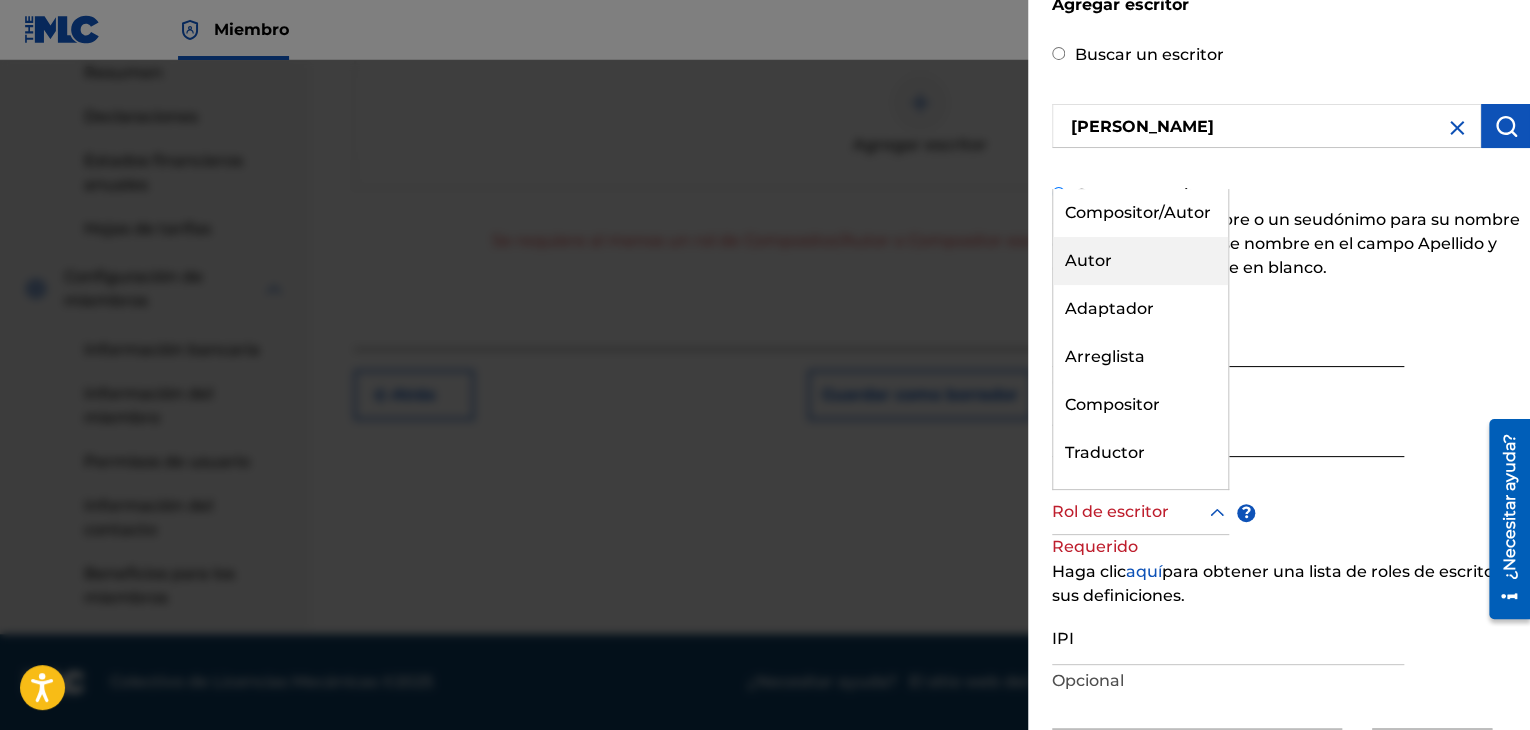 click on "Autor" at bounding box center [1088, 260] 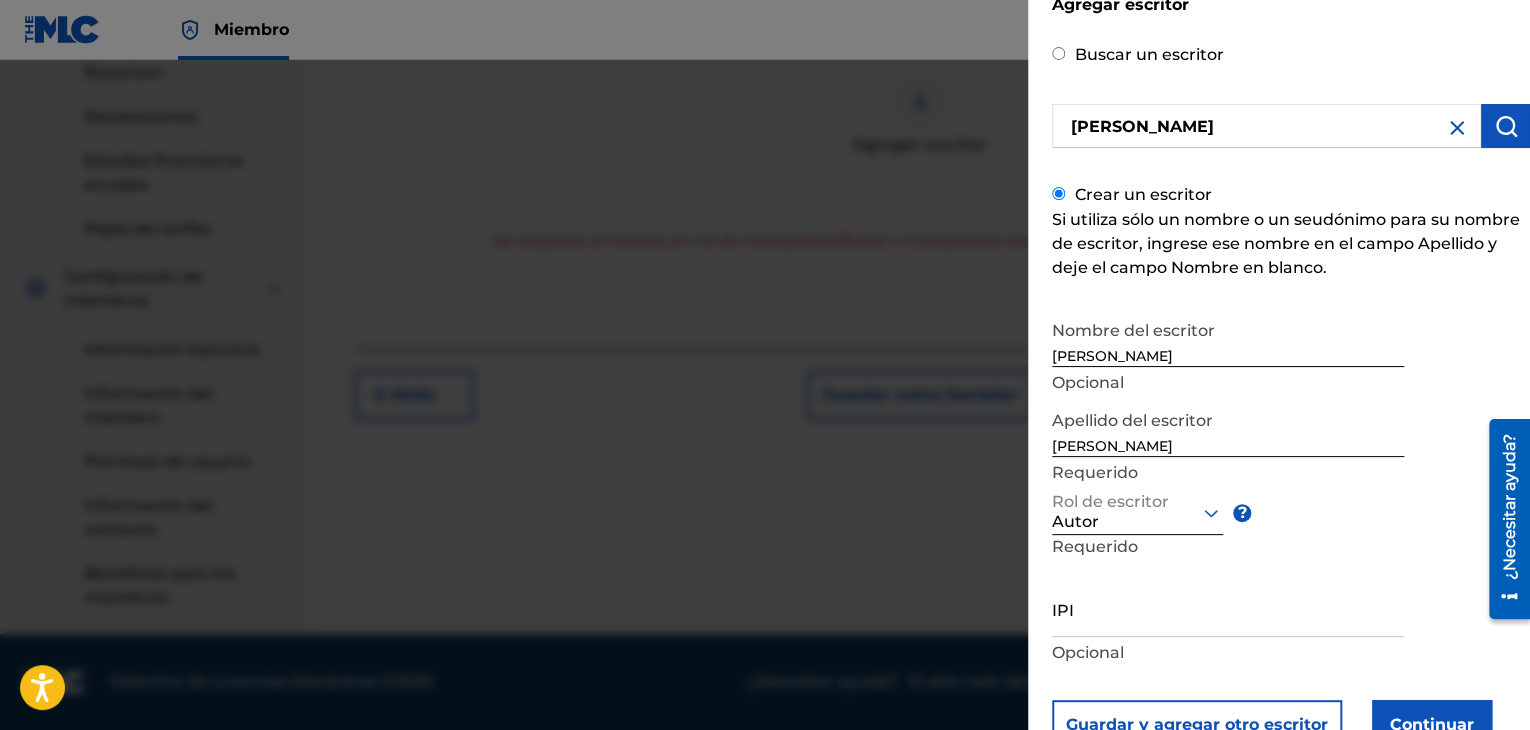 click on "IPI" at bounding box center [1228, 608] 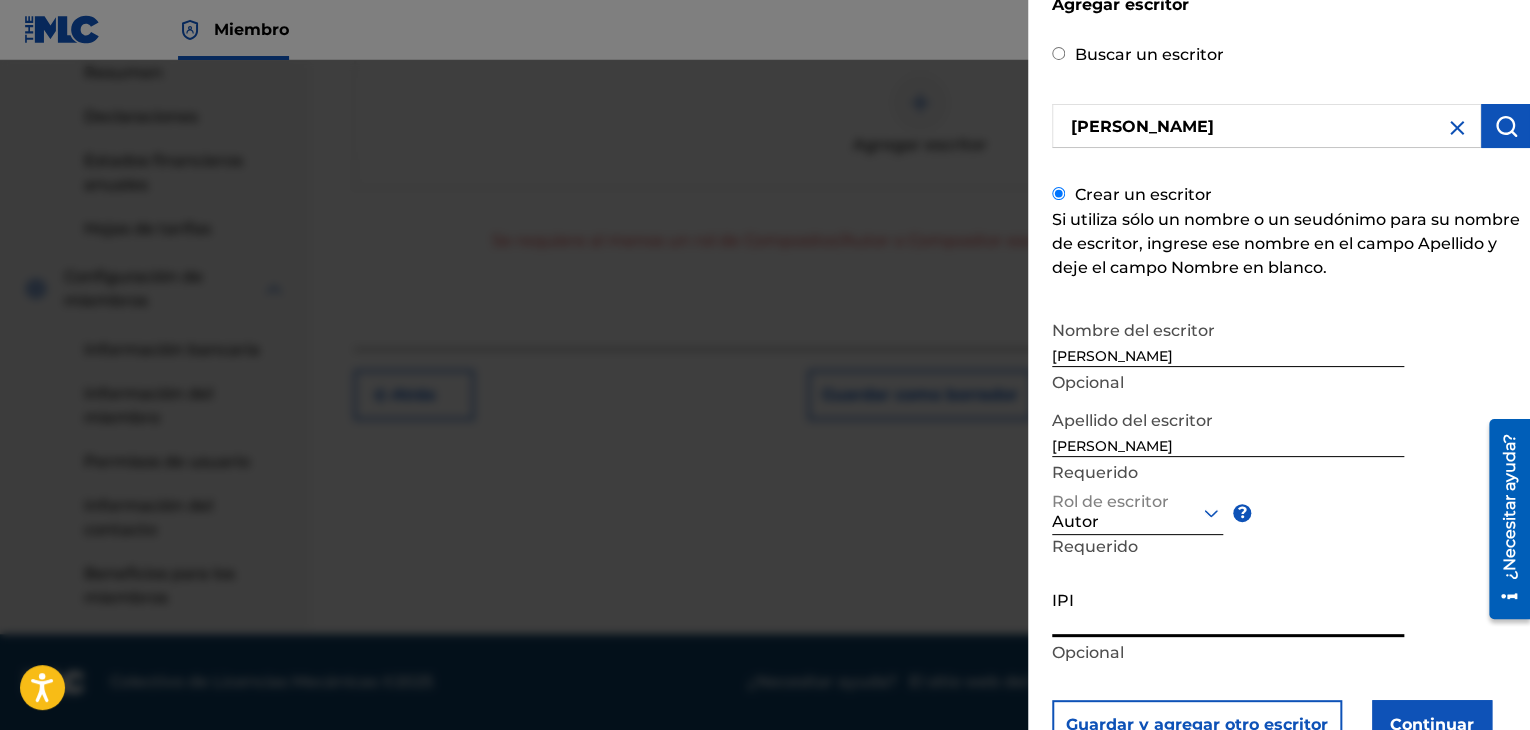 paste on "1010103659" 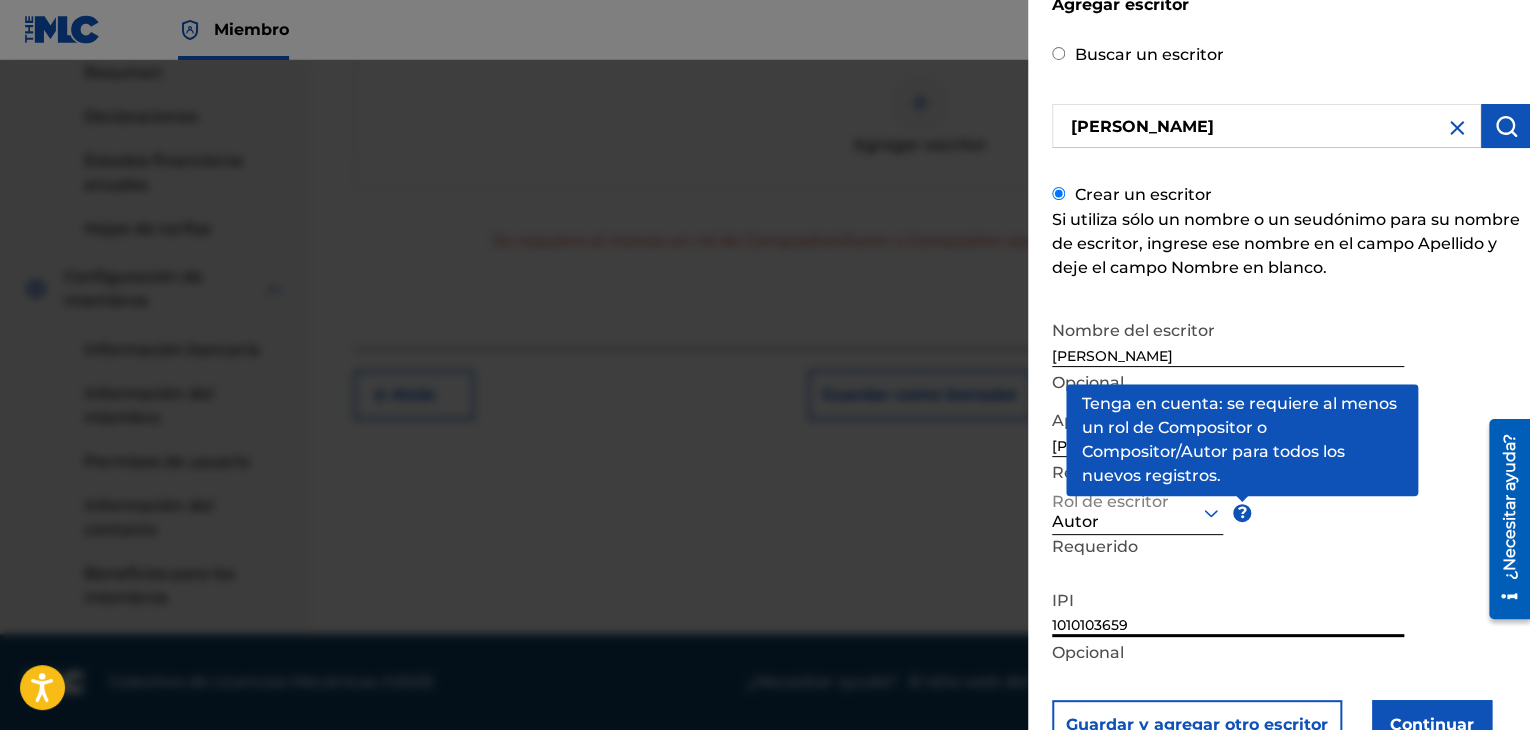 scroll, scrollTop: 147, scrollLeft: 0, axis: vertical 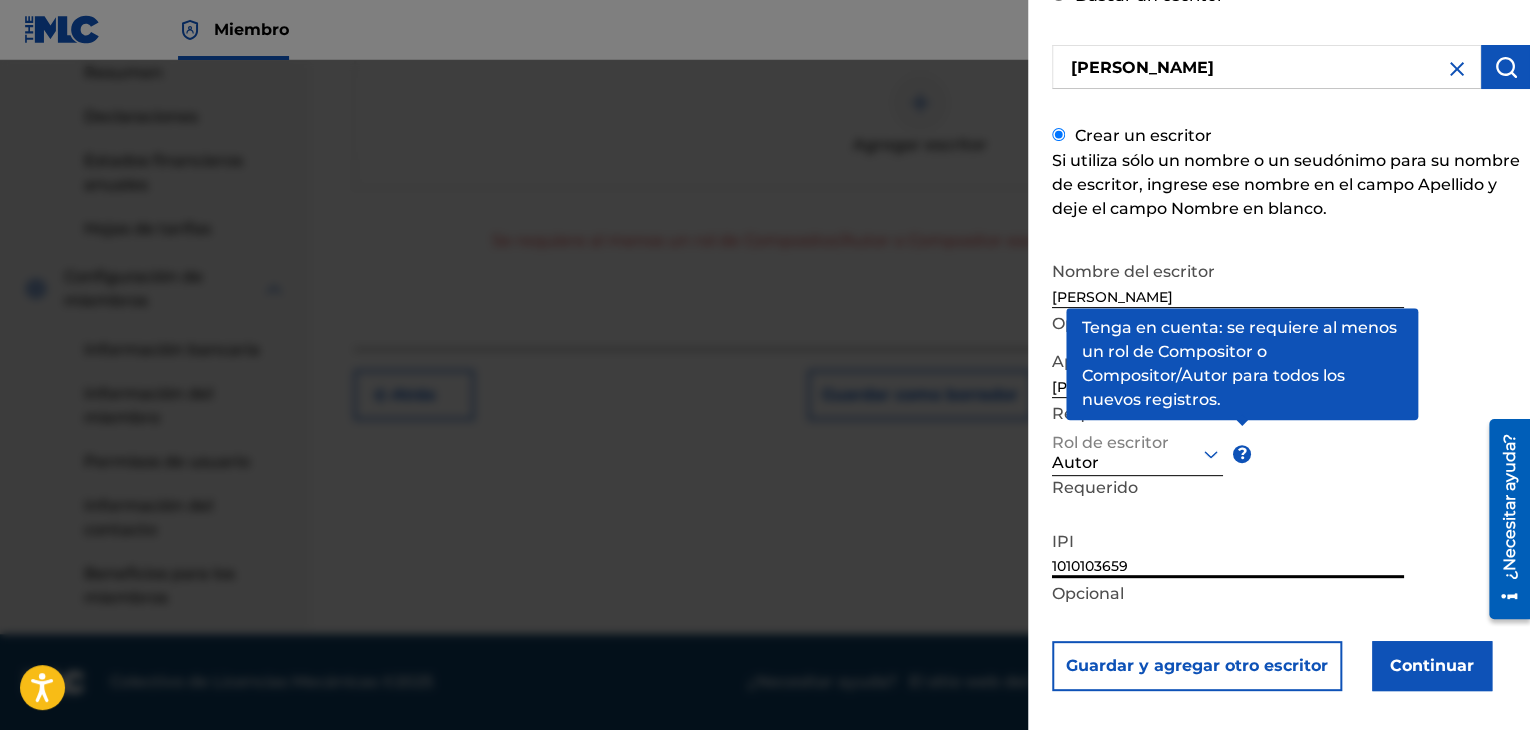 type on "1010103659" 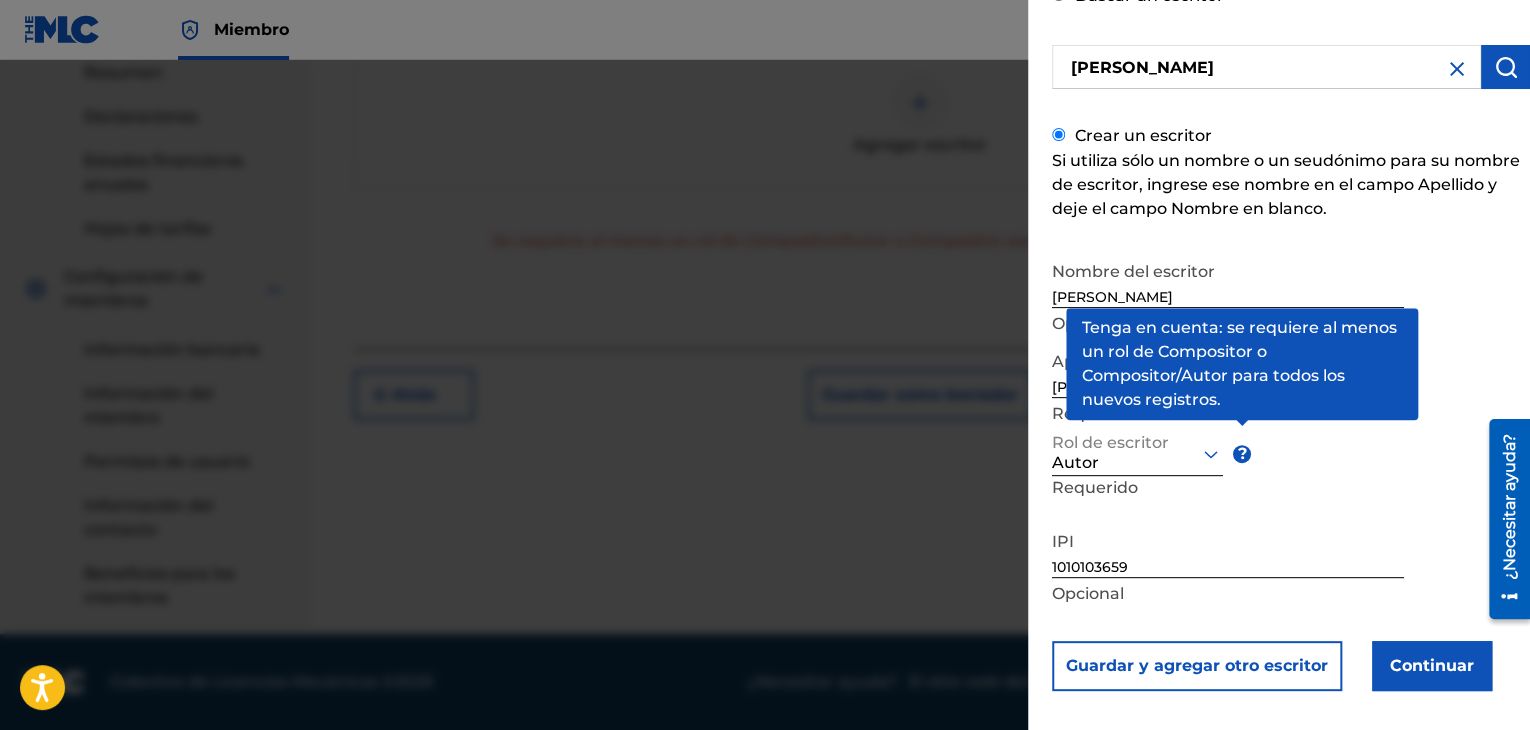 click on "Continuar" at bounding box center [1432, 665] 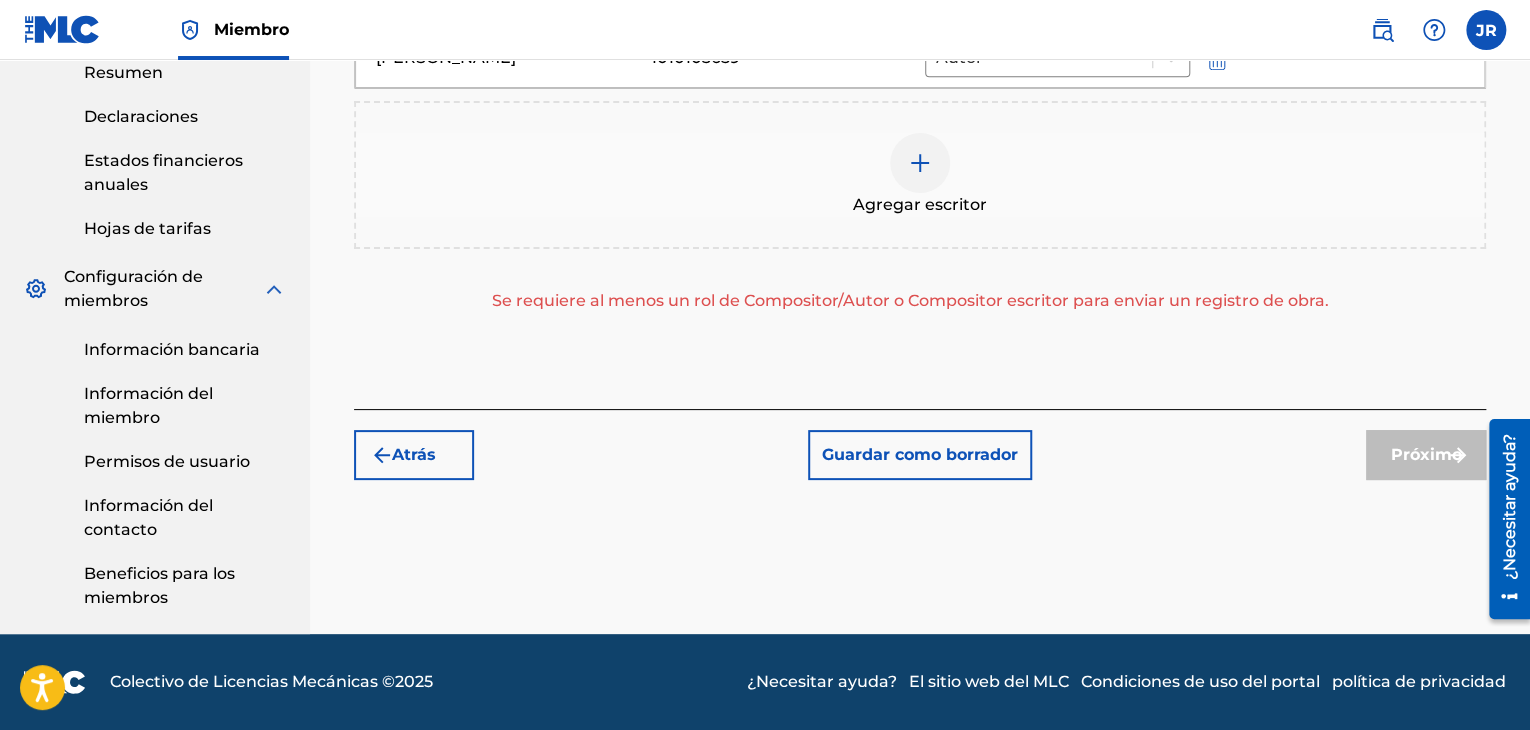 scroll, scrollTop: 501, scrollLeft: 0, axis: vertical 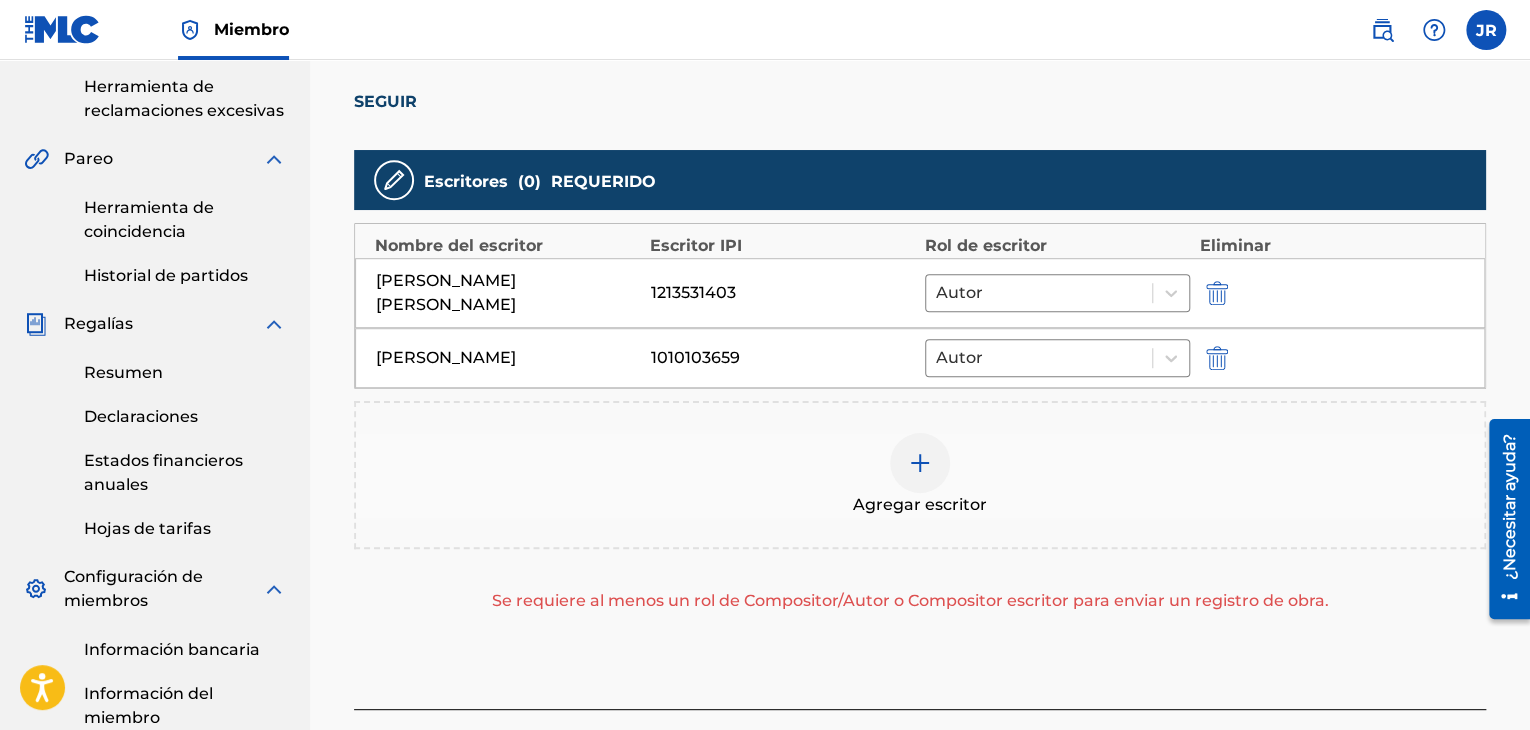 click on "Agregar escritor" at bounding box center [920, 475] 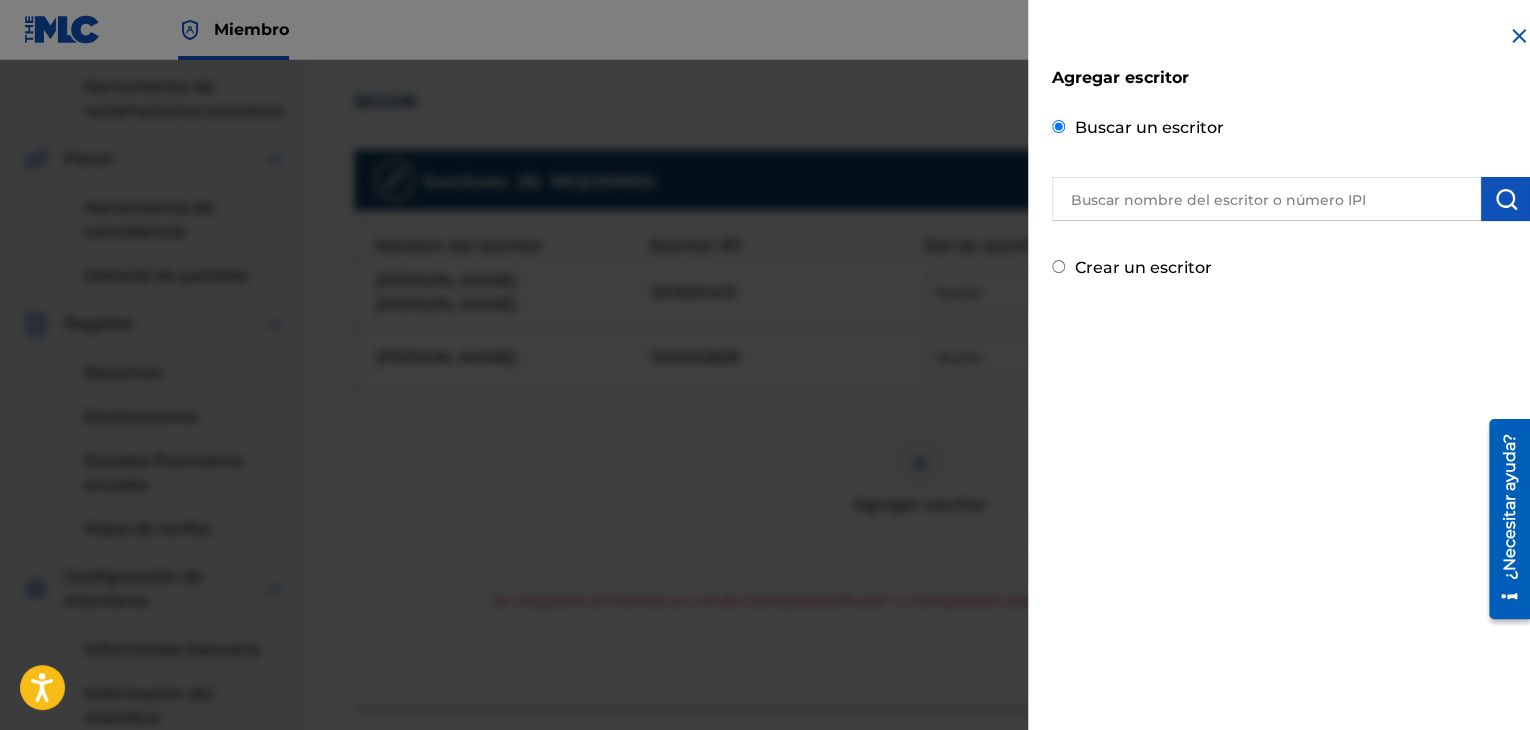 click at bounding box center [1266, 199] 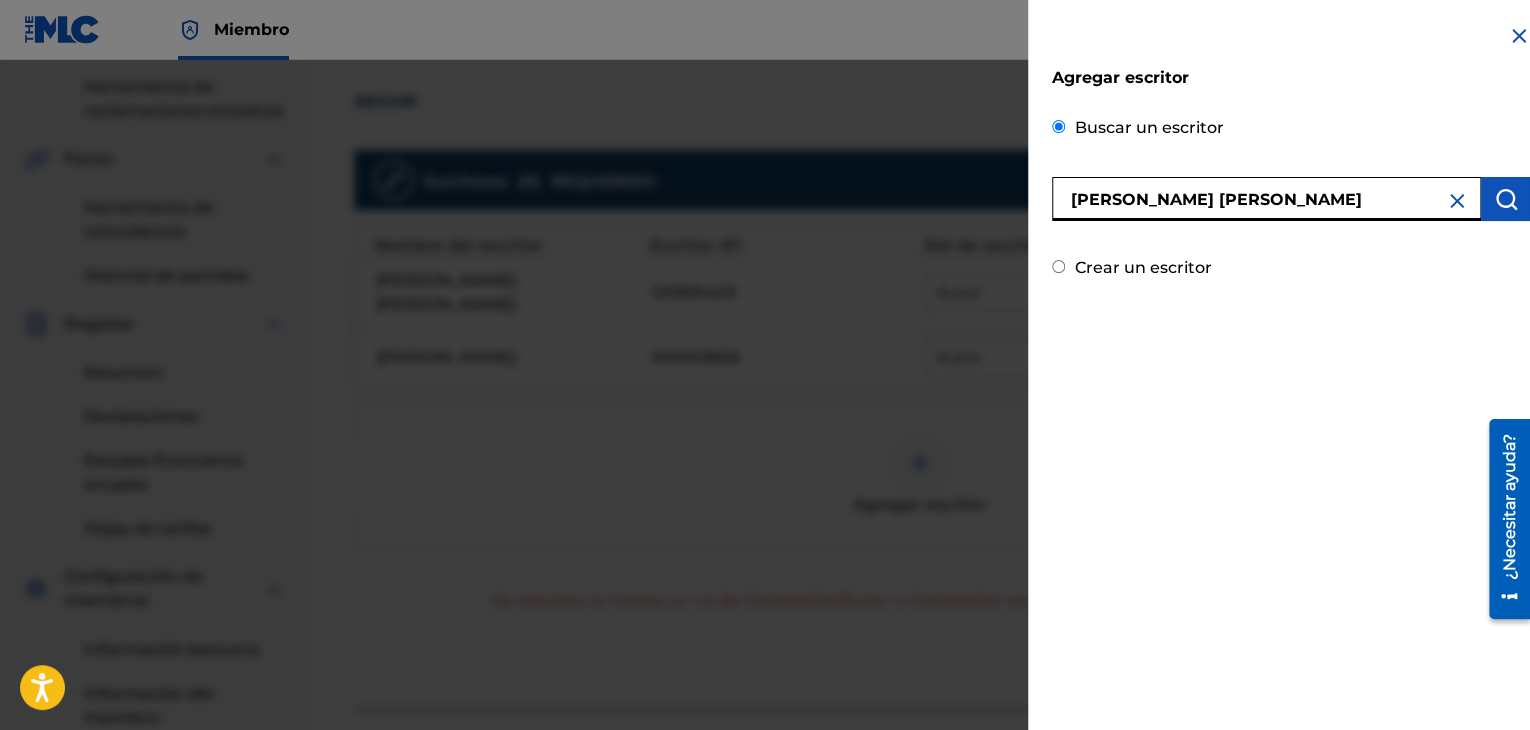 type on "[PERSON_NAME] [PERSON_NAME]" 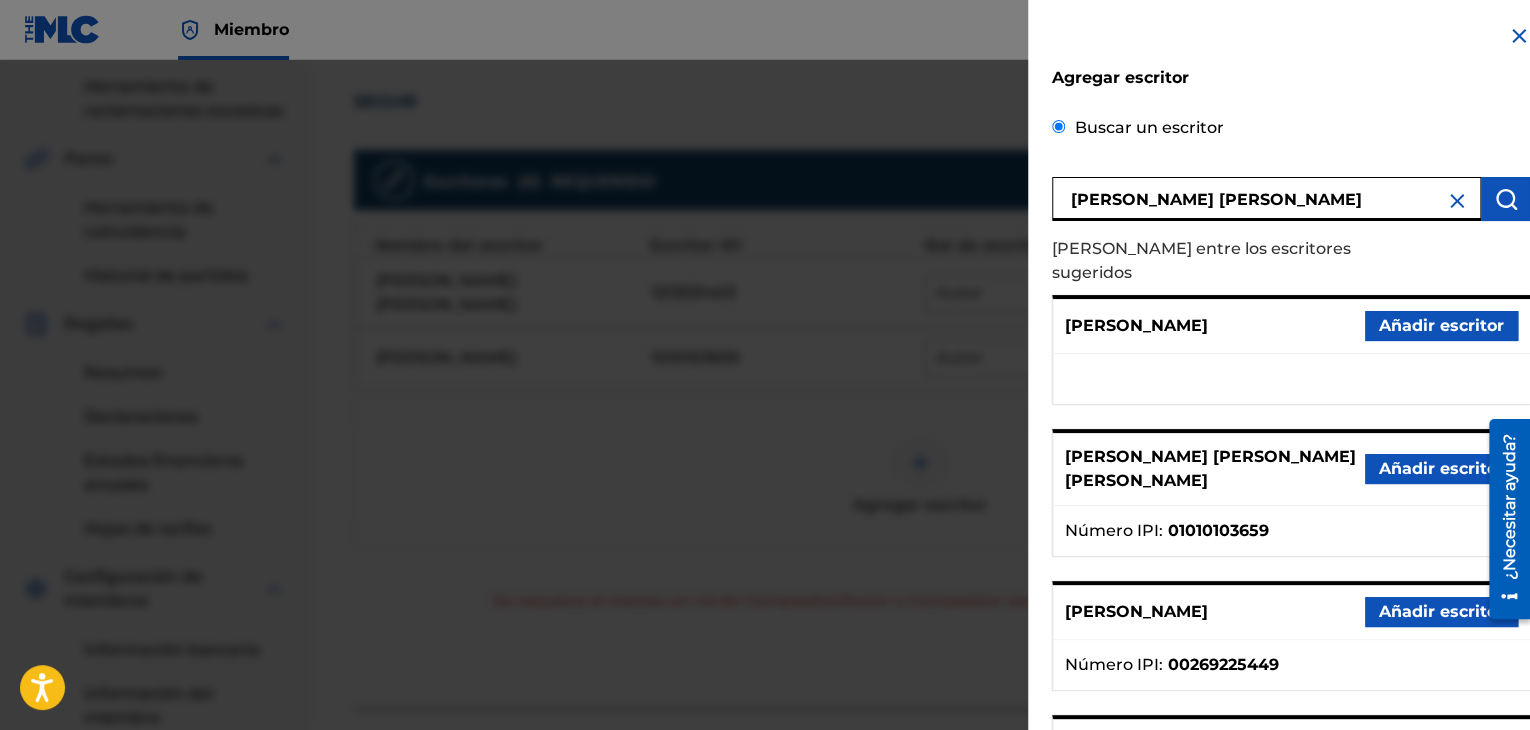 click on "Añadir escritor" at bounding box center (1441, 468) 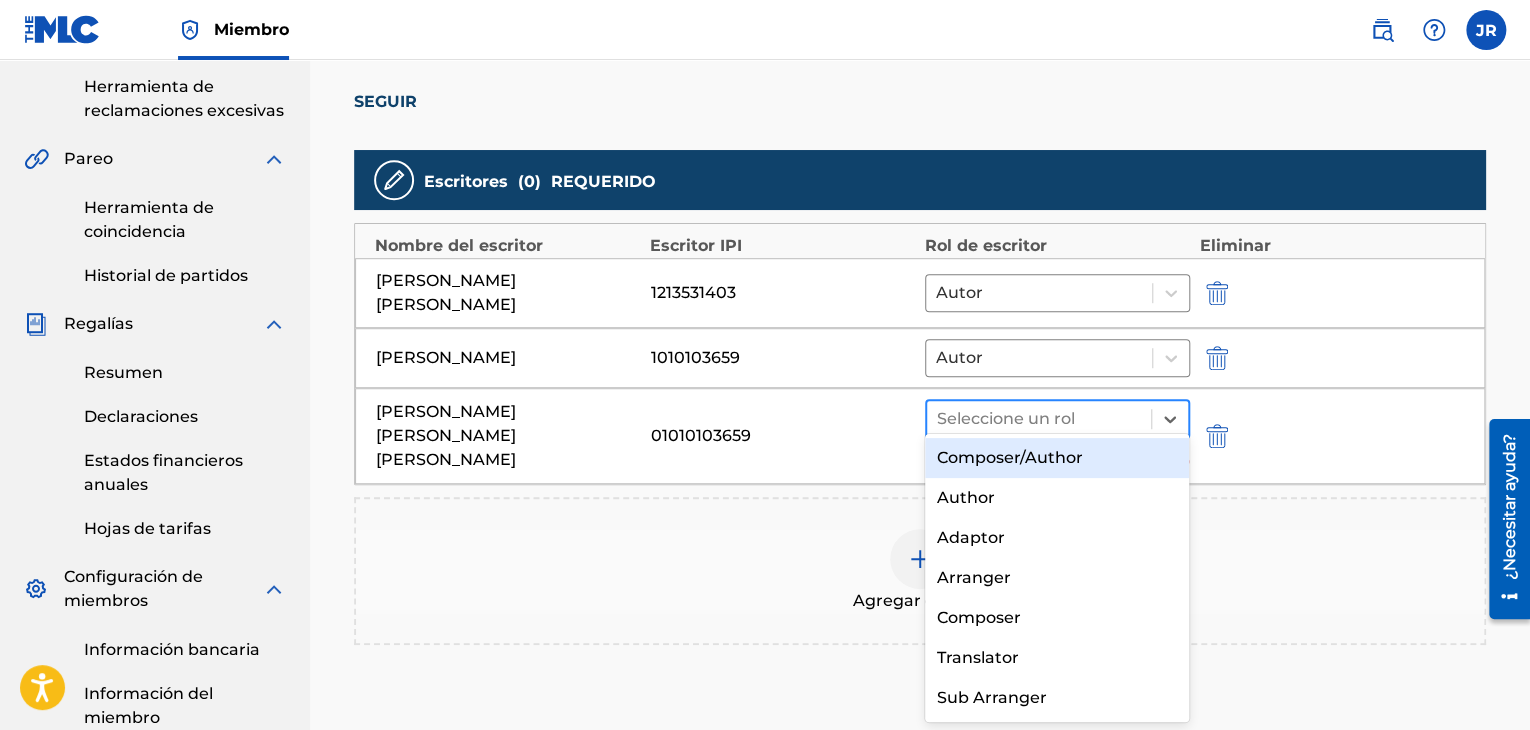 click at bounding box center [1039, 419] 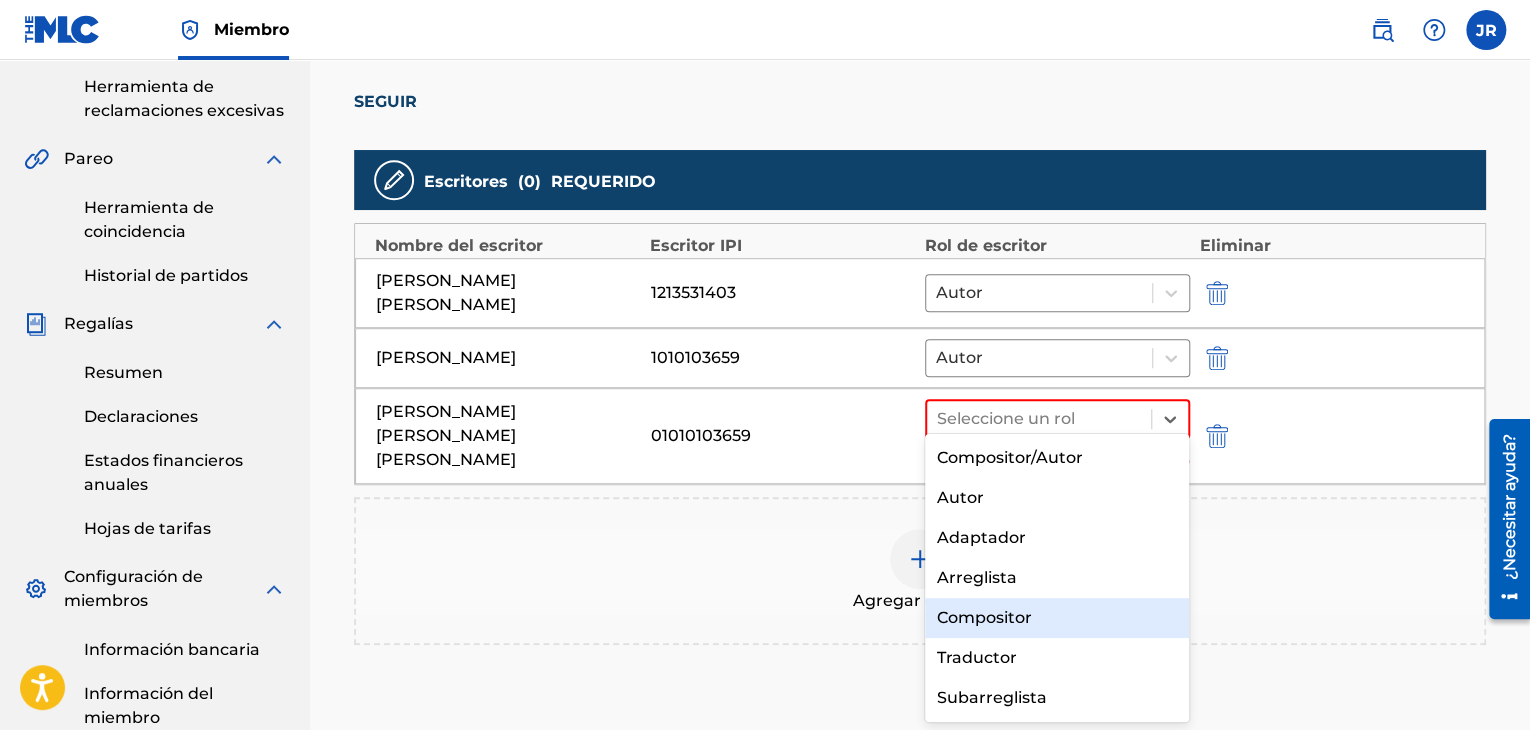 click on "Compositor" at bounding box center [984, 617] 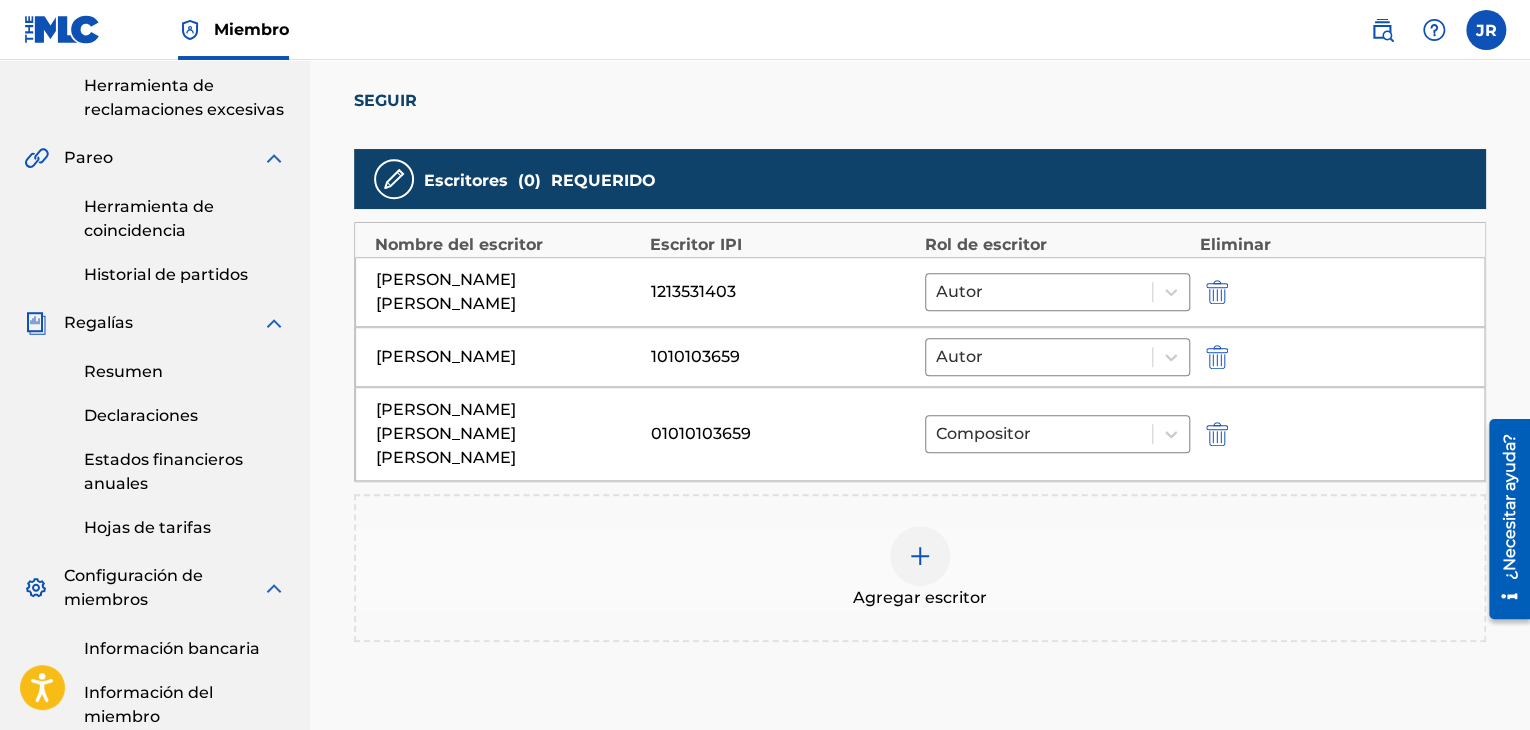scroll, scrollTop: 501, scrollLeft: 0, axis: vertical 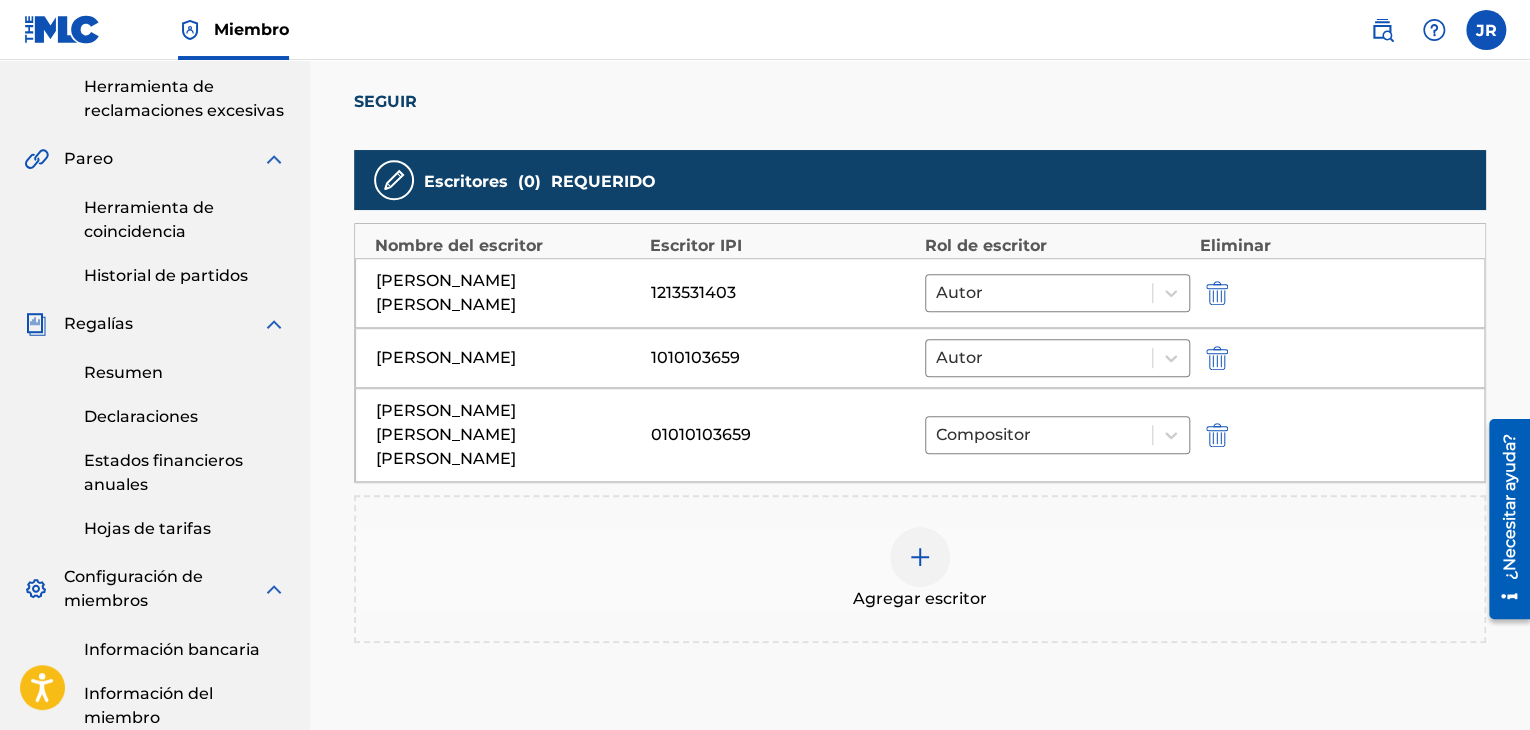 click on "1010103659" at bounding box center (783, 358) 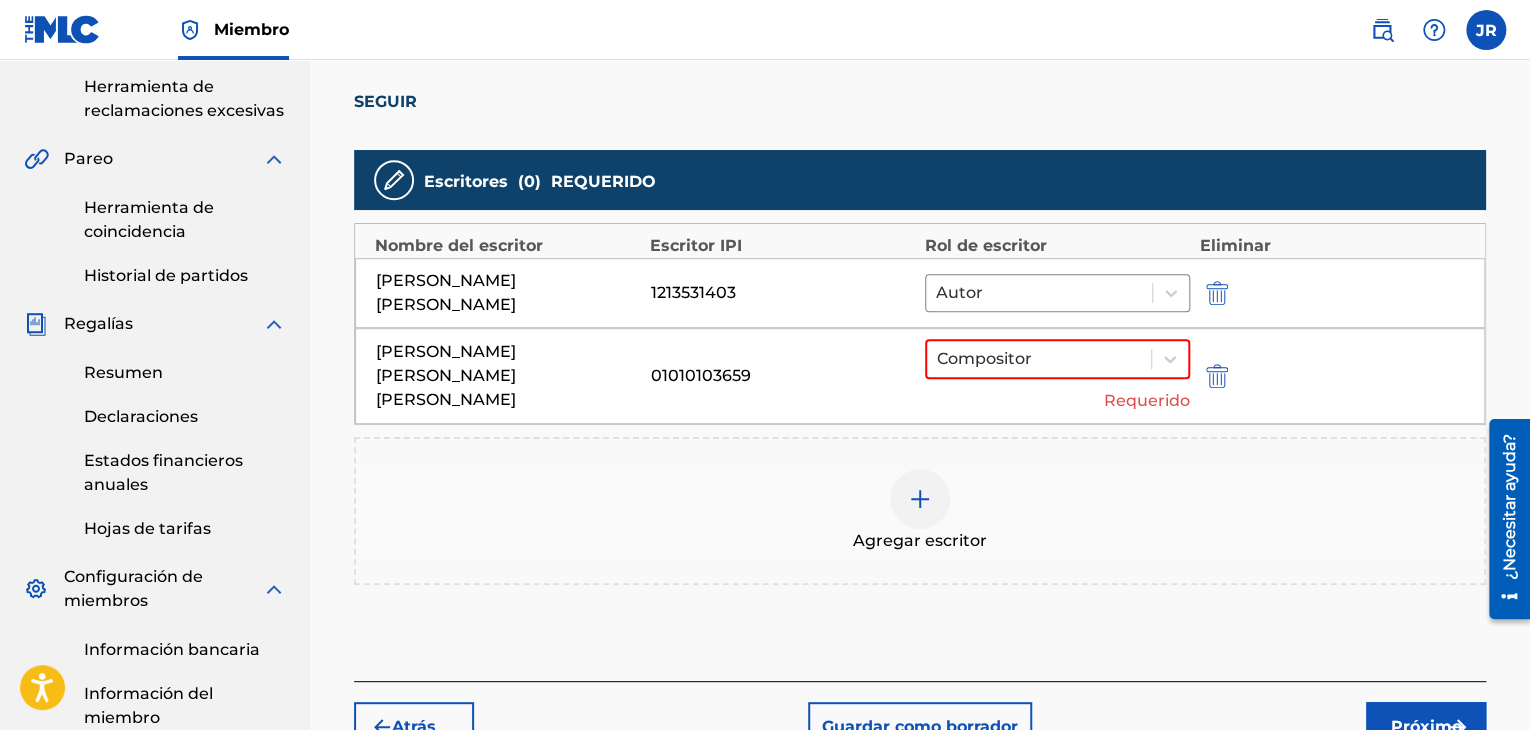 click at bounding box center (920, 499) 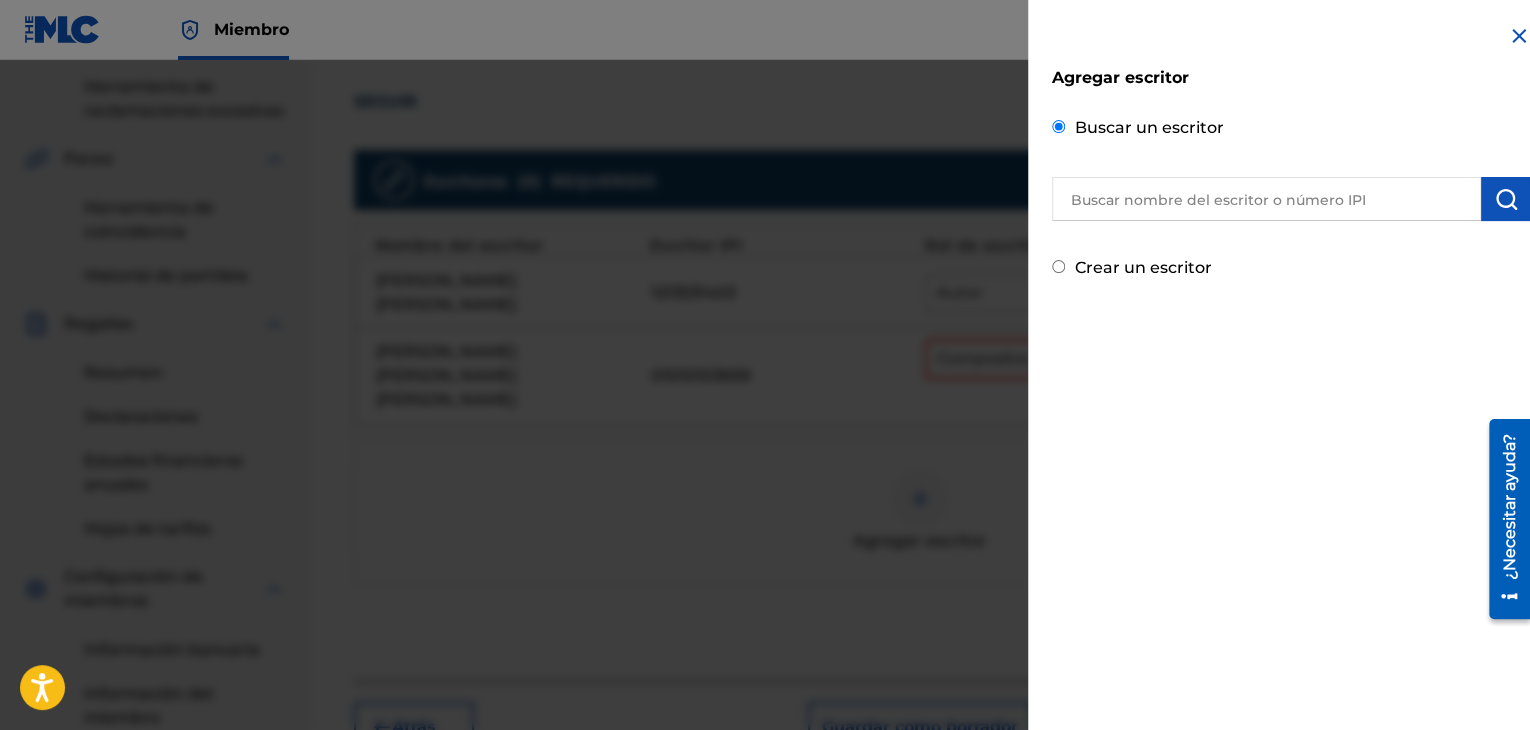 click on "Agregar escritor Buscar un escritor Crear un escritor" at bounding box center (1291, 152) 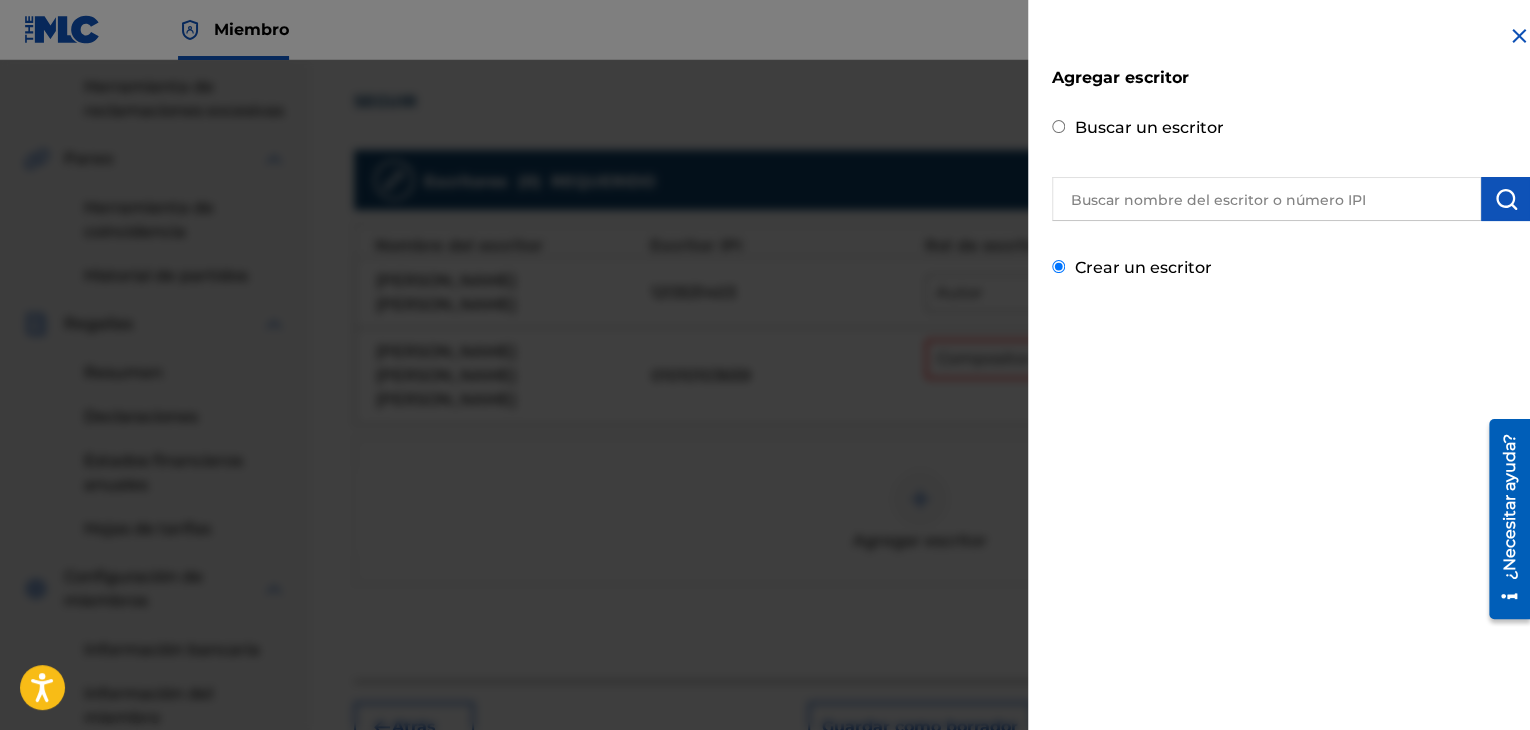 click on "Crear un escritor" at bounding box center [1058, 266] 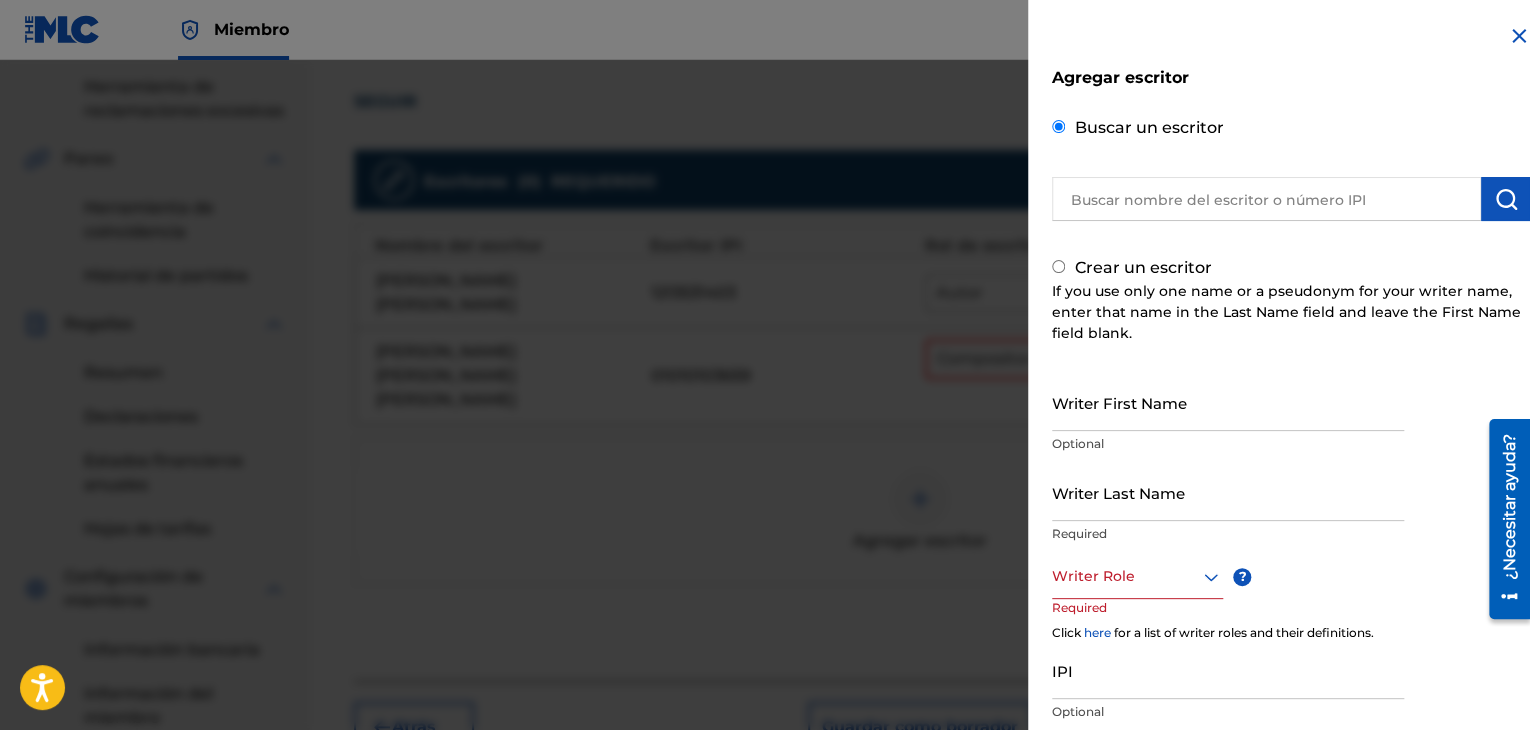radio on "false" 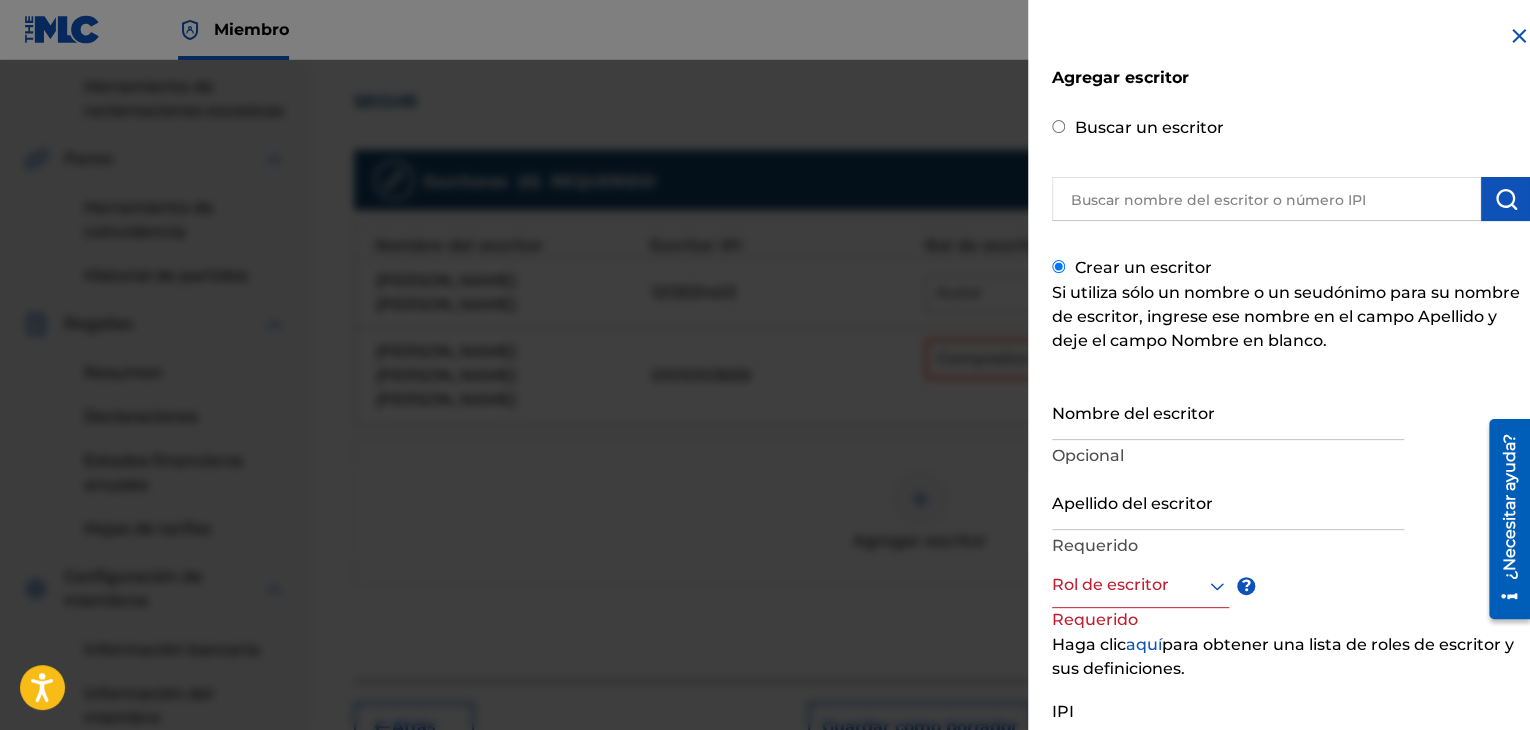 click on "Nombre del escritor" at bounding box center (1228, 411) 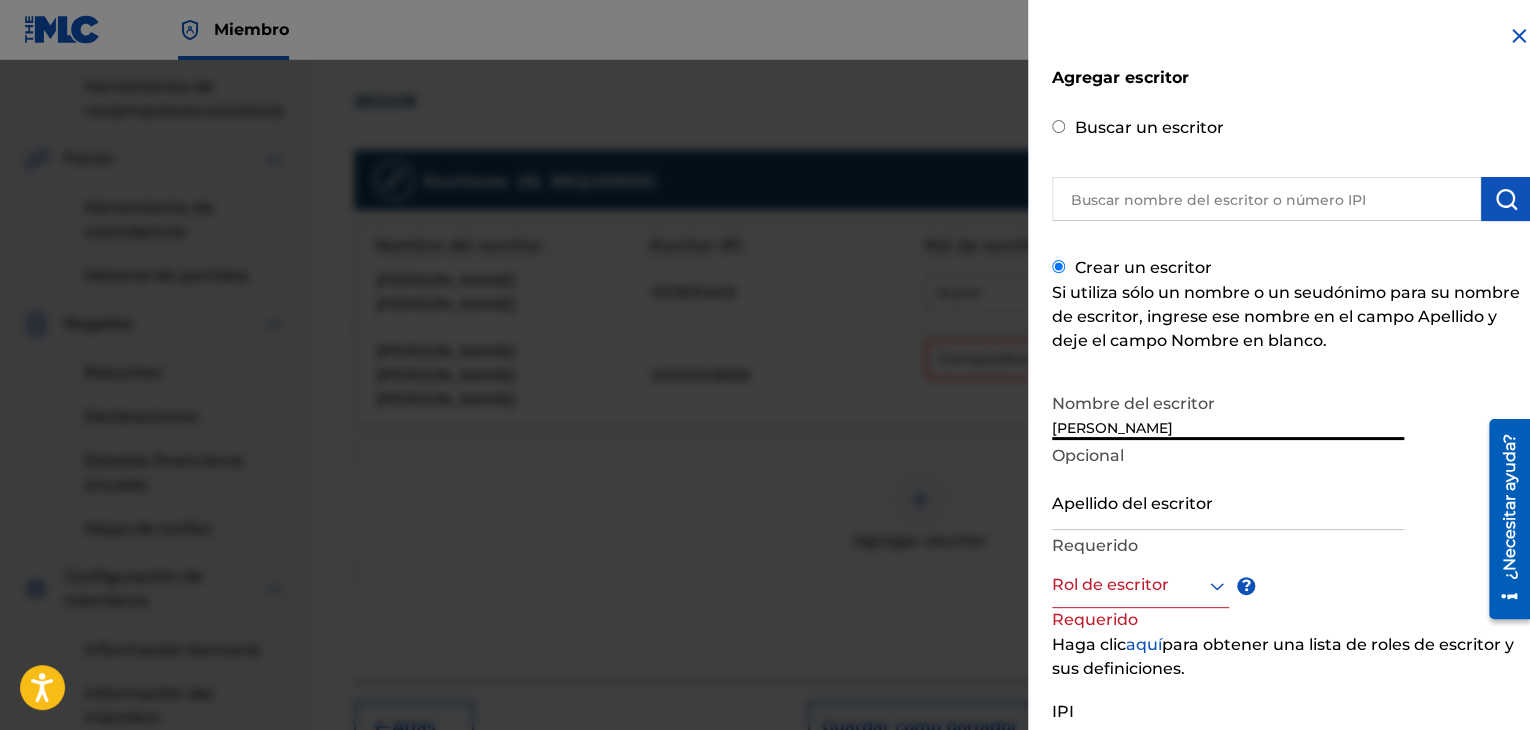 type on "[PERSON_NAME]" 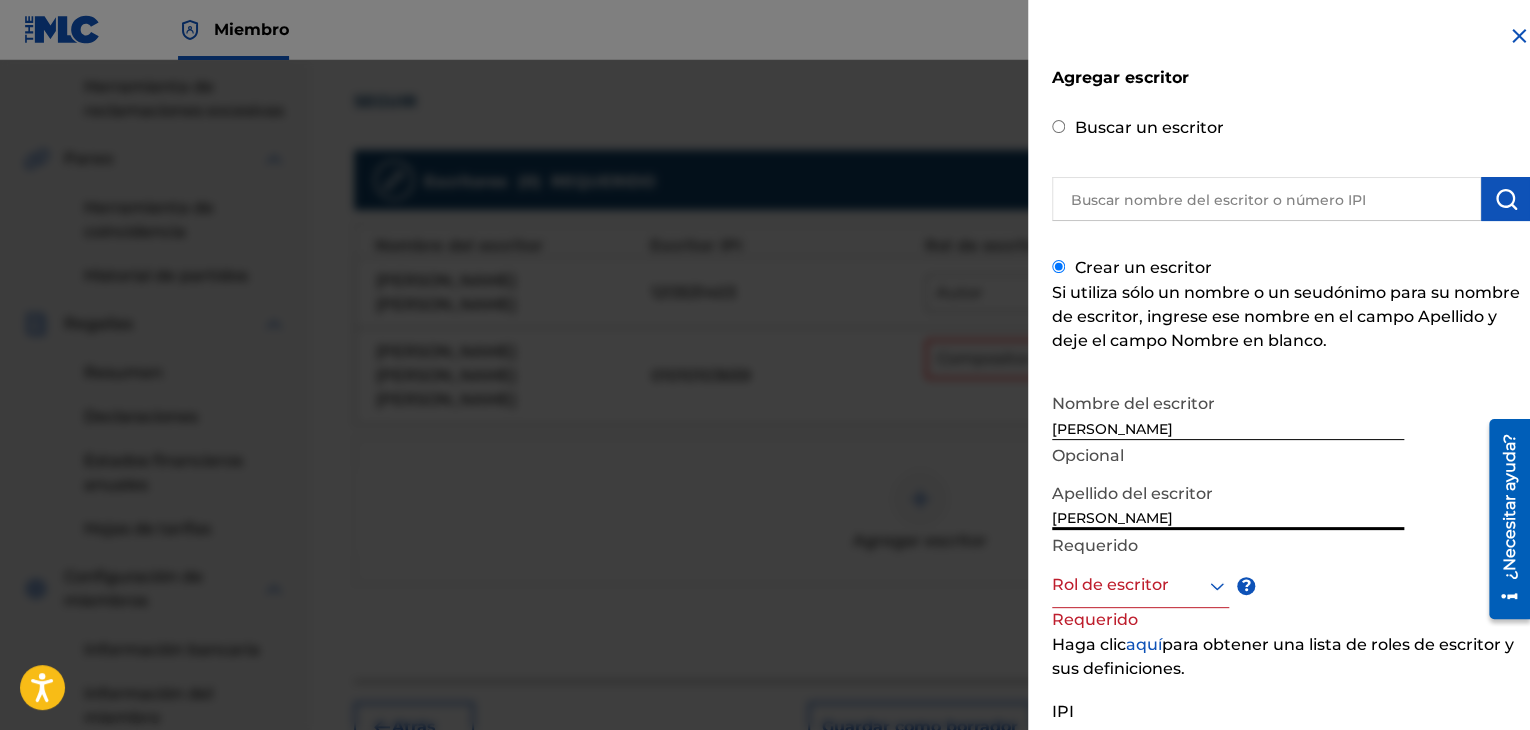 type on "[PERSON_NAME]" 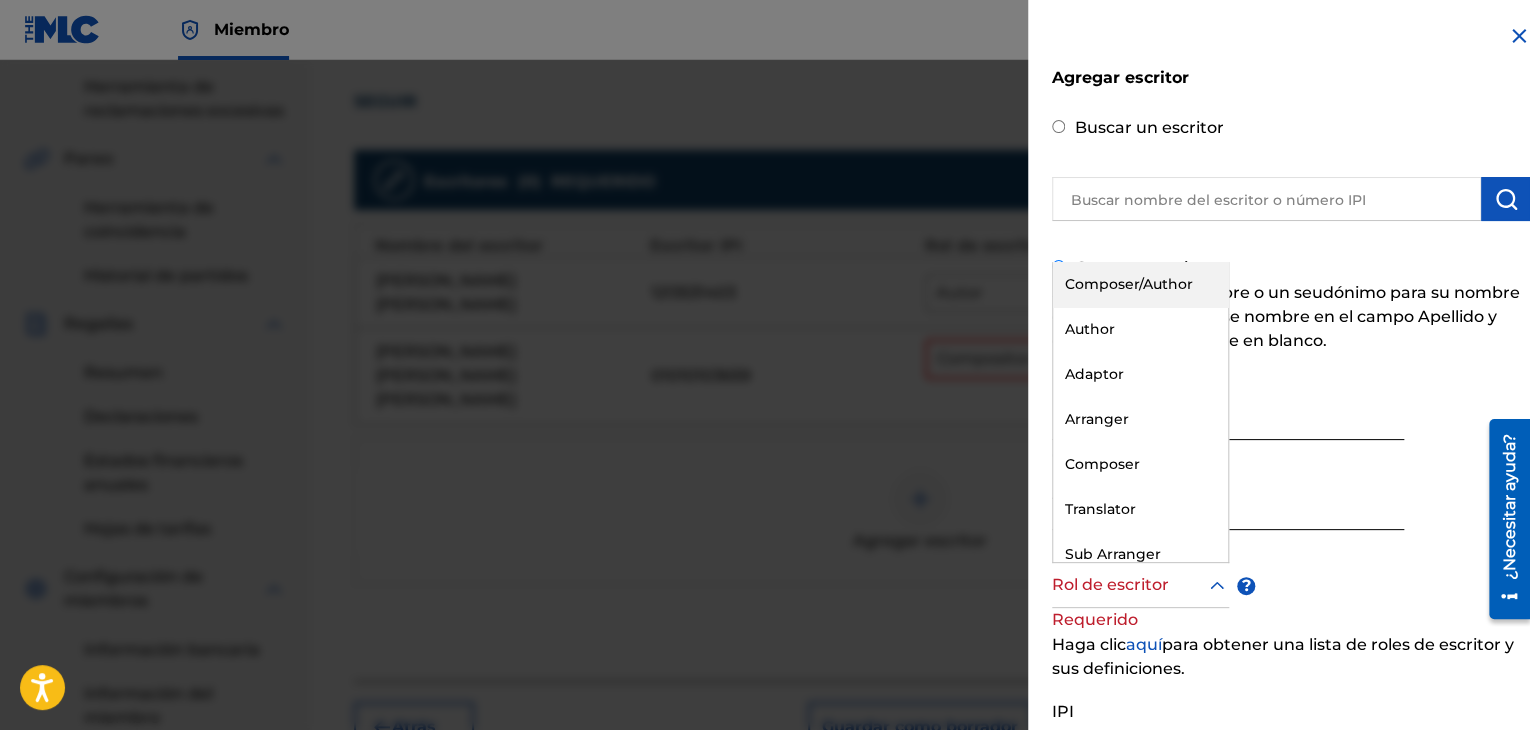 click at bounding box center [1140, 585] 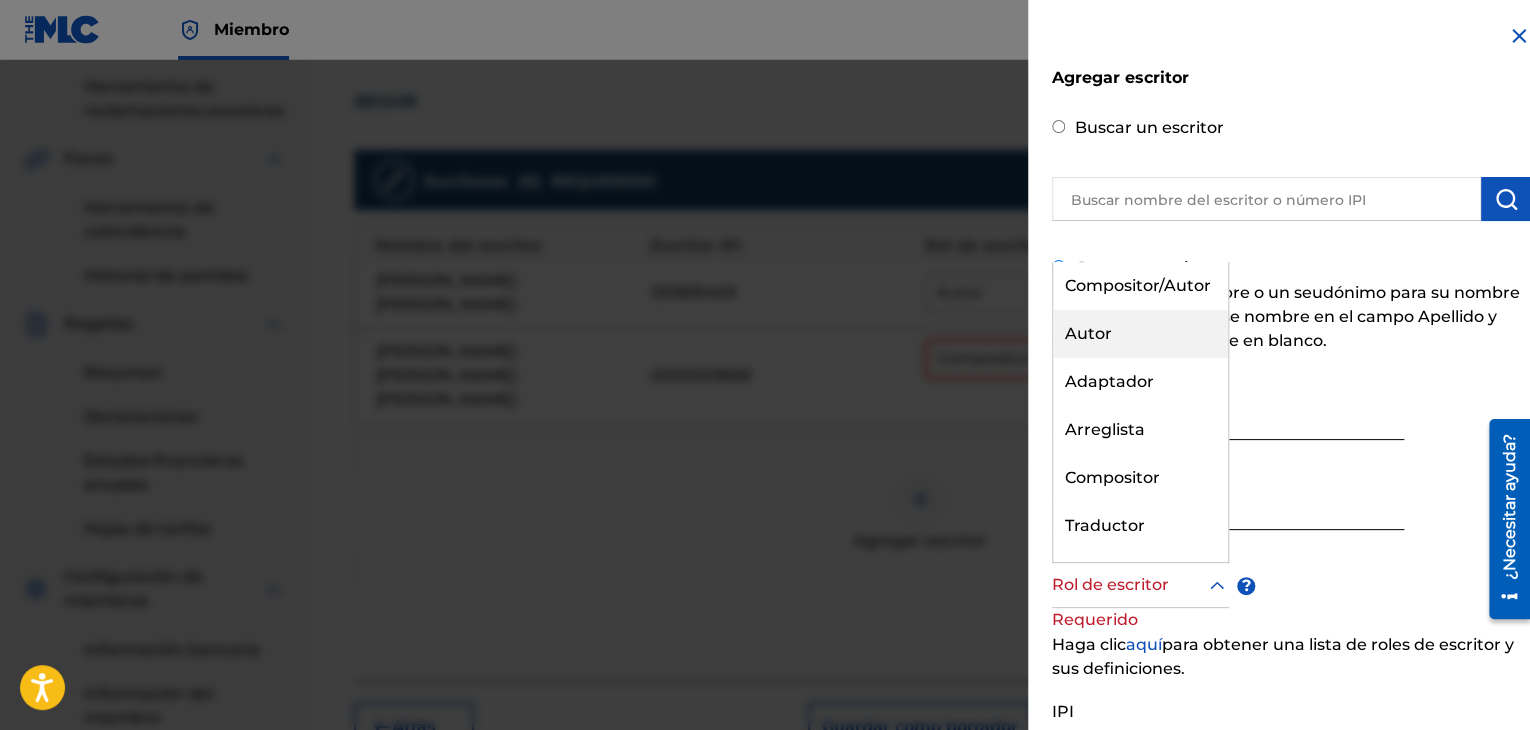 click on "Autor" at bounding box center (1140, 334) 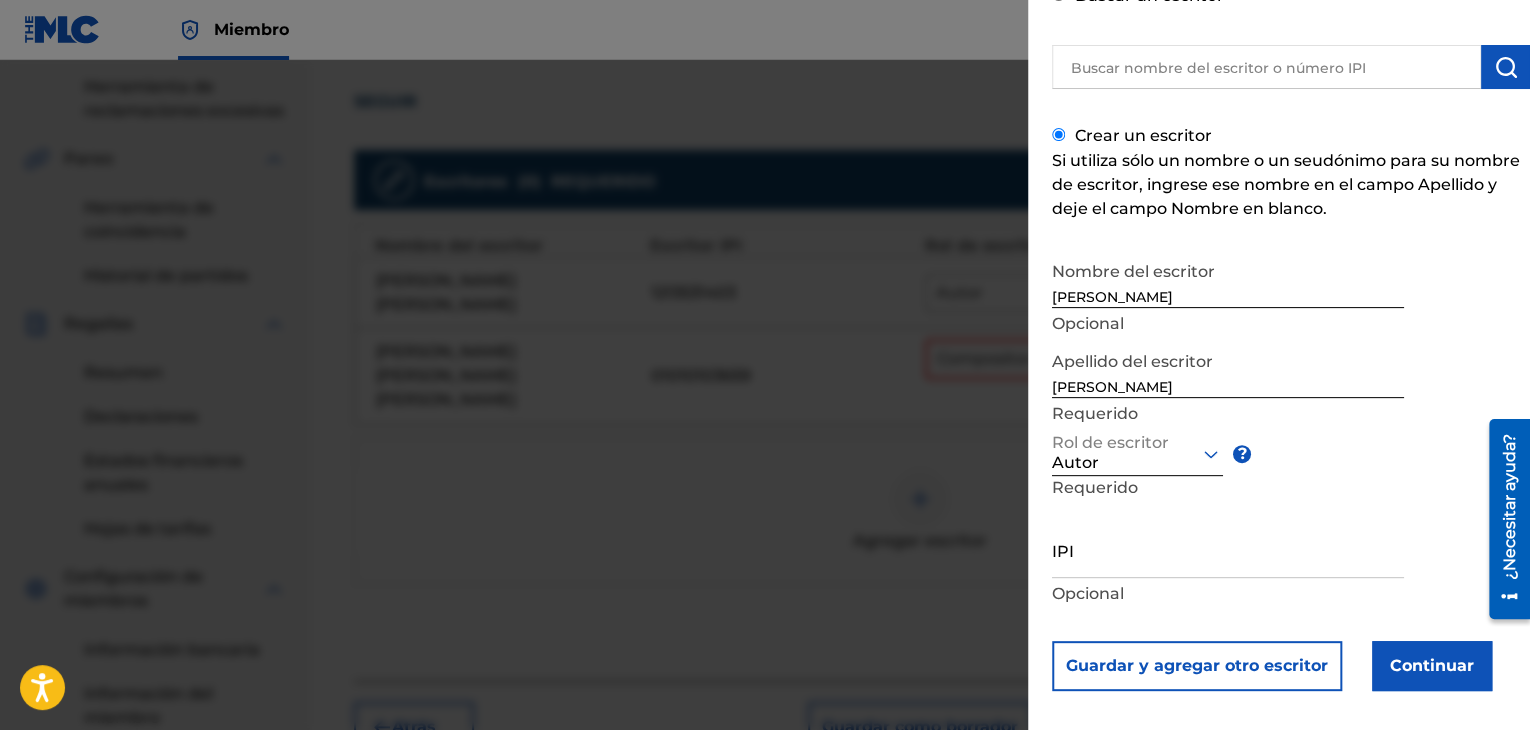 scroll, scrollTop: 147, scrollLeft: 0, axis: vertical 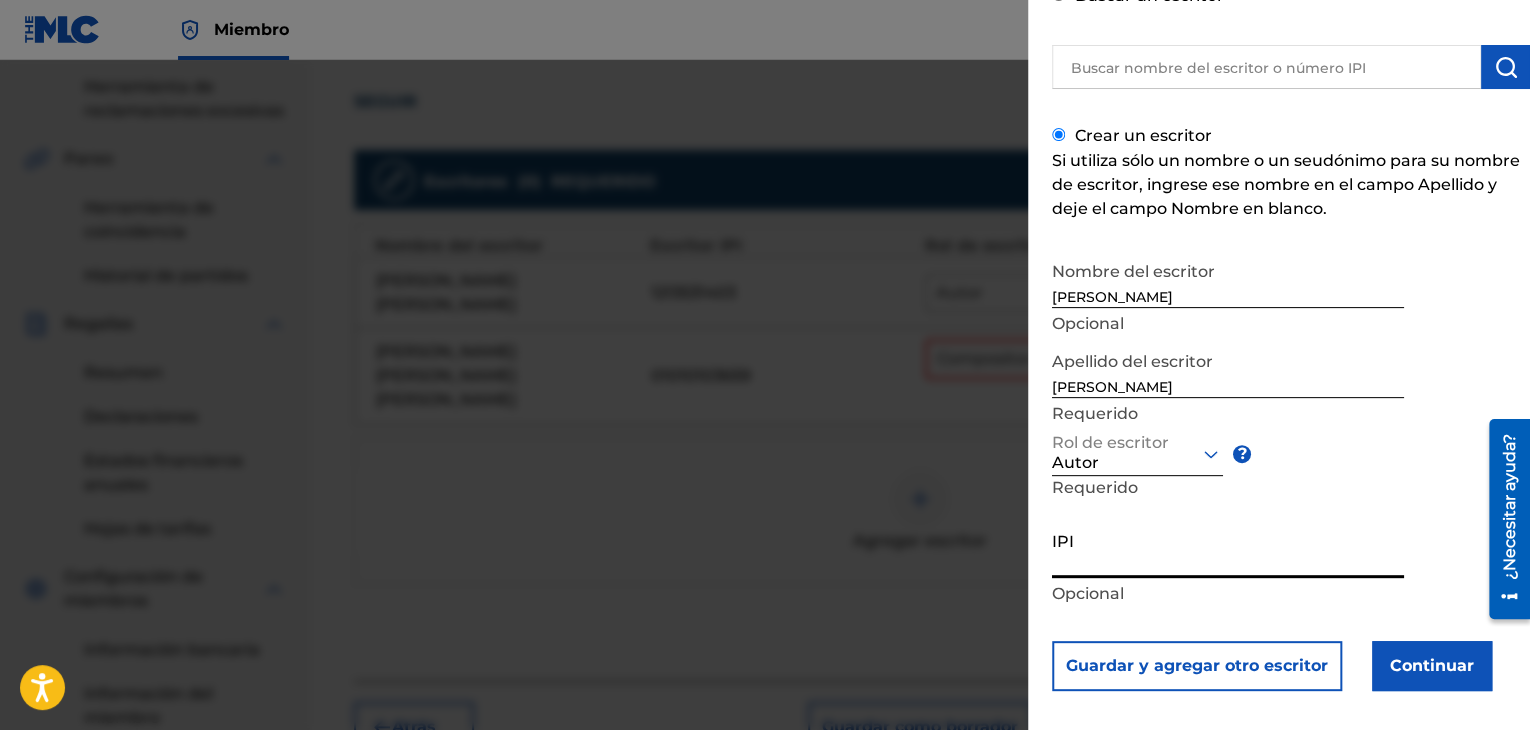 paste on "1074604372" 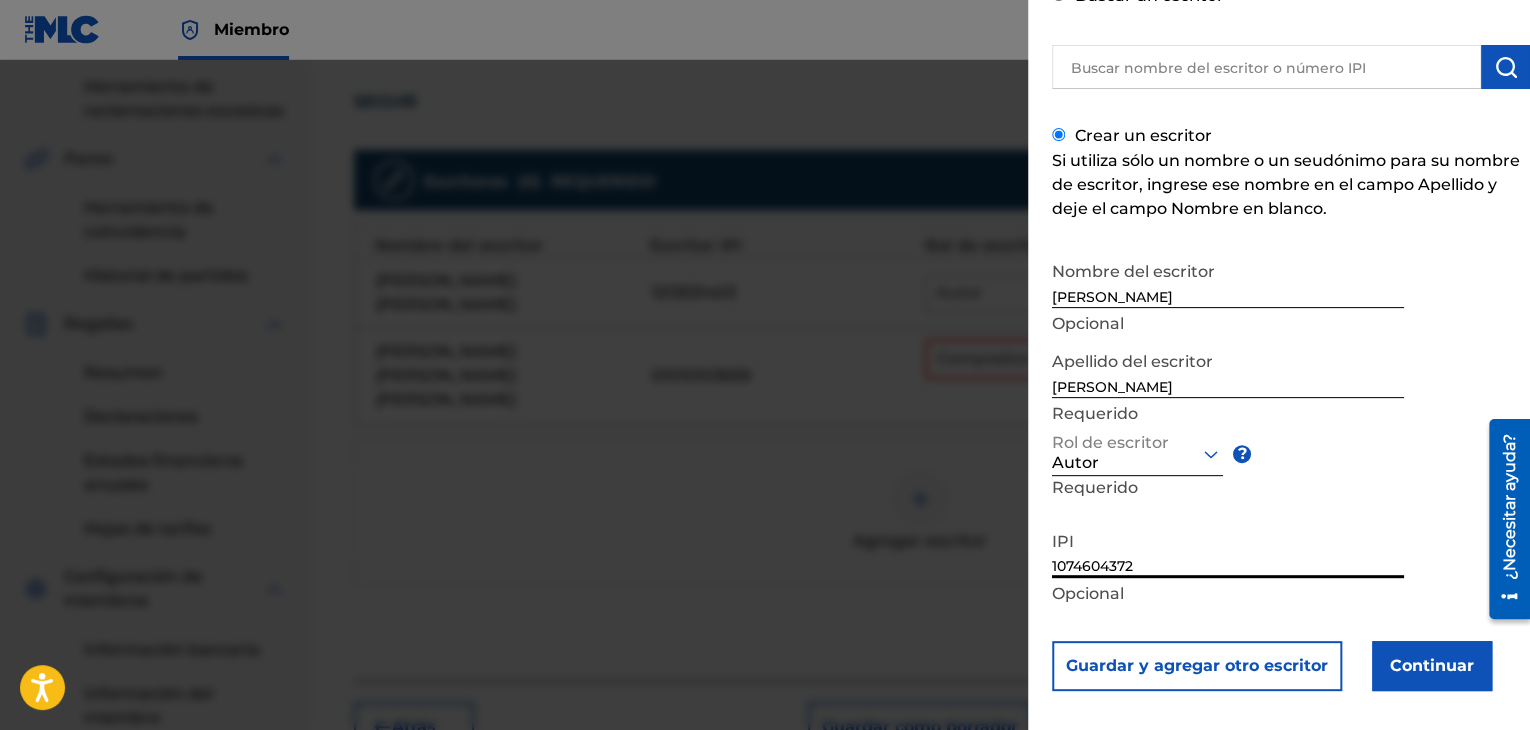 type on "1074604372" 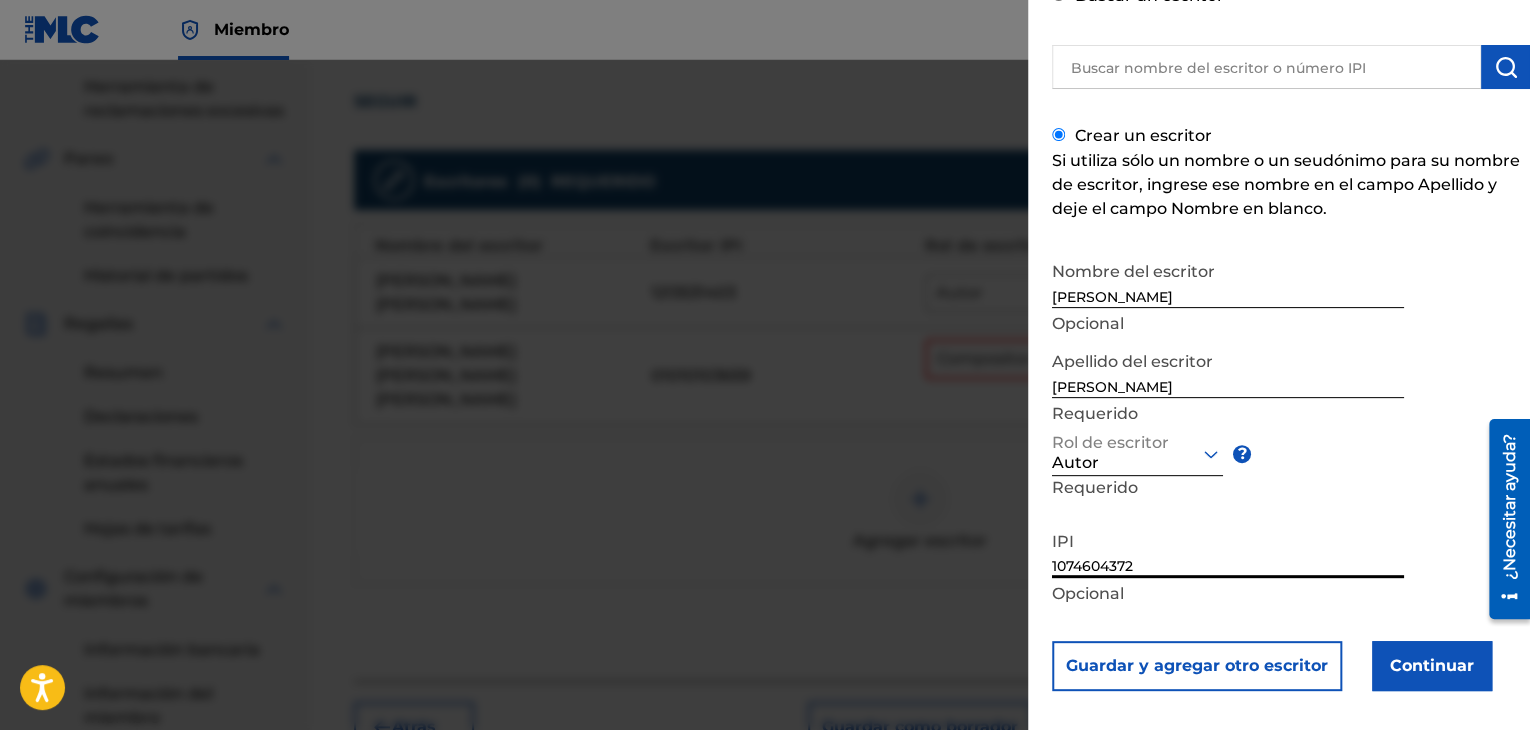 click on "Continuar" at bounding box center [1432, 666] 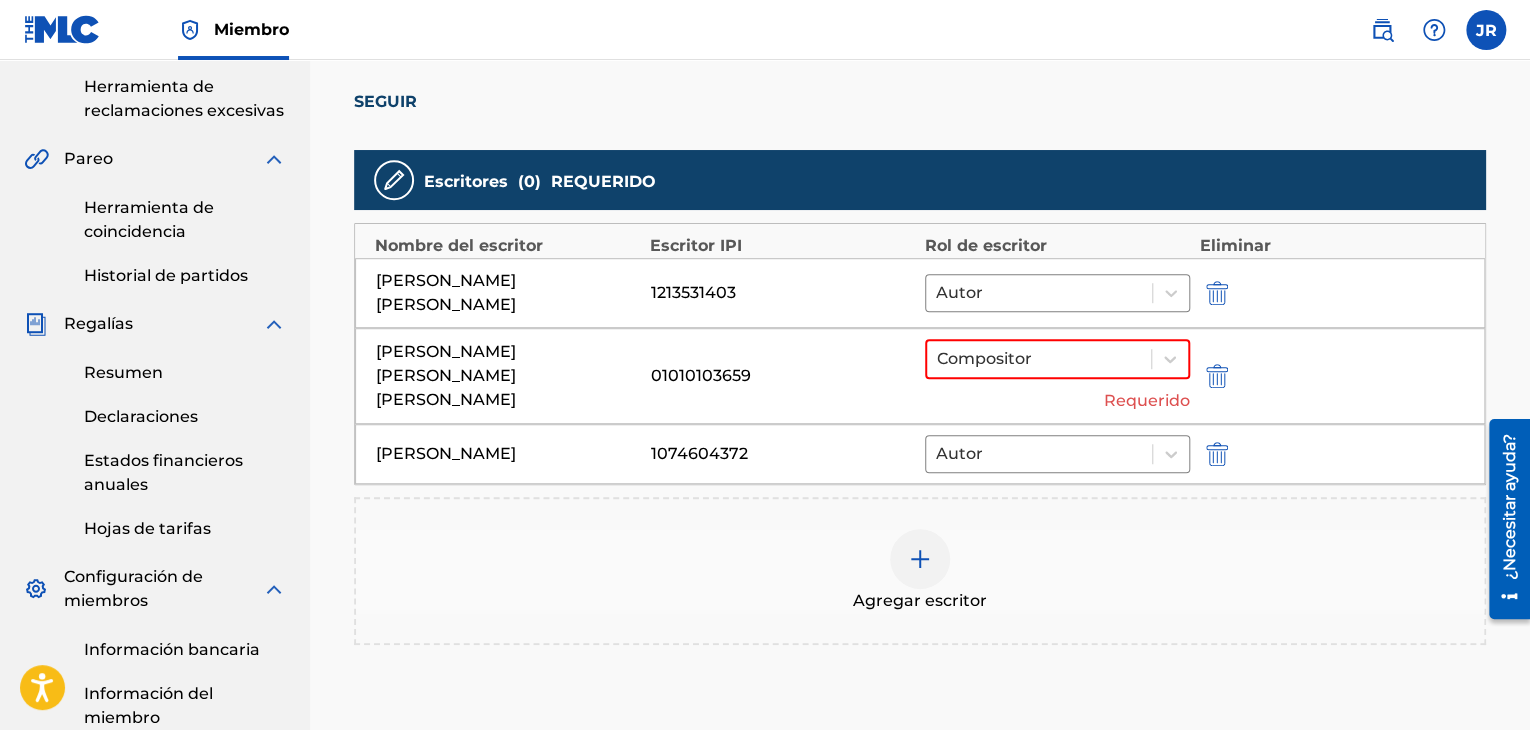 click on "Agregar escritor" at bounding box center (920, 571) 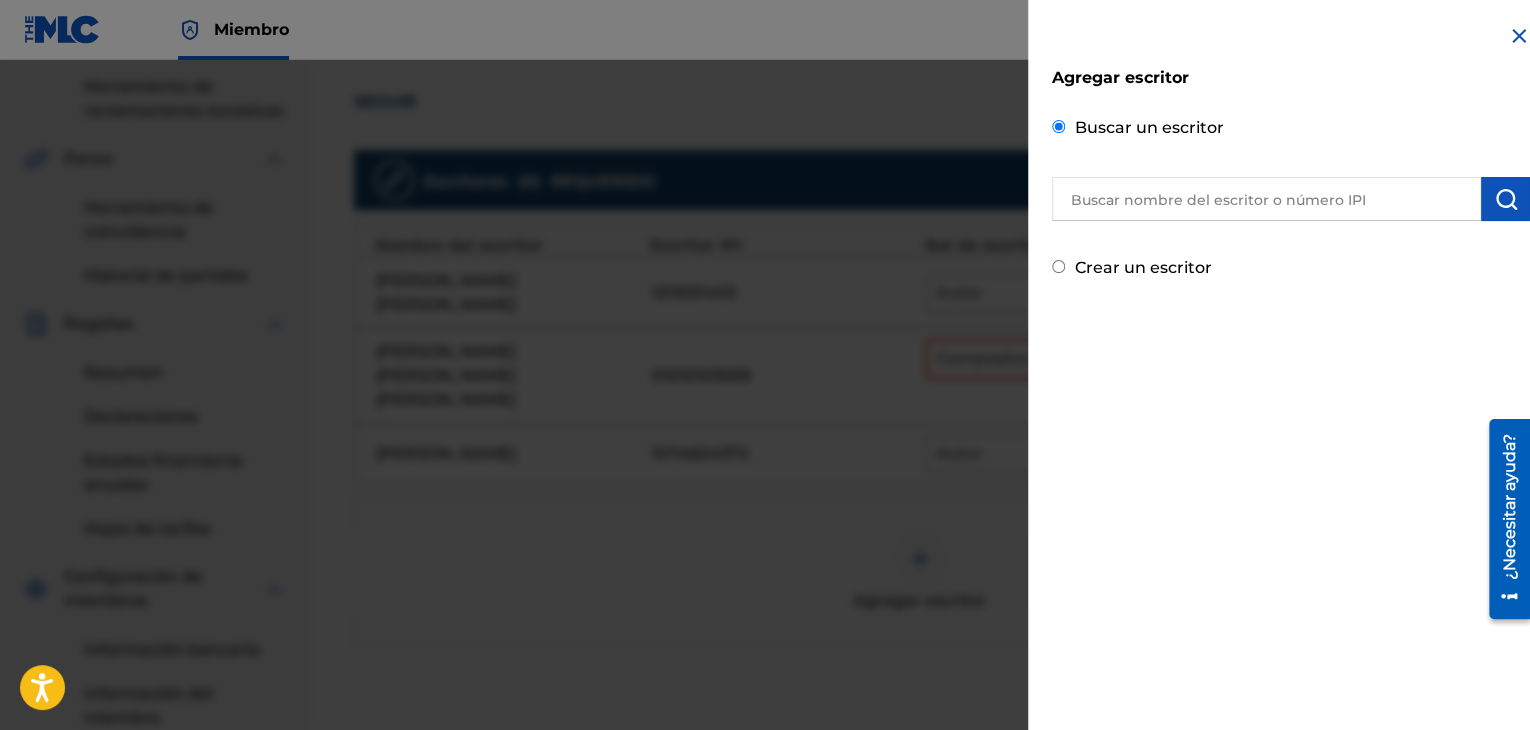click at bounding box center [765, 425] 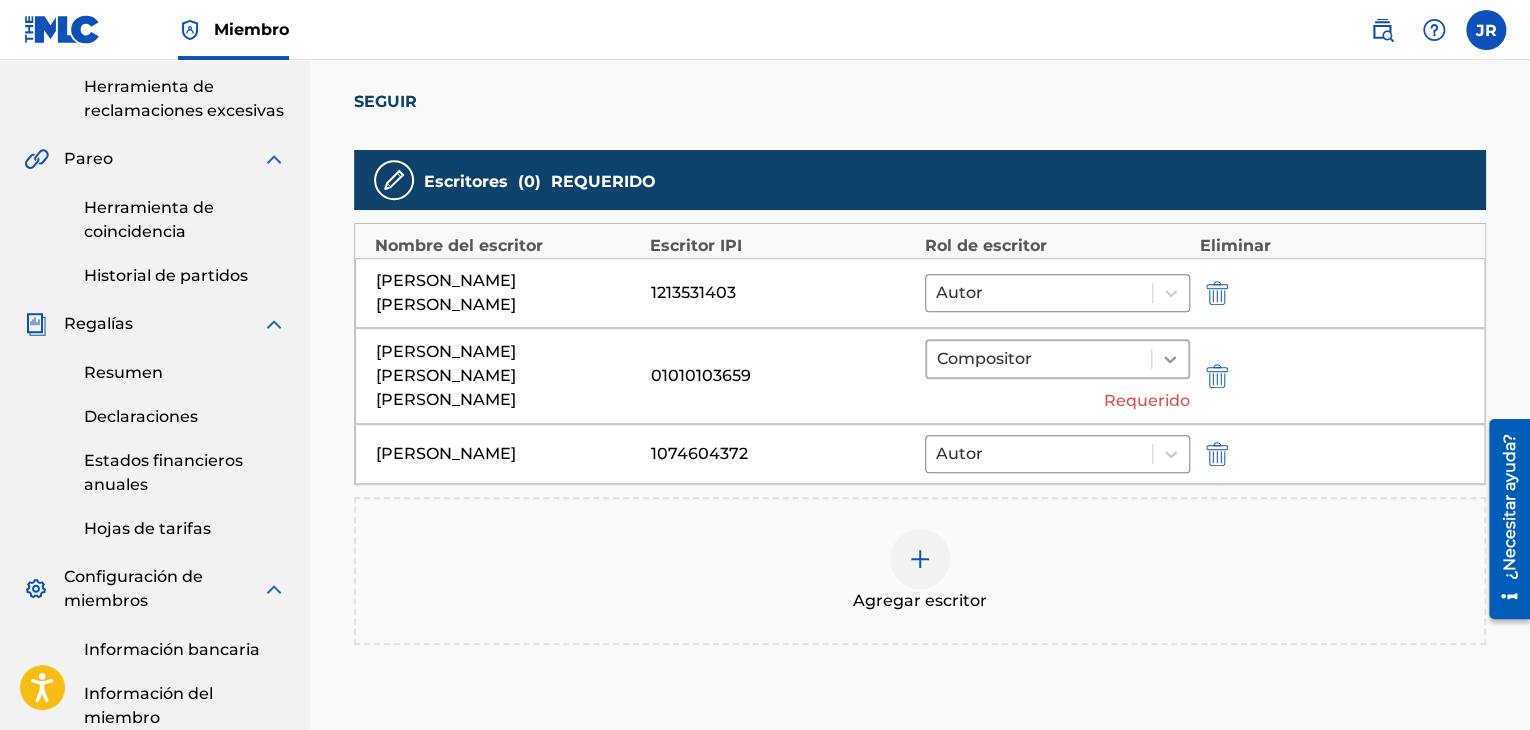 click 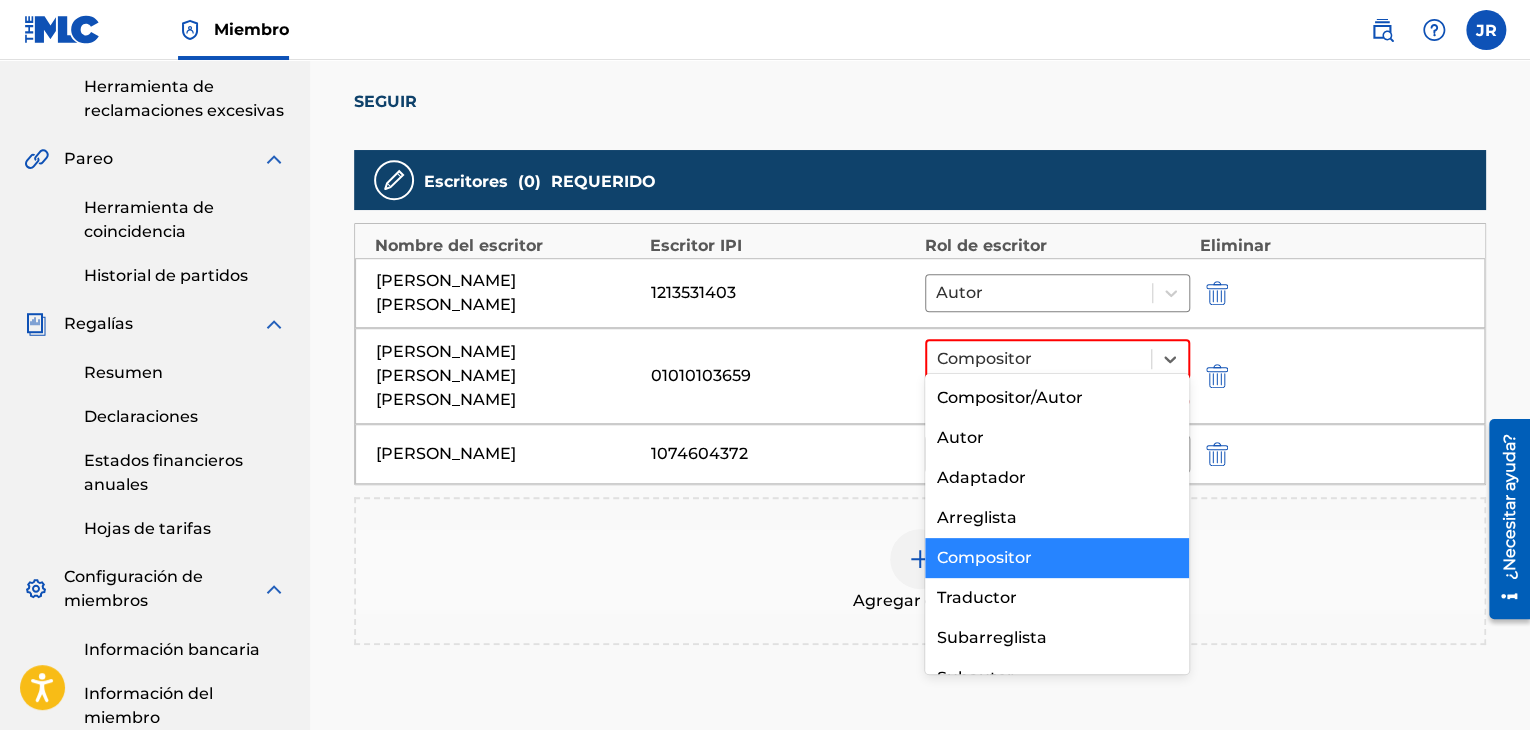 click on "Compositor" at bounding box center [984, 557] 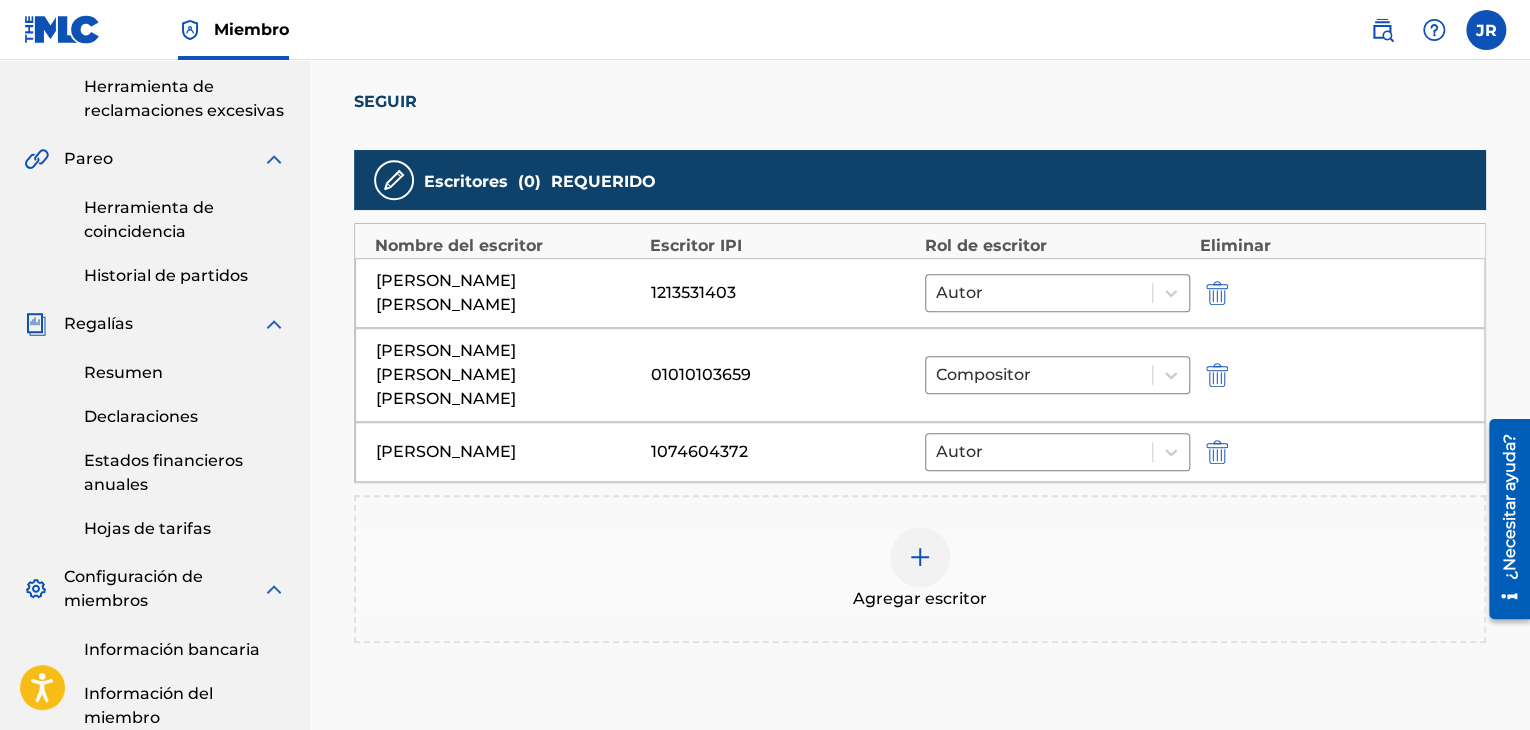 click on "Agregar escritor" at bounding box center [920, 569] 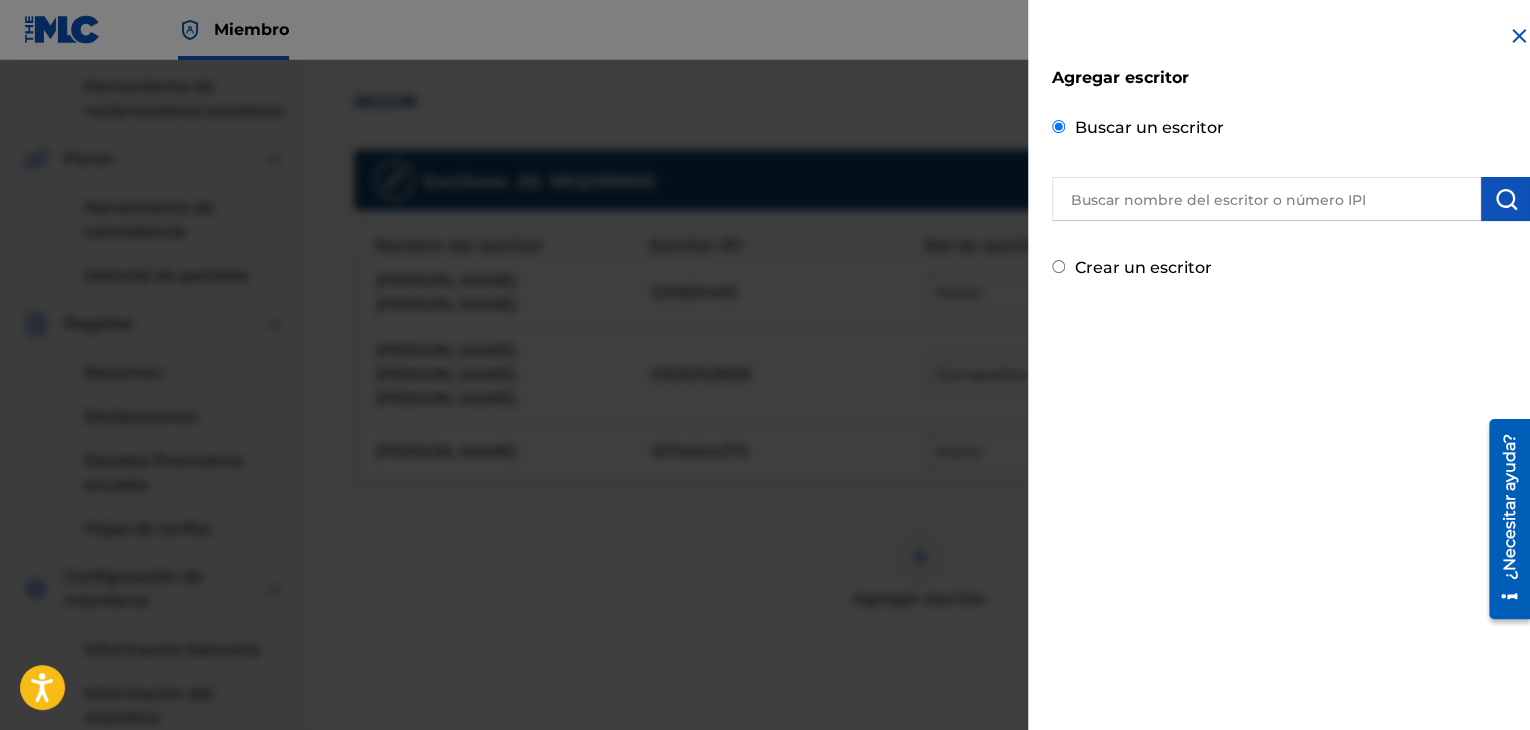 click at bounding box center (765, 425) 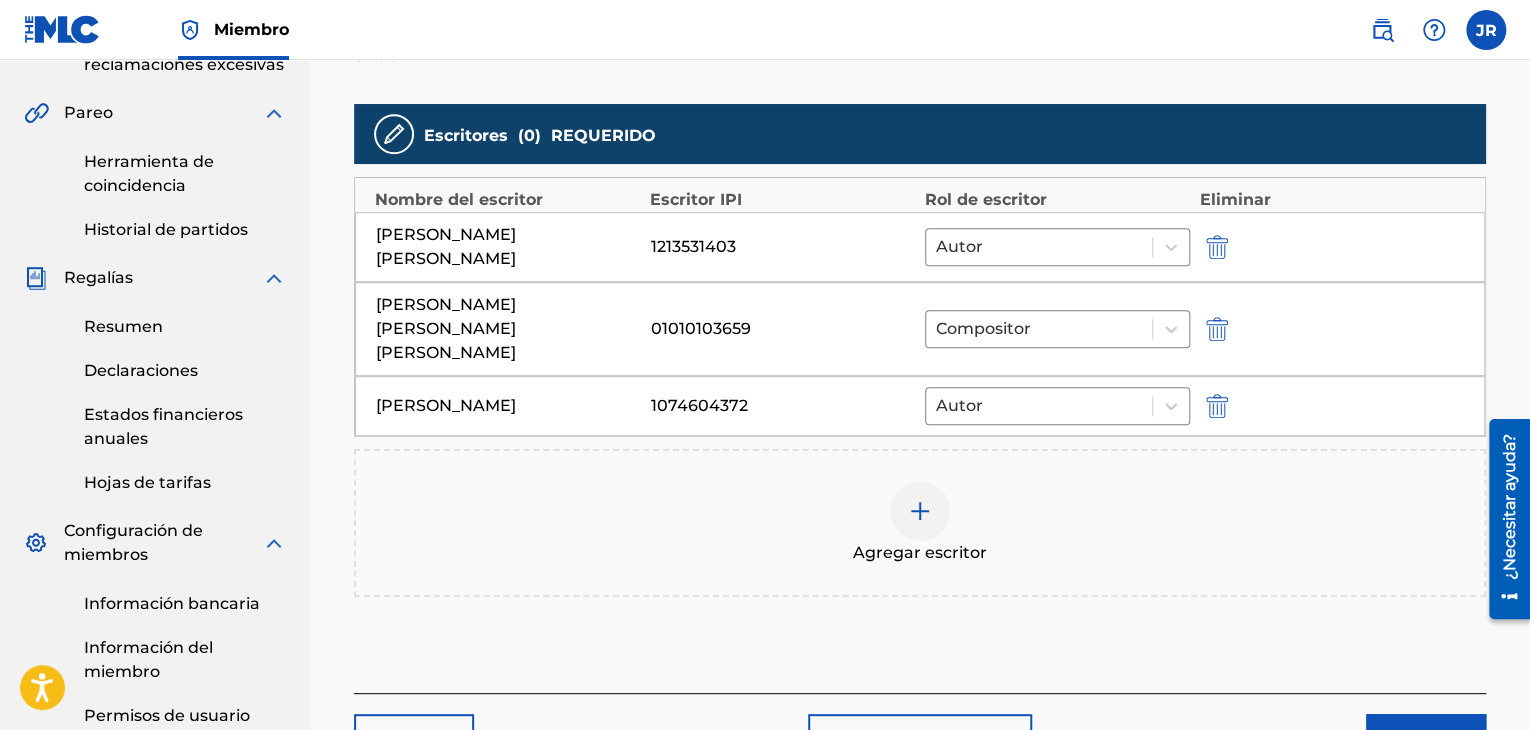 scroll, scrollTop: 701, scrollLeft: 0, axis: vertical 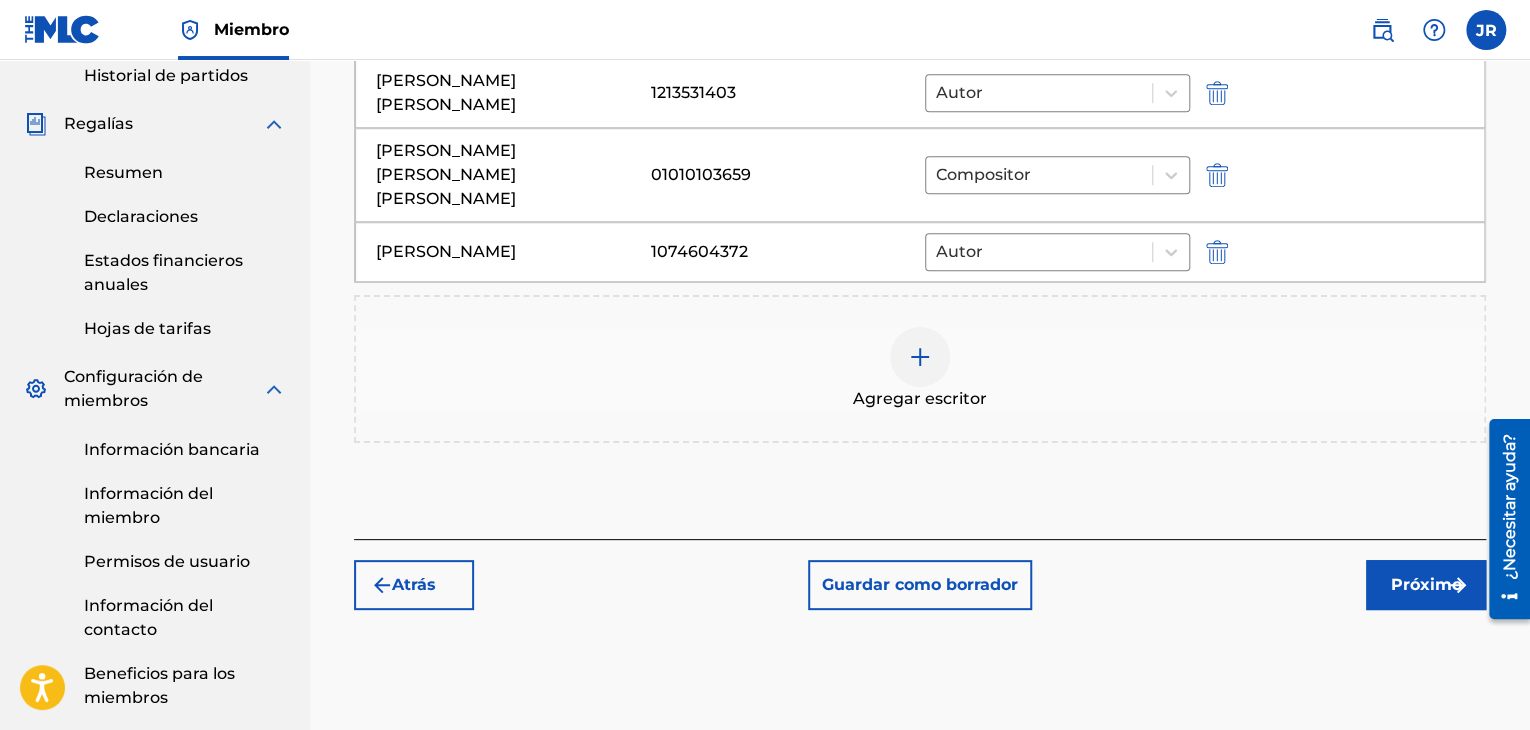click on "Próximo" at bounding box center (1426, 584) 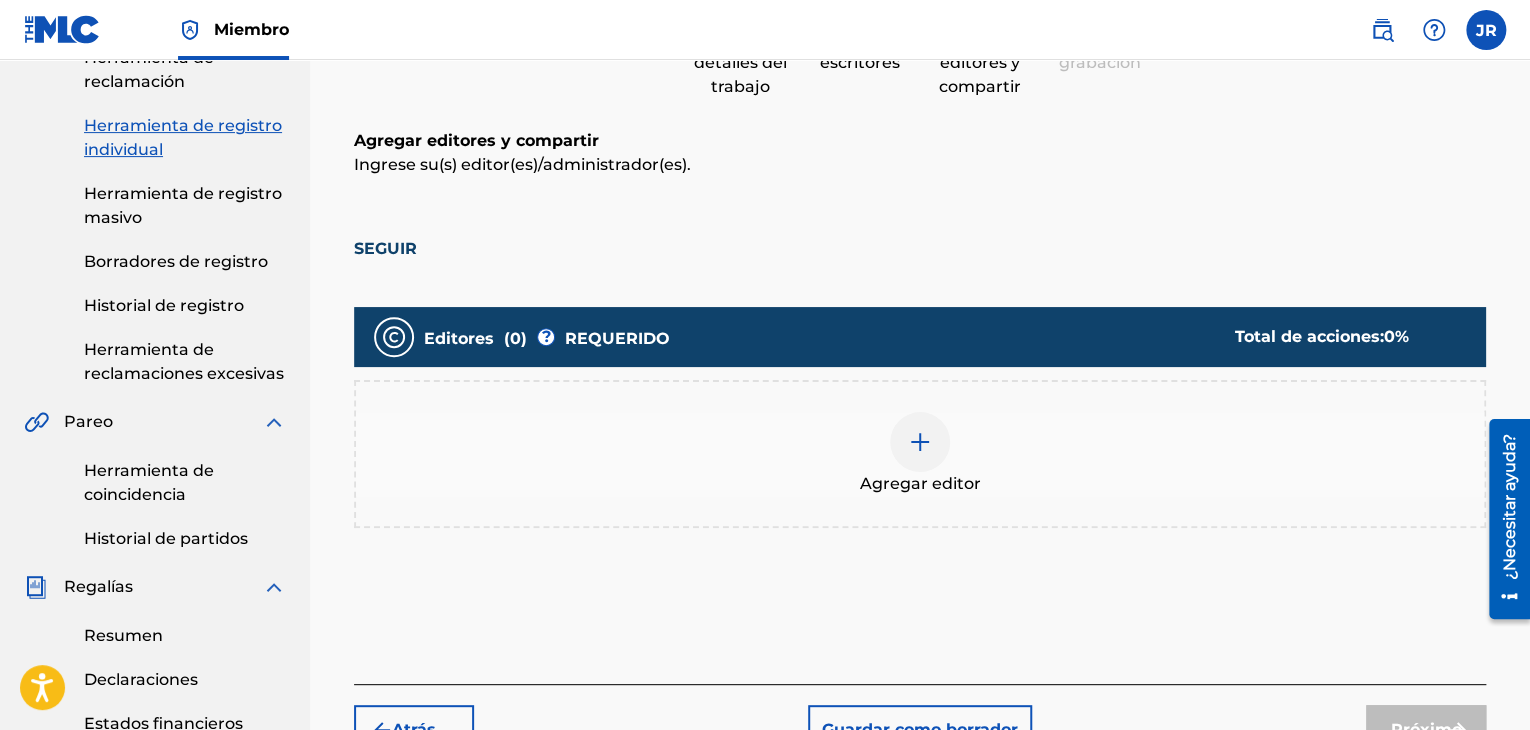 scroll, scrollTop: 290, scrollLeft: 0, axis: vertical 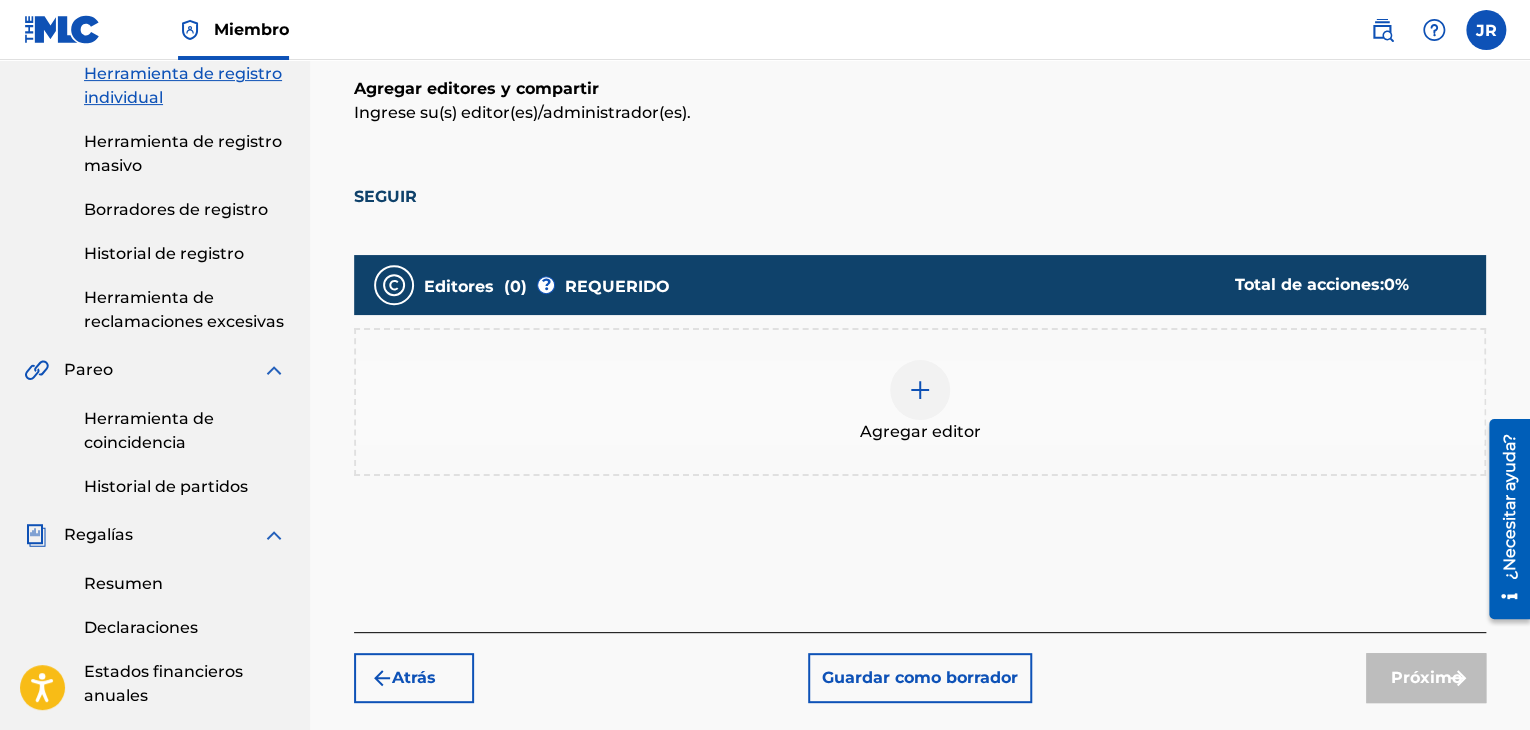 click at bounding box center [920, 390] 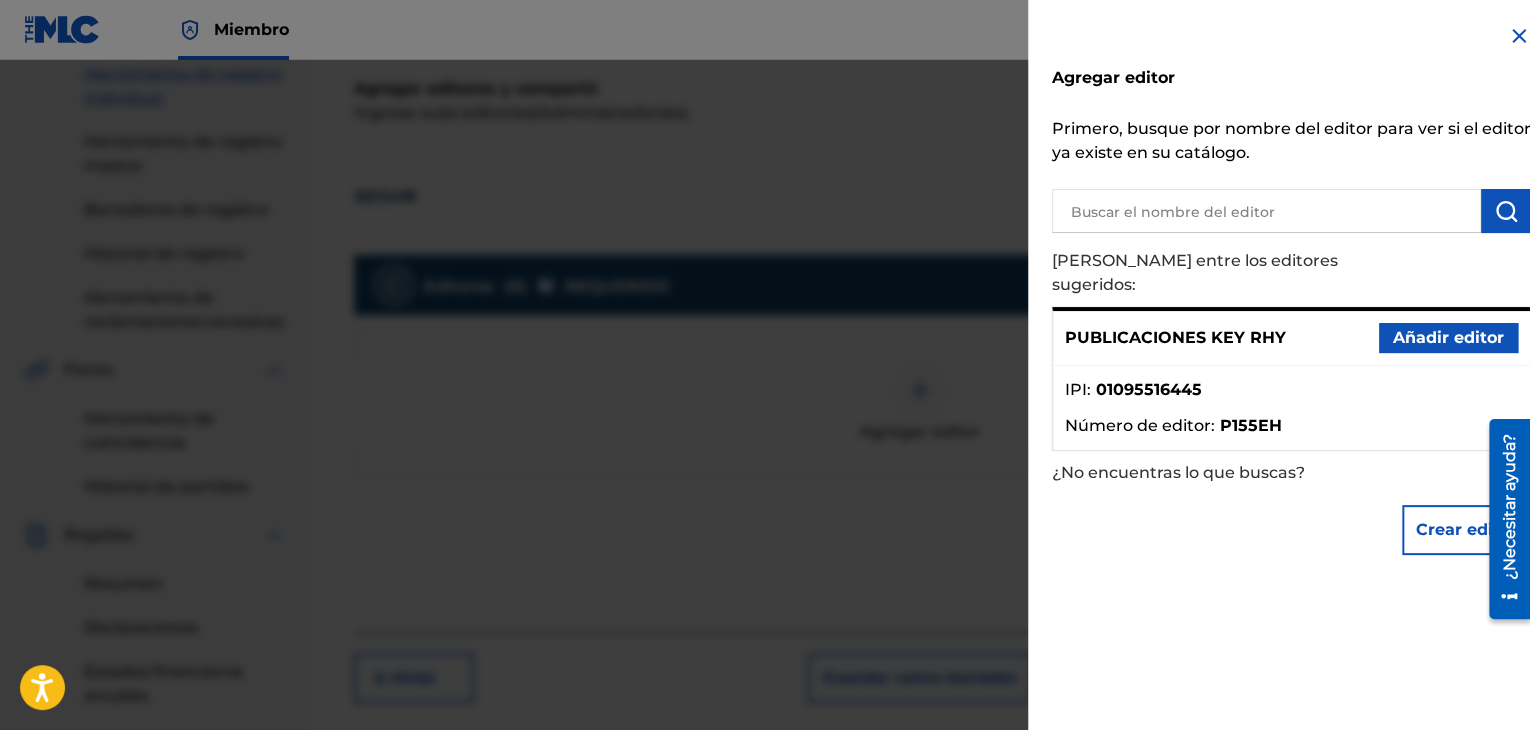 click on "Añadir editor" at bounding box center [1448, 337] 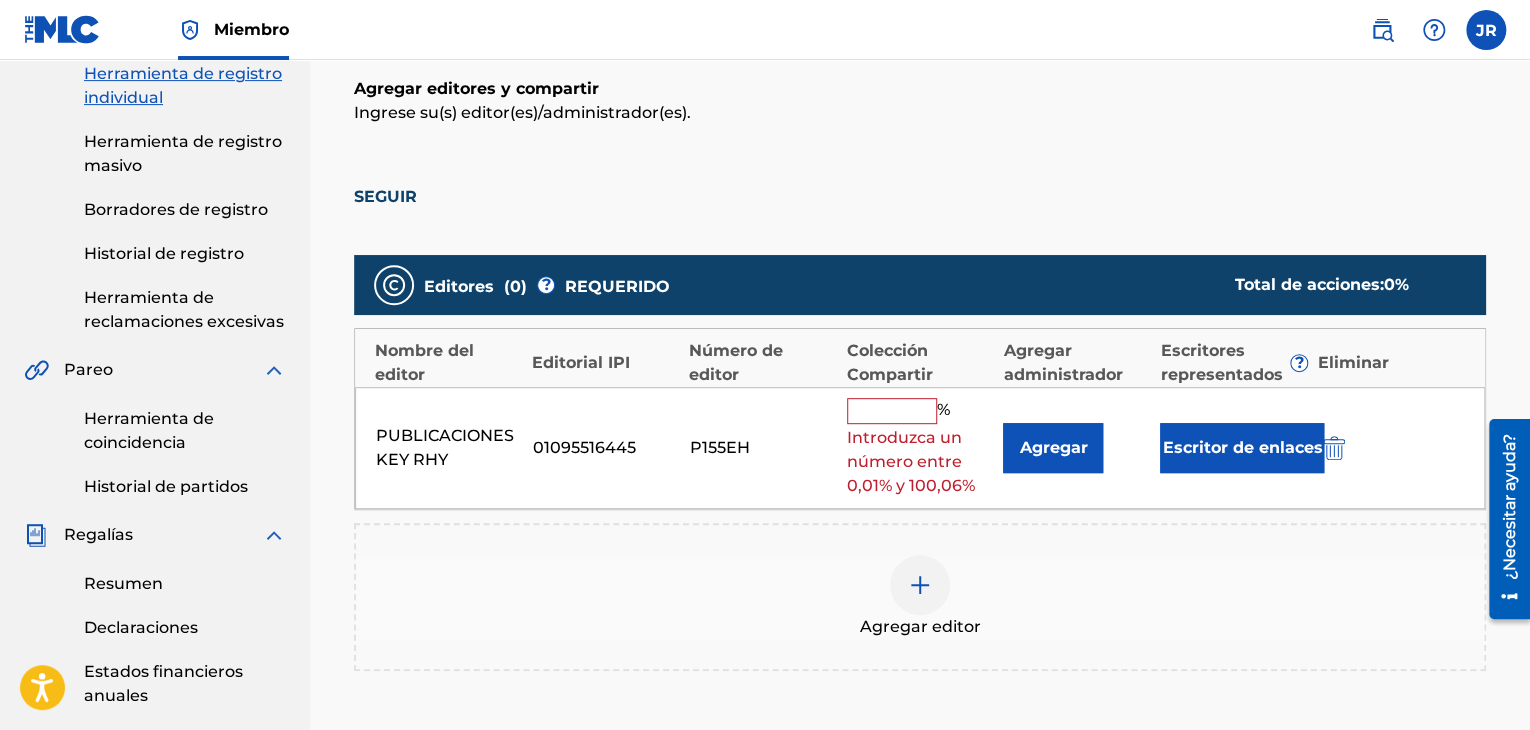 click at bounding box center (892, 411) 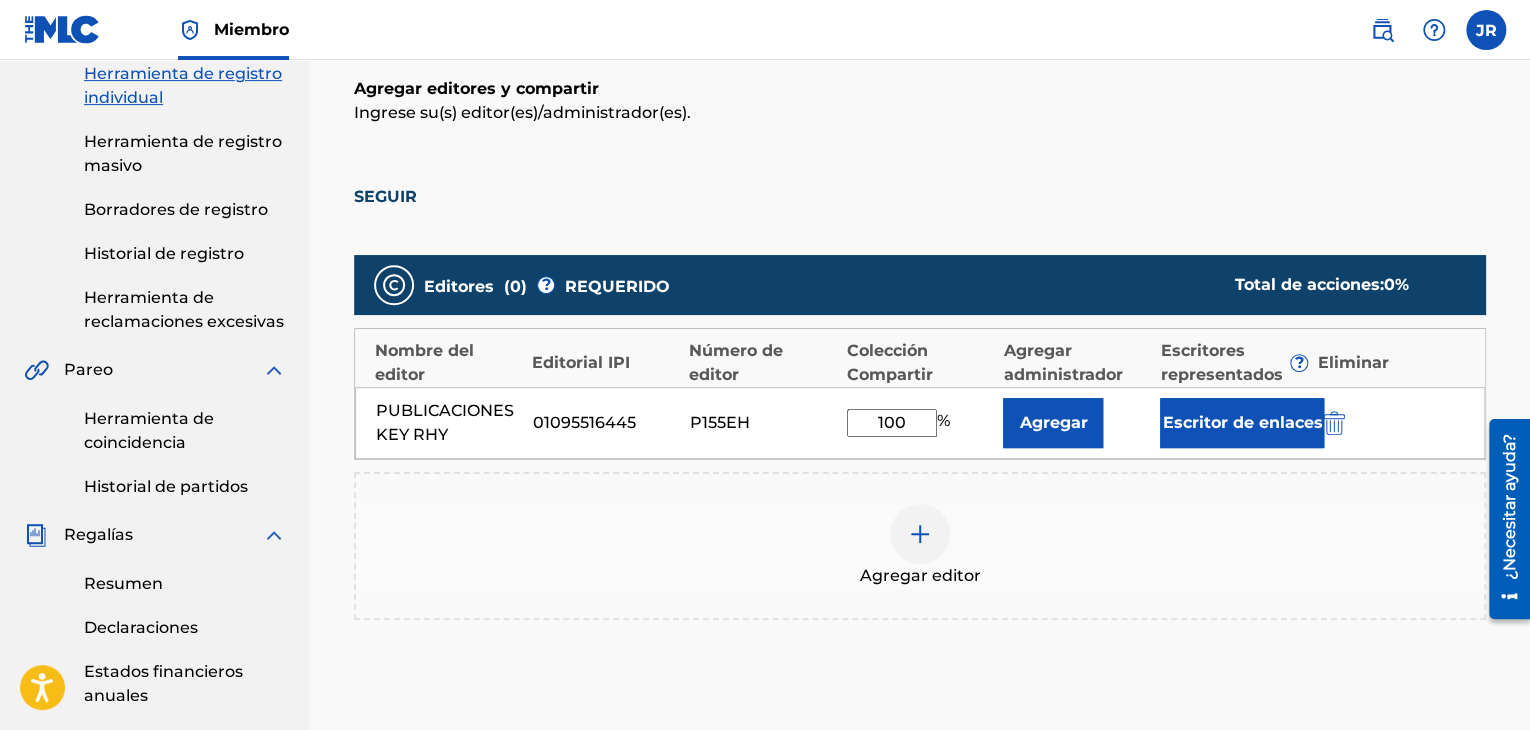 type on "100" 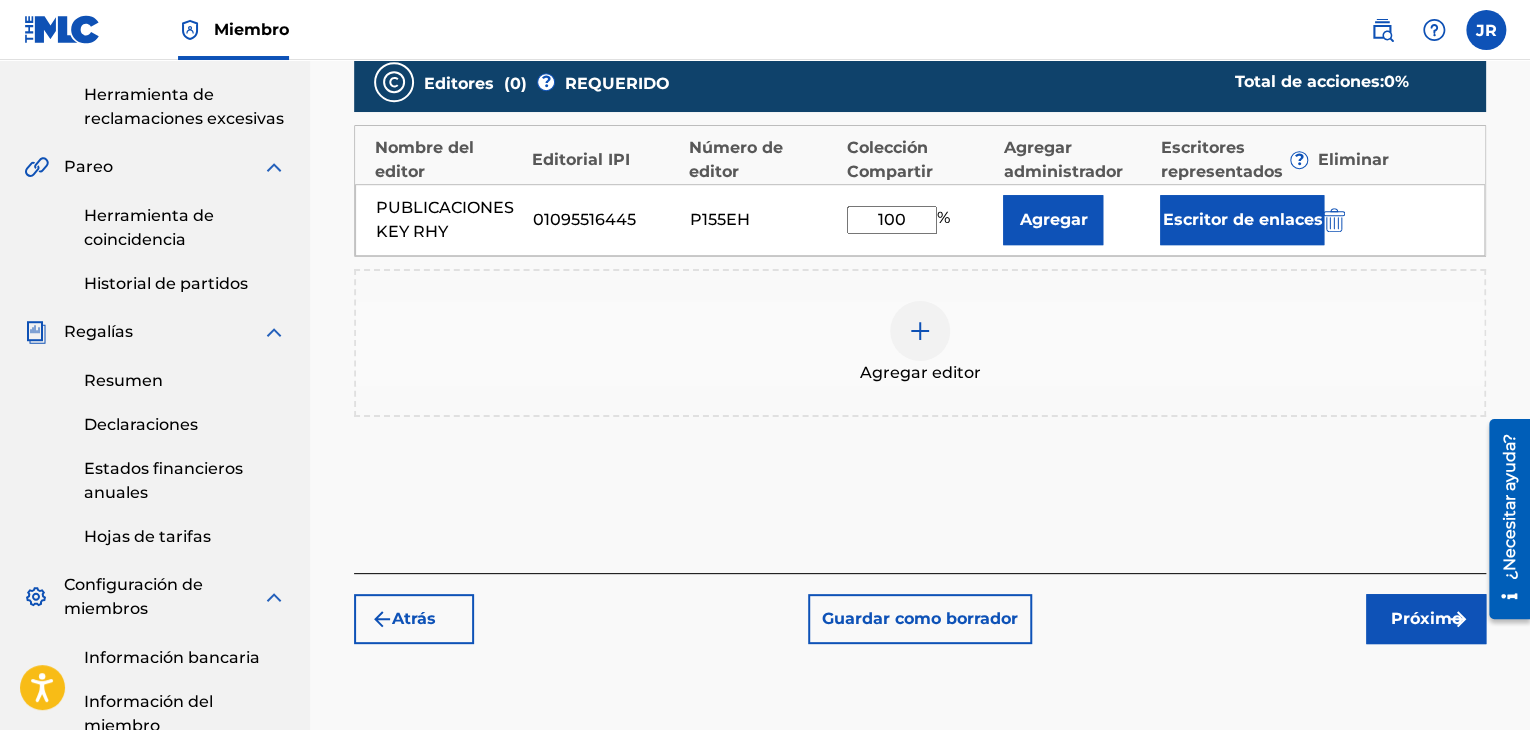 scroll, scrollTop: 490, scrollLeft: 0, axis: vertical 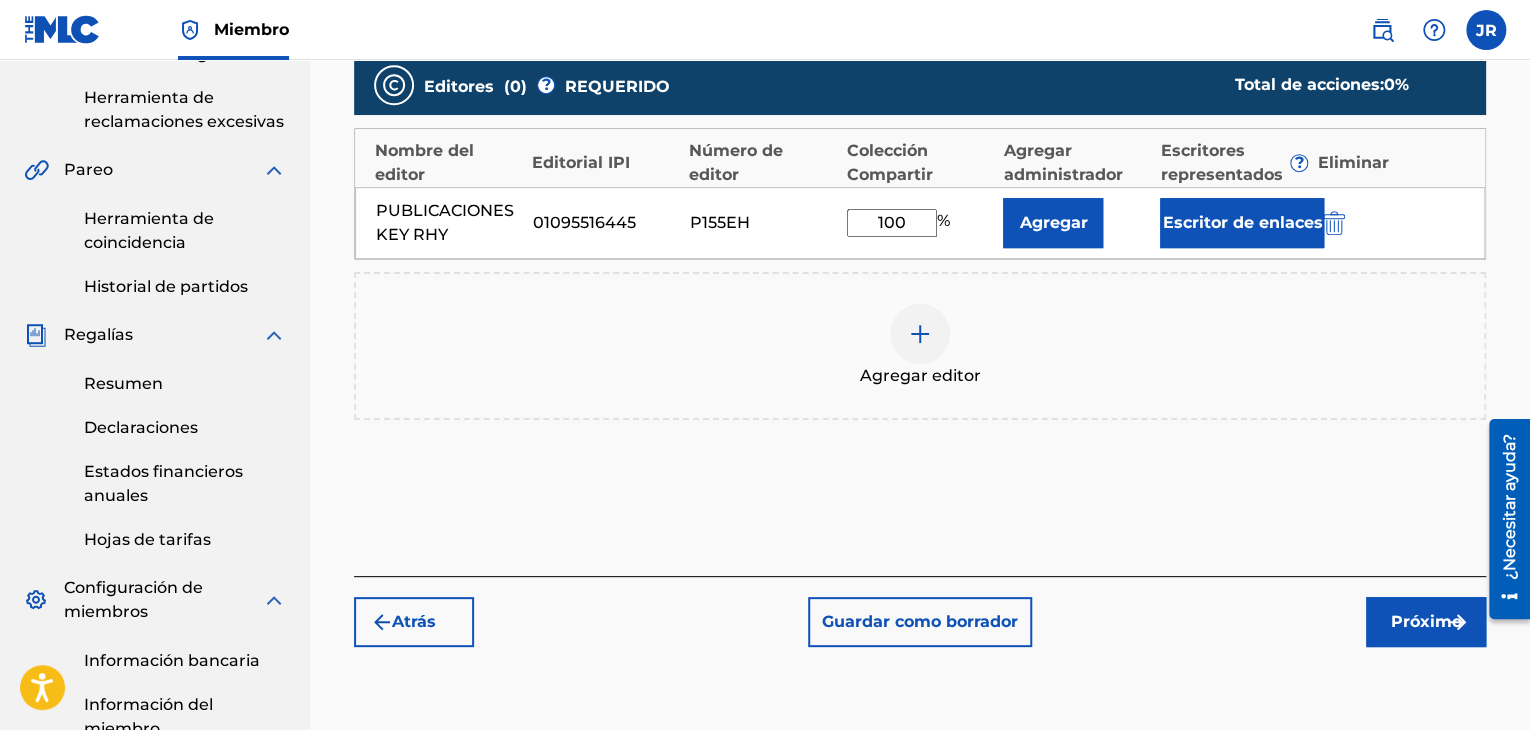 click on "Agregar" at bounding box center (1053, 223) 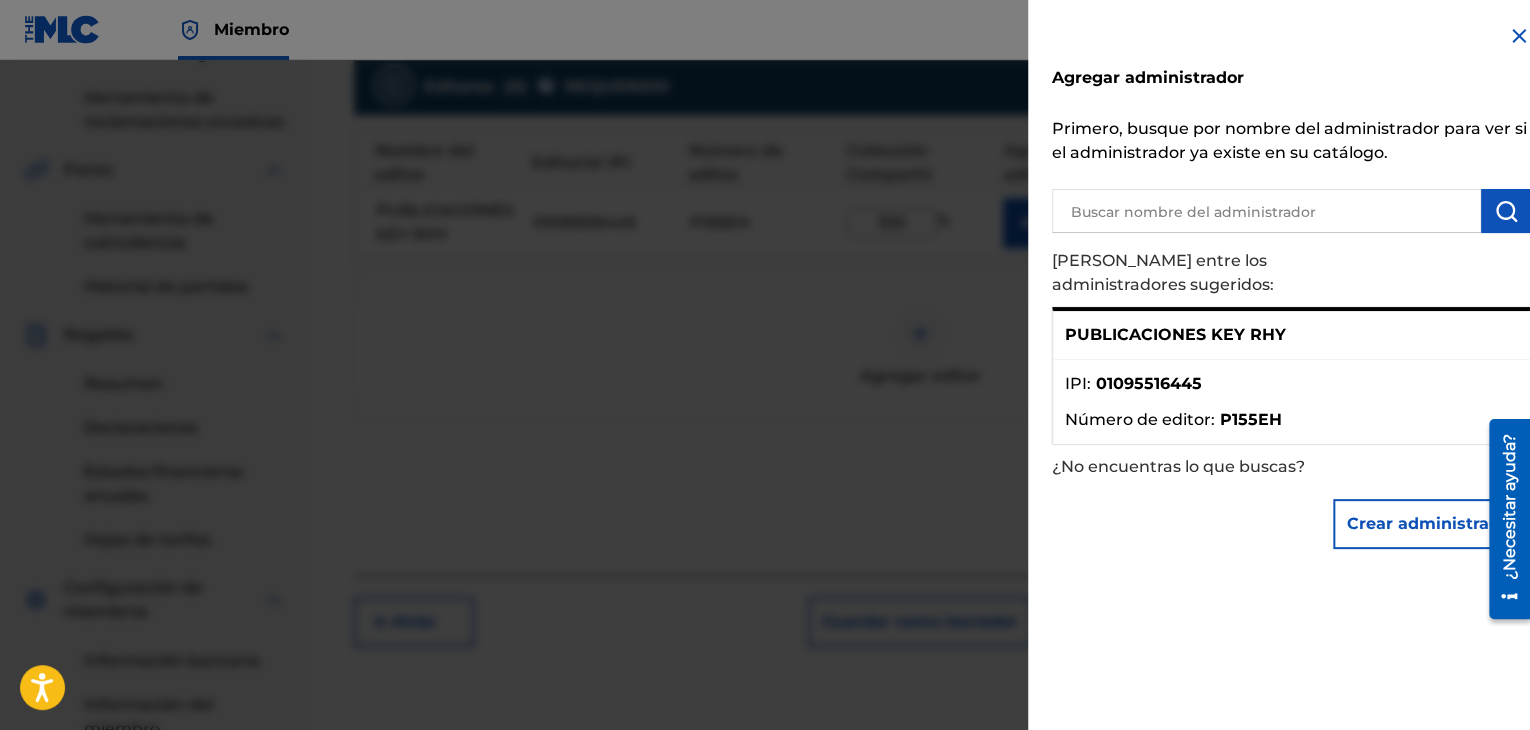click at bounding box center (1266, 211) 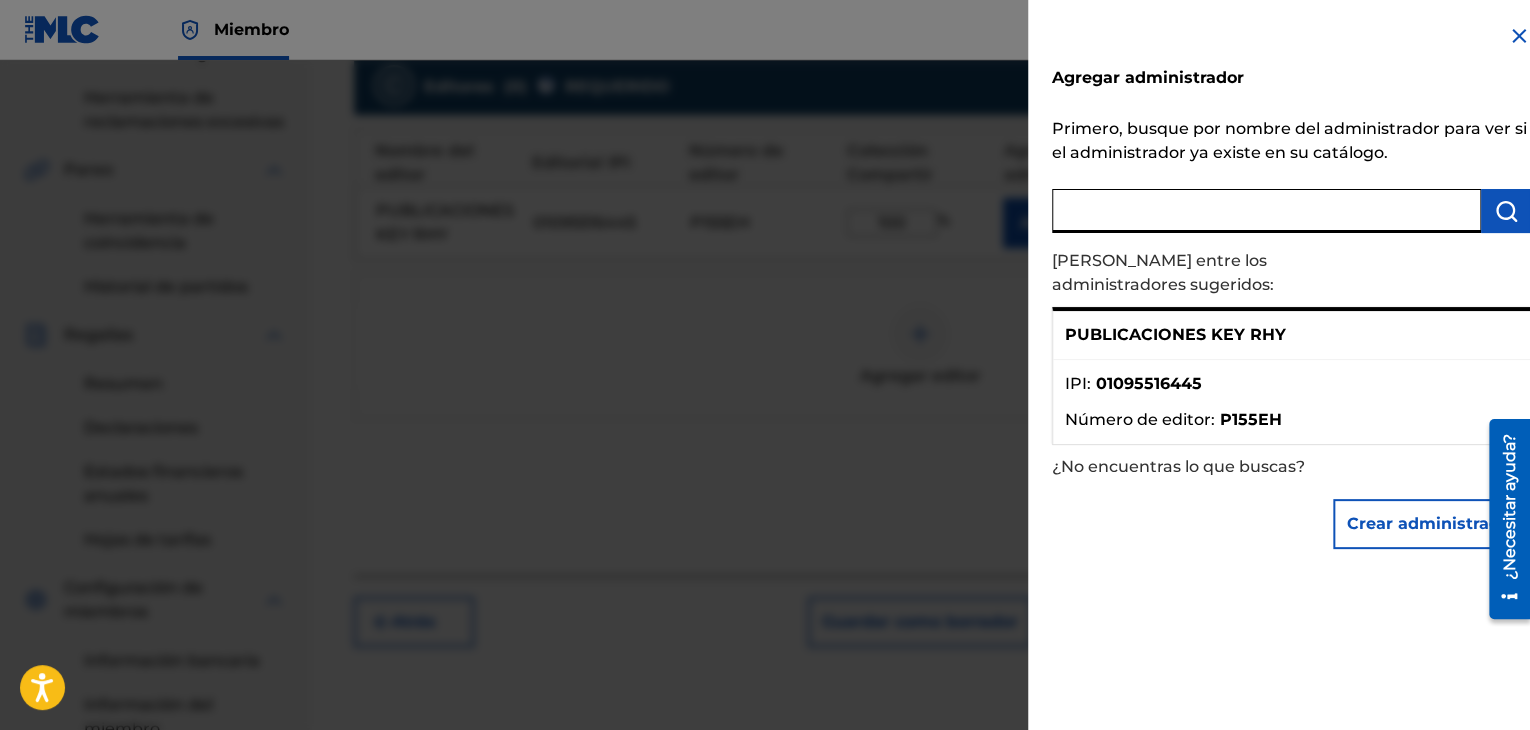 type on "S" 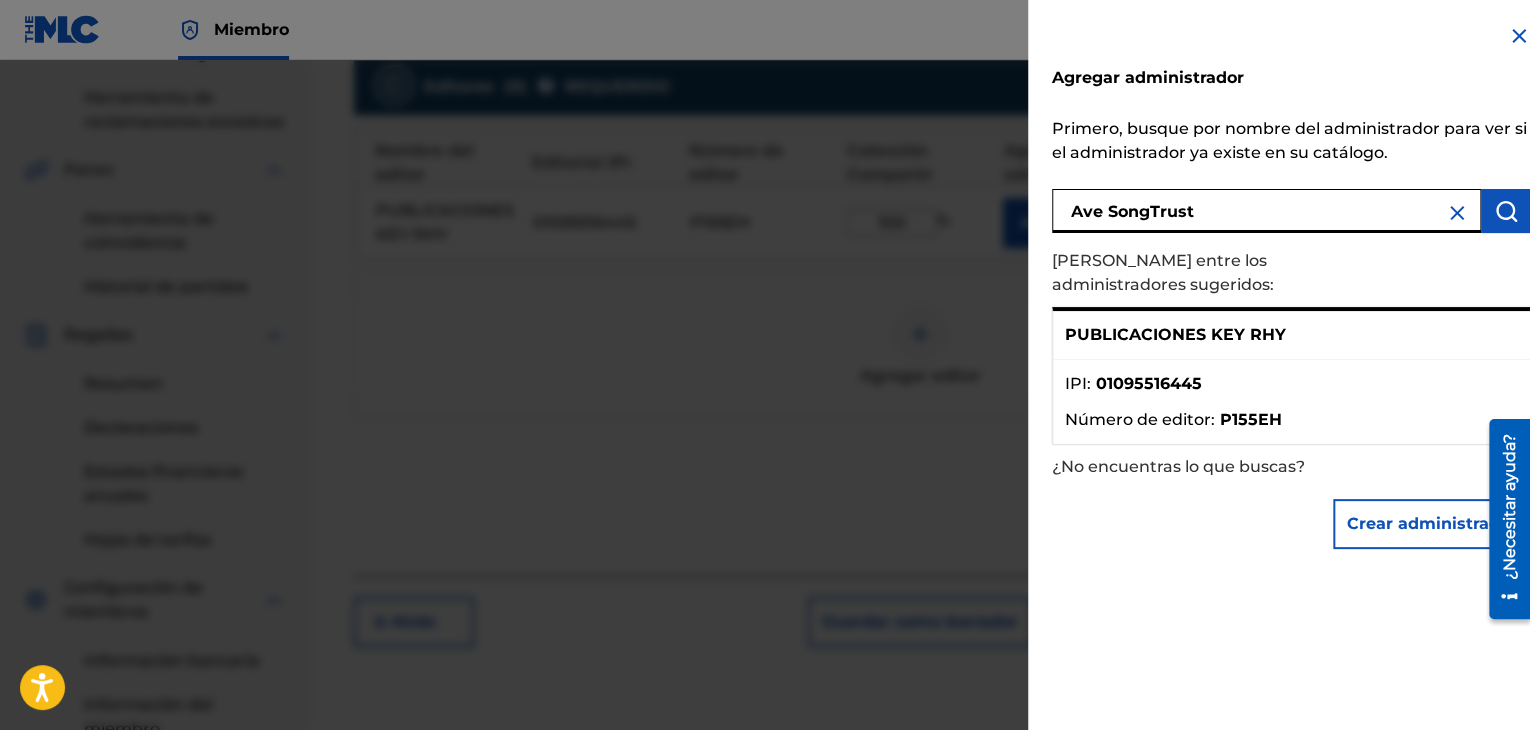 type on "Ave SongTrust" 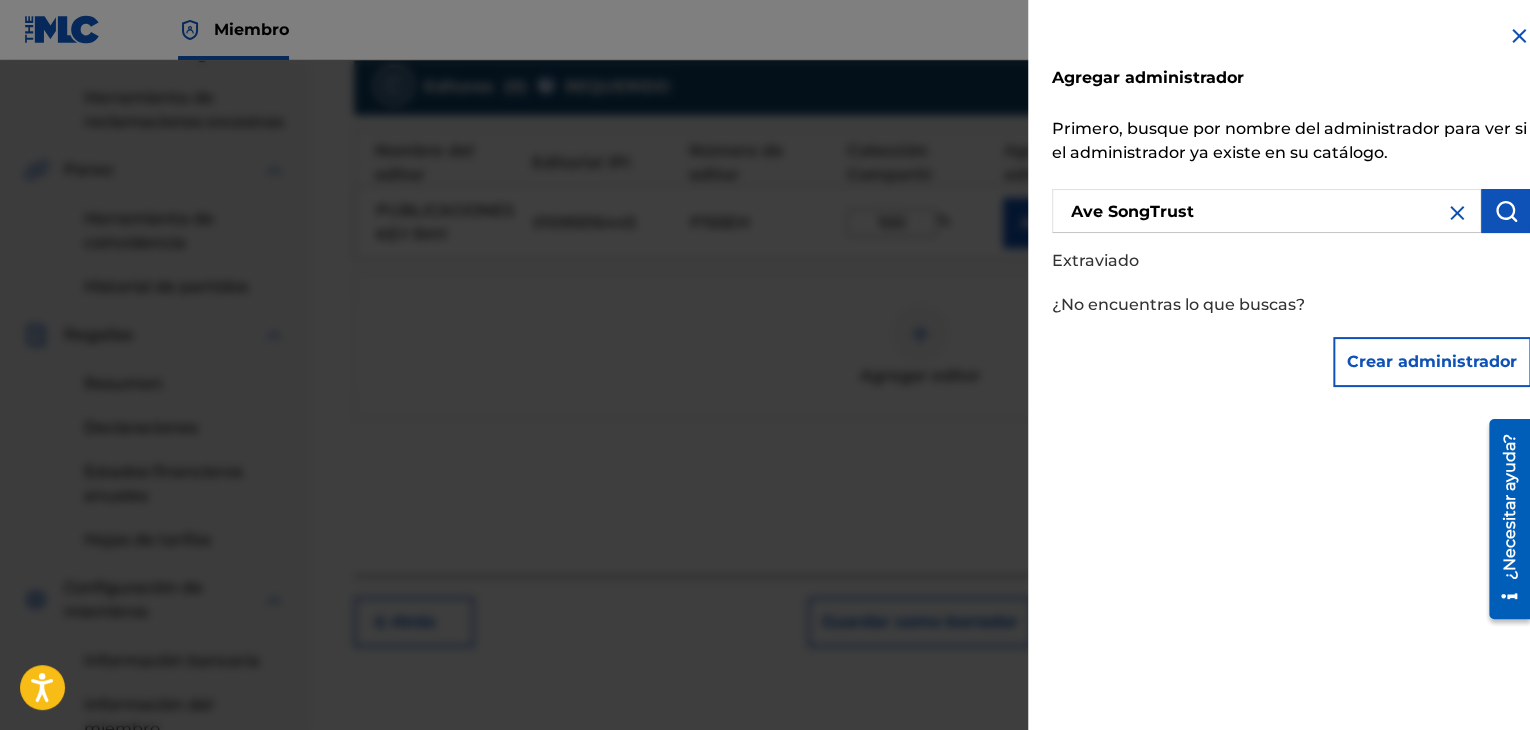 click at bounding box center (765, 425) 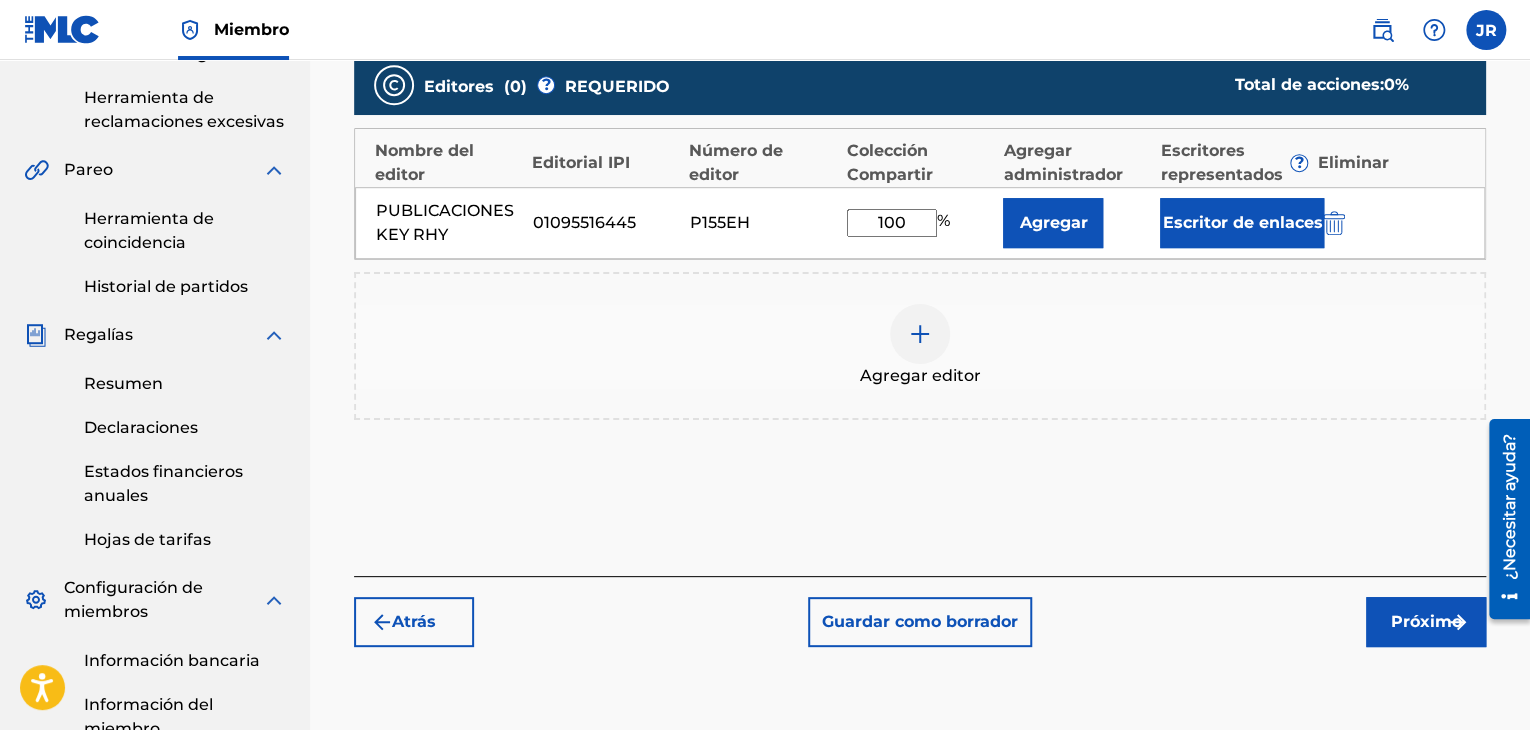 click on "Escritor de enlaces" at bounding box center [1242, 222] 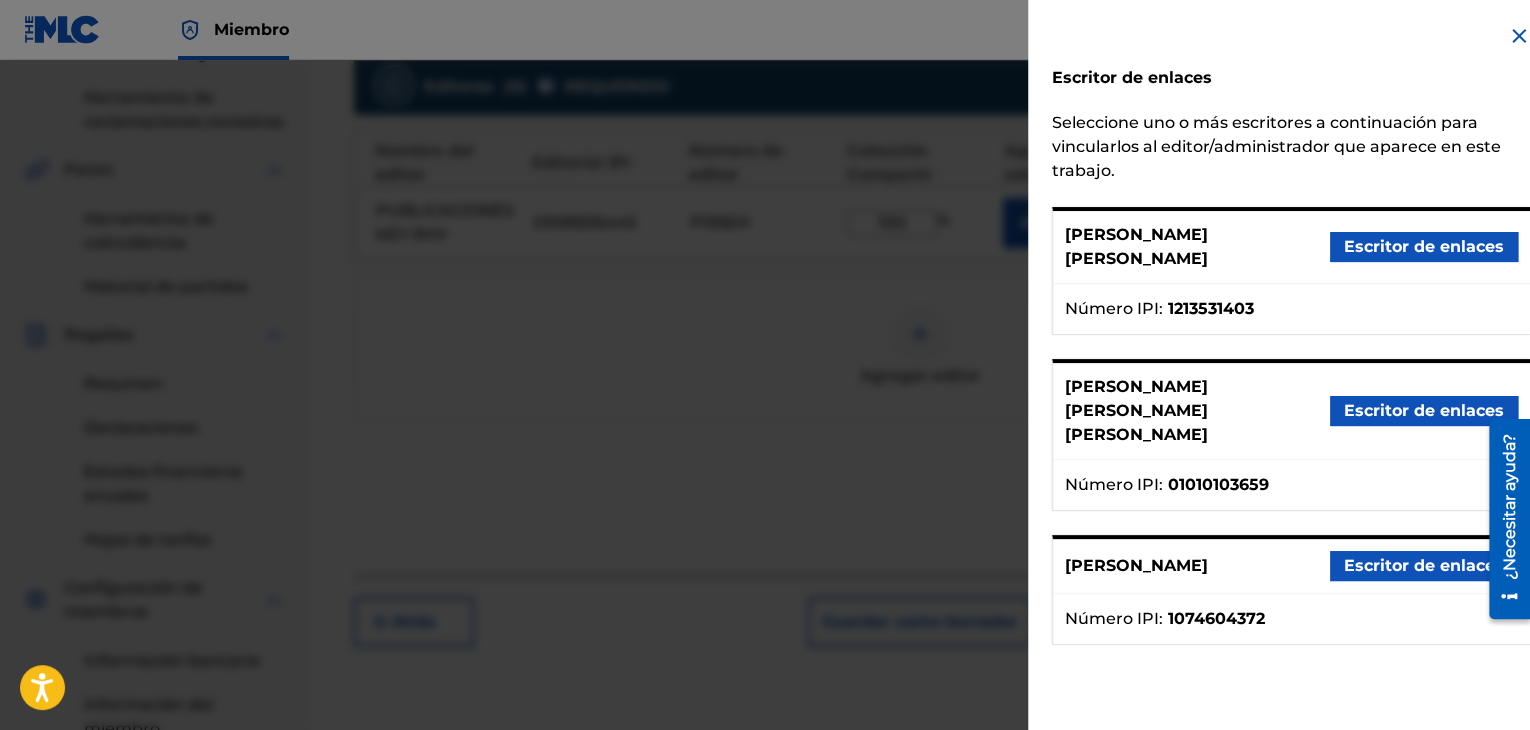 click on "Escritor de enlaces" at bounding box center (1424, 247) 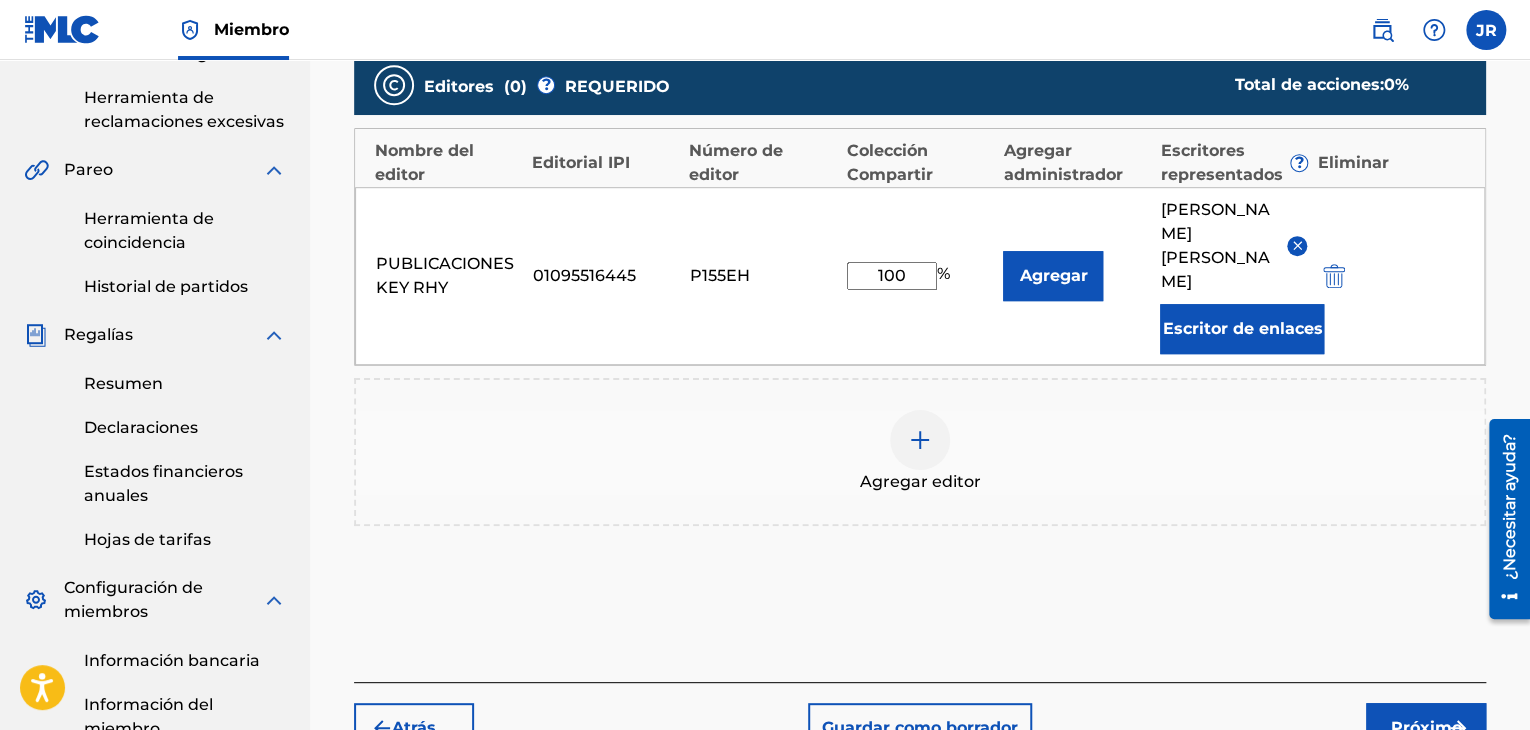 click on "Escritor de enlaces" at bounding box center (1242, 328) 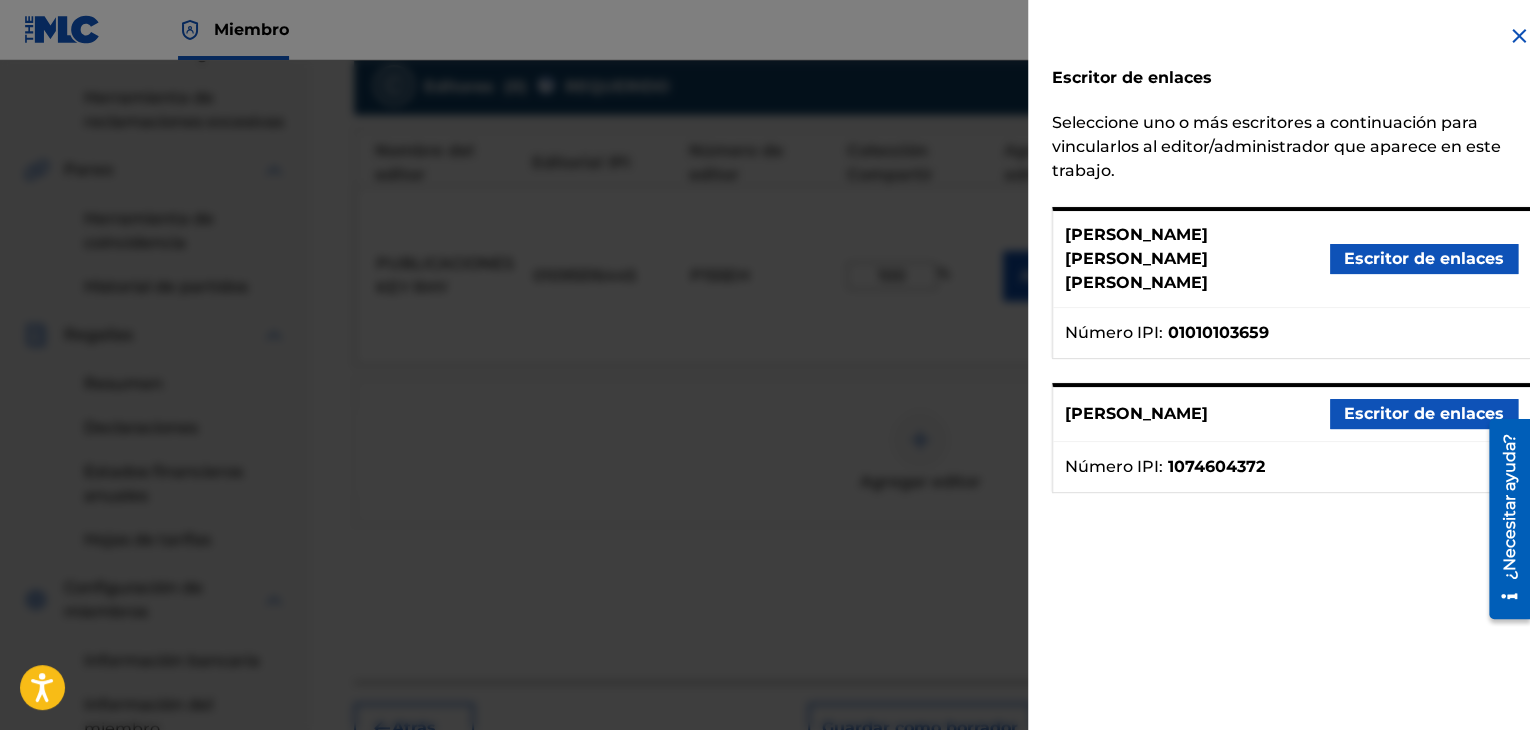 click on "Escritor de enlaces" at bounding box center (1424, 258) 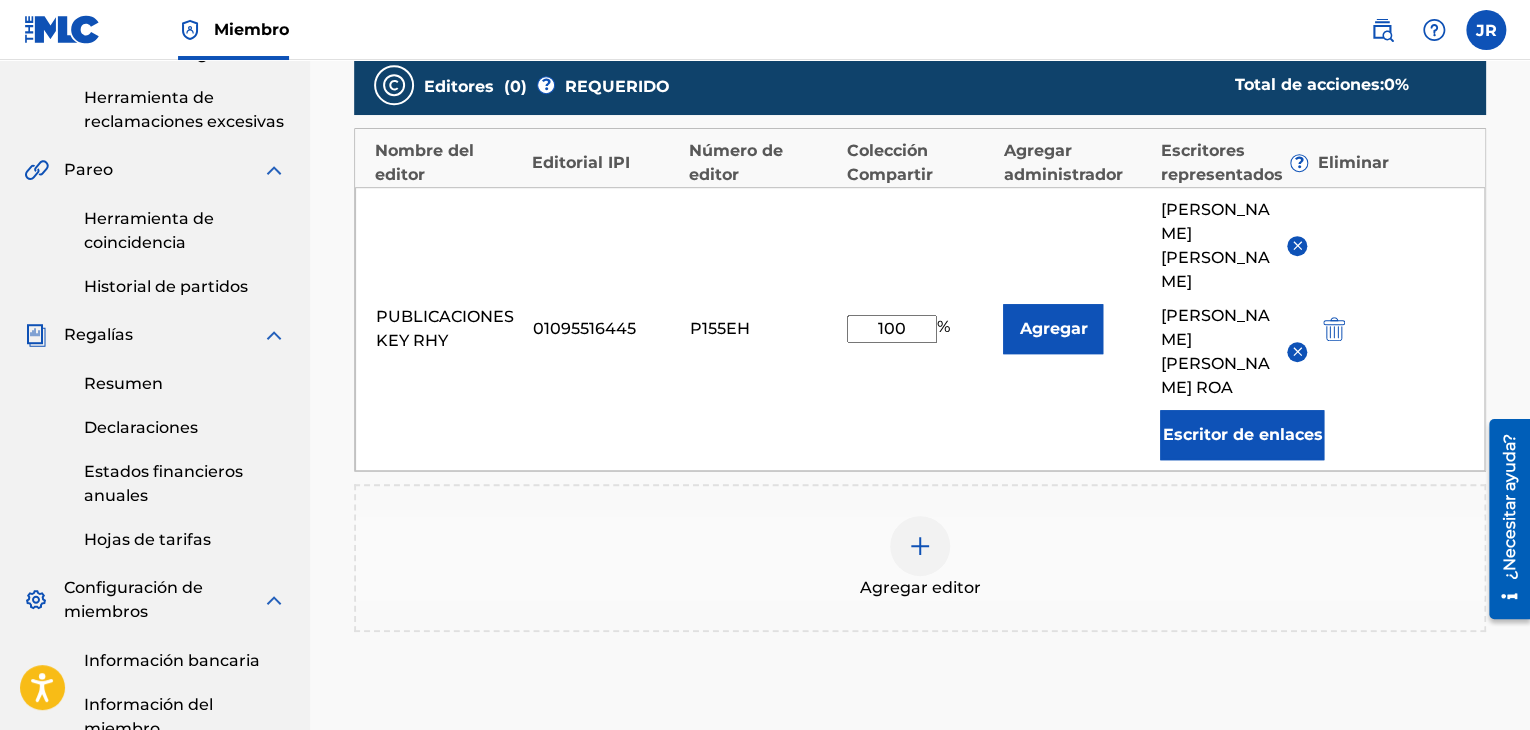 click on "Escritor de enlaces" at bounding box center [1242, 434] 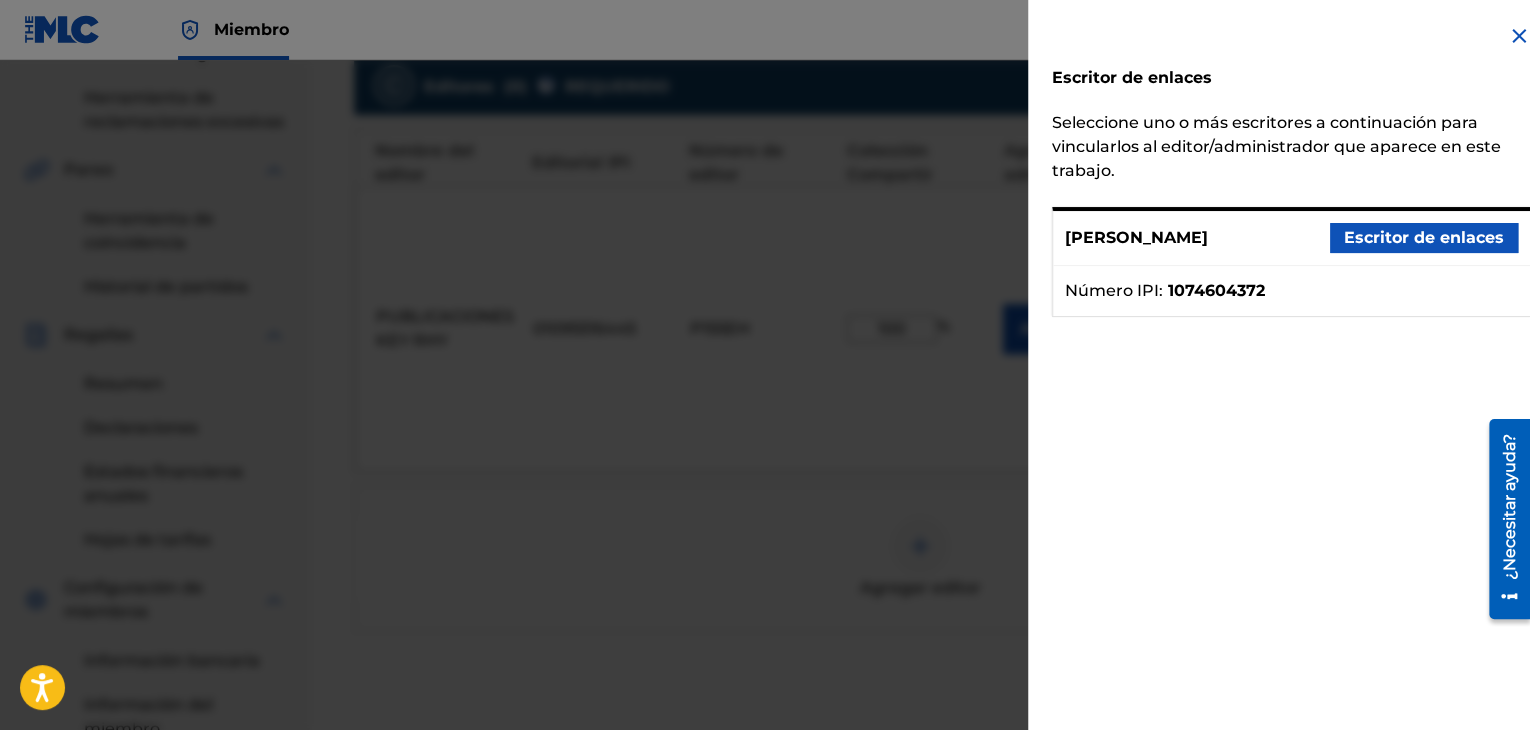 drag, startPoint x: 1416, startPoint y: 243, endPoint x: 1392, endPoint y: 260, distance: 29.410883 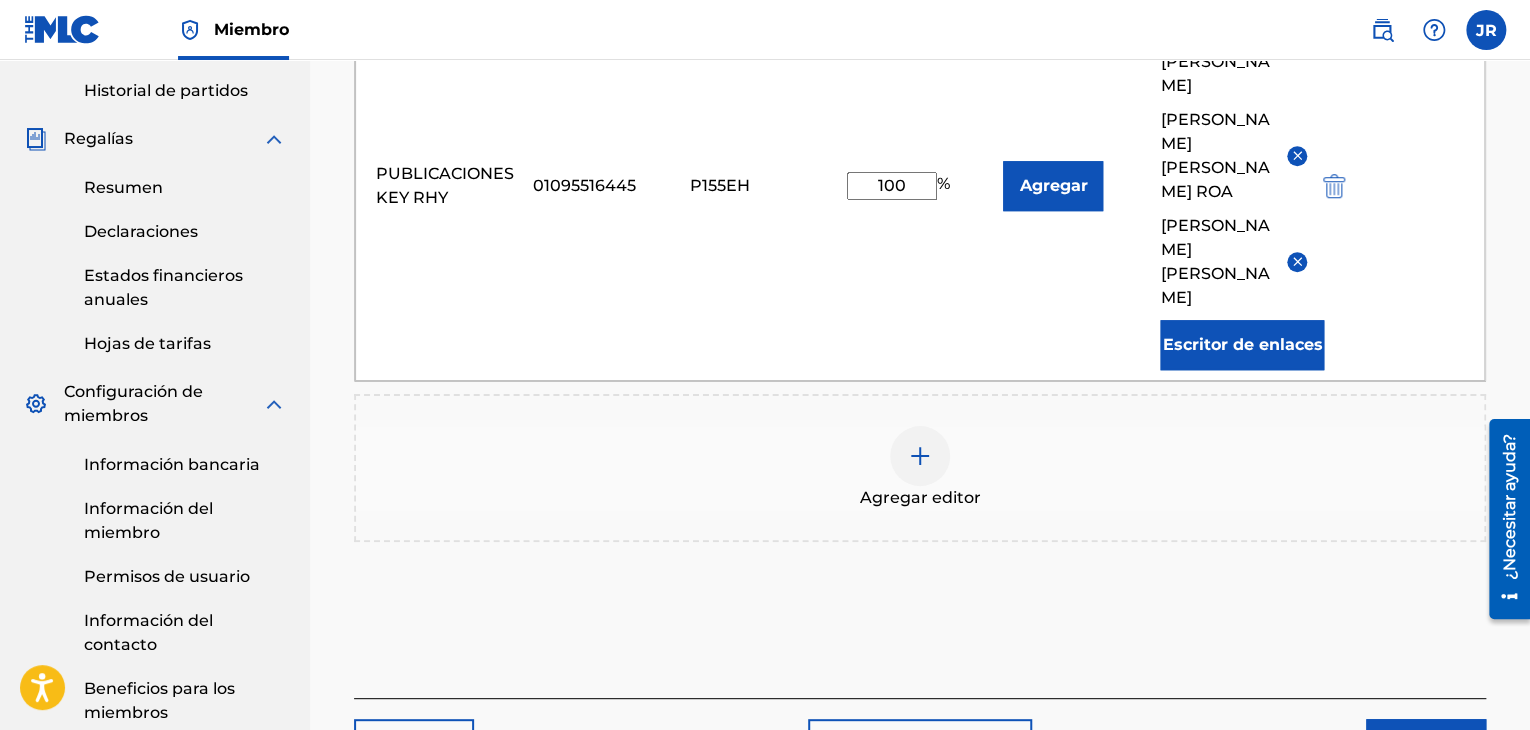 scroll, scrollTop: 701, scrollLeft: 0, axis: vertical 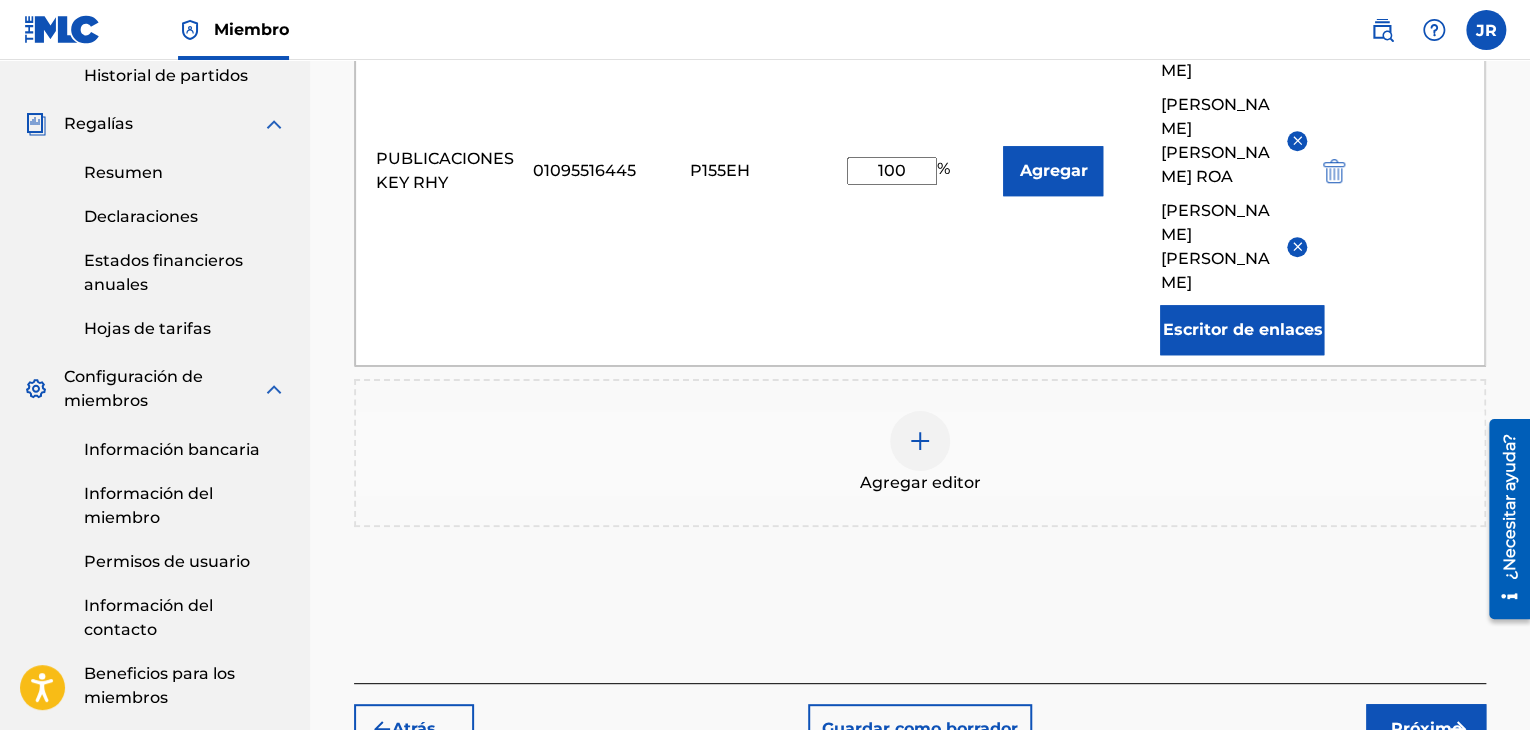 click on "Próximo" at bounding box center (1426, 728) 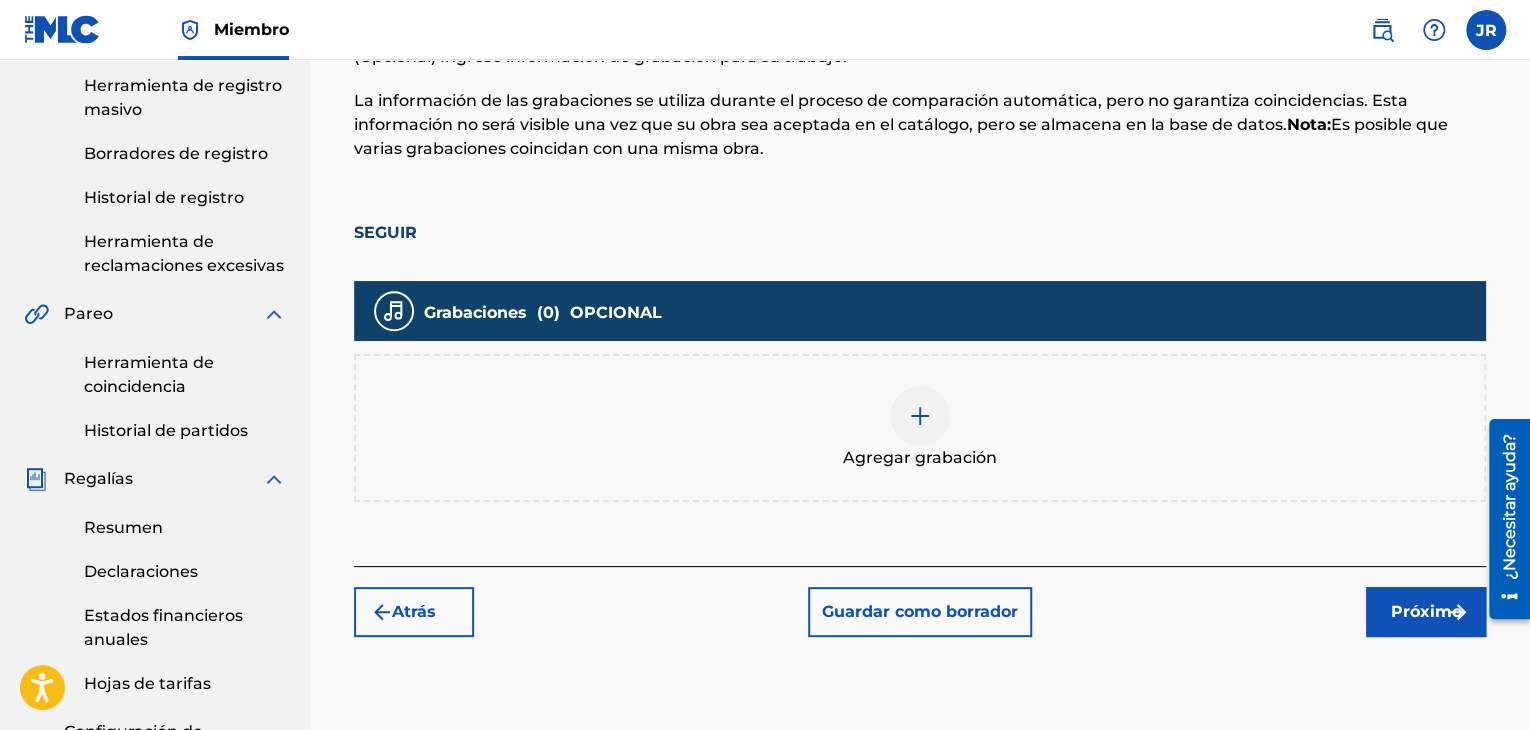 scroll, scrollTop: 390, scrollLeft: 0, axis: vertical 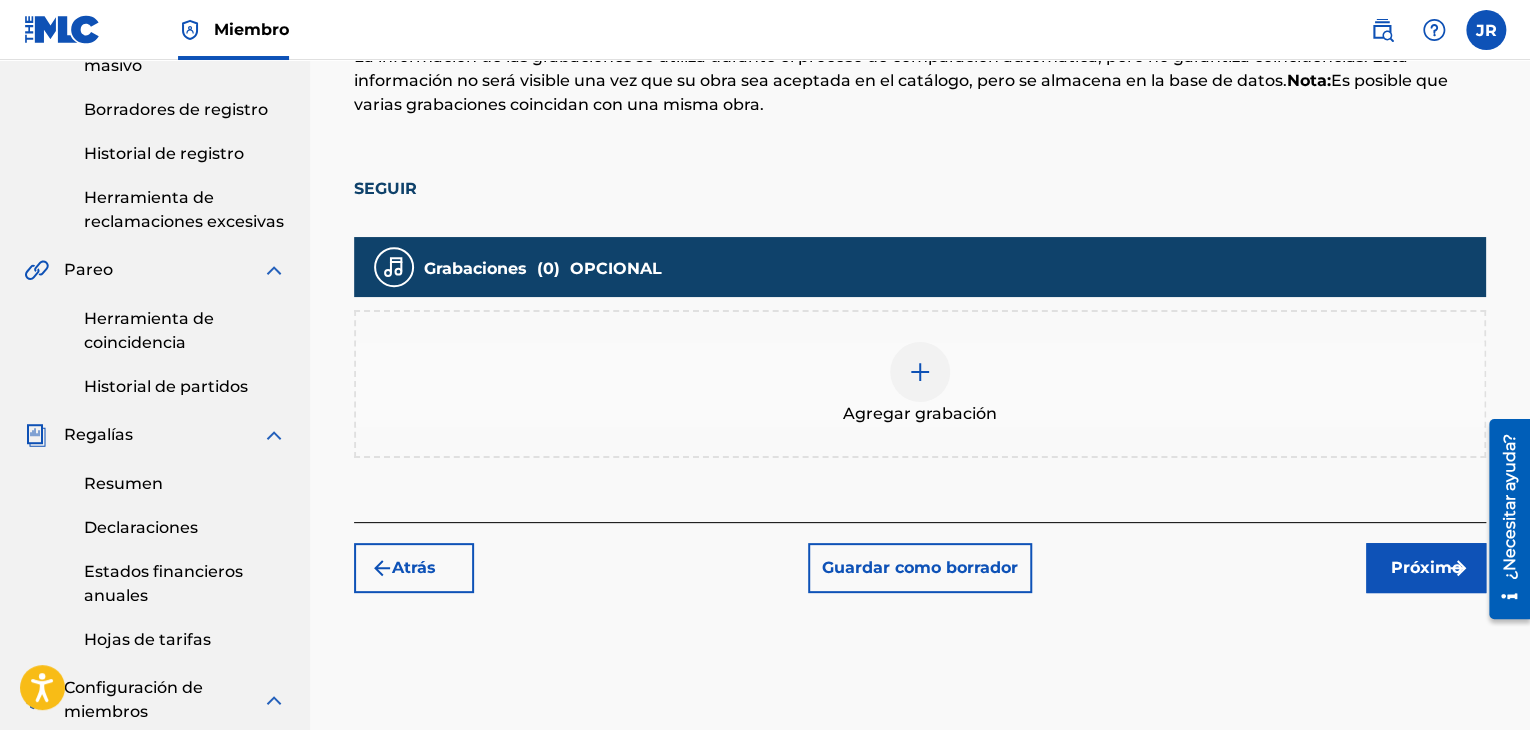click at bounding box center [920, 372] 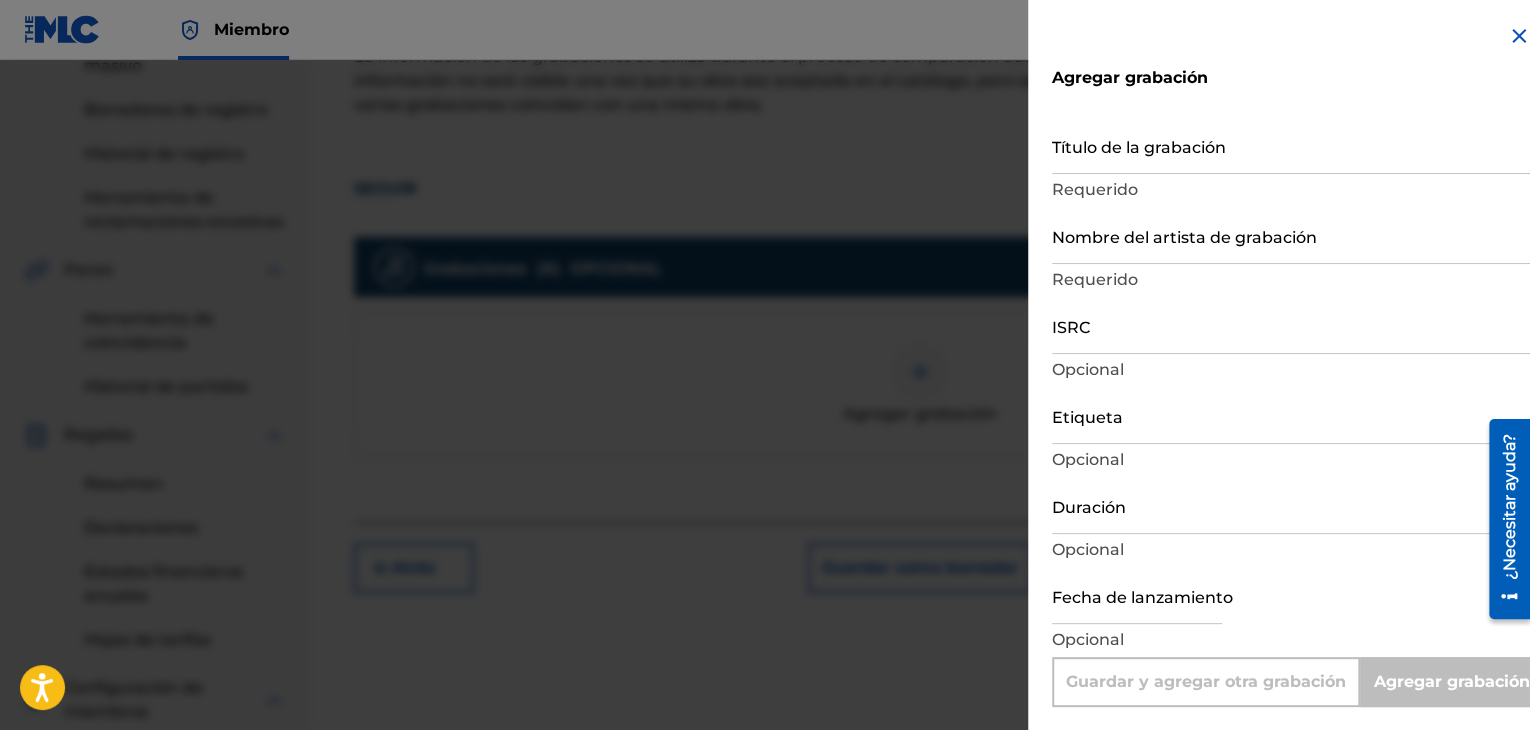 click on "Título de la grabación" at bounding box center (1291, 145) 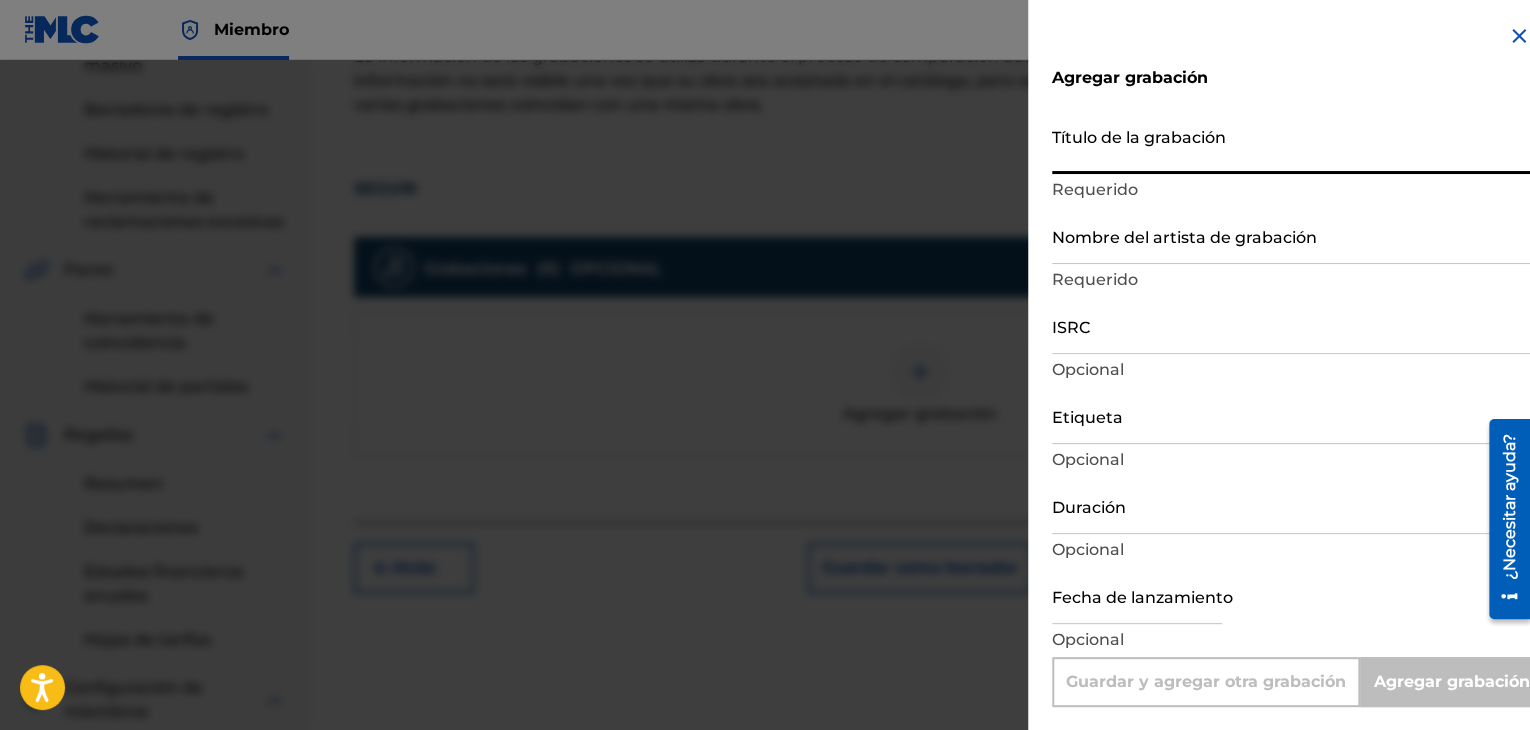 type on "F" 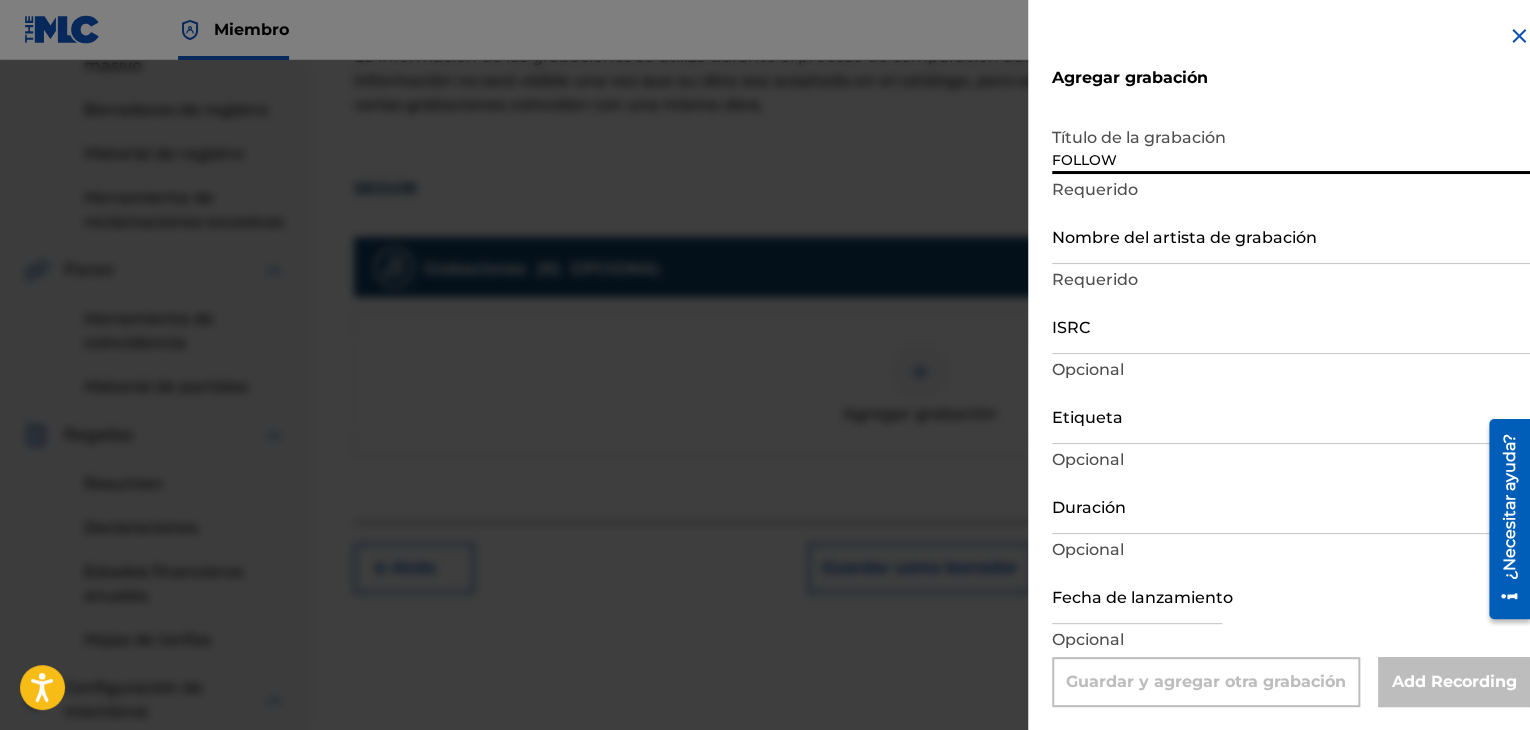 type on "FOLLOW" 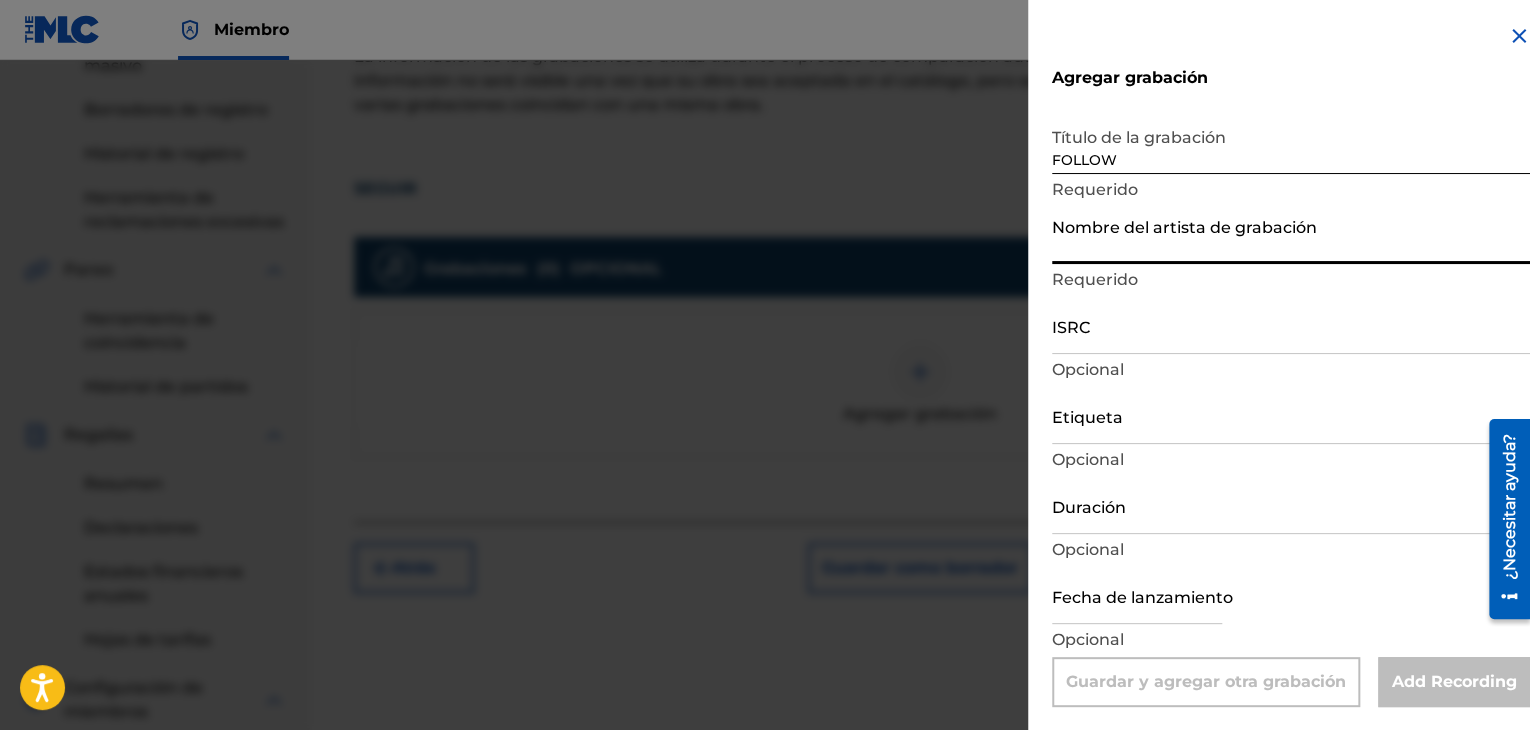 click on "Nombre del artista de grabación" at bounding box center [1291, 235] 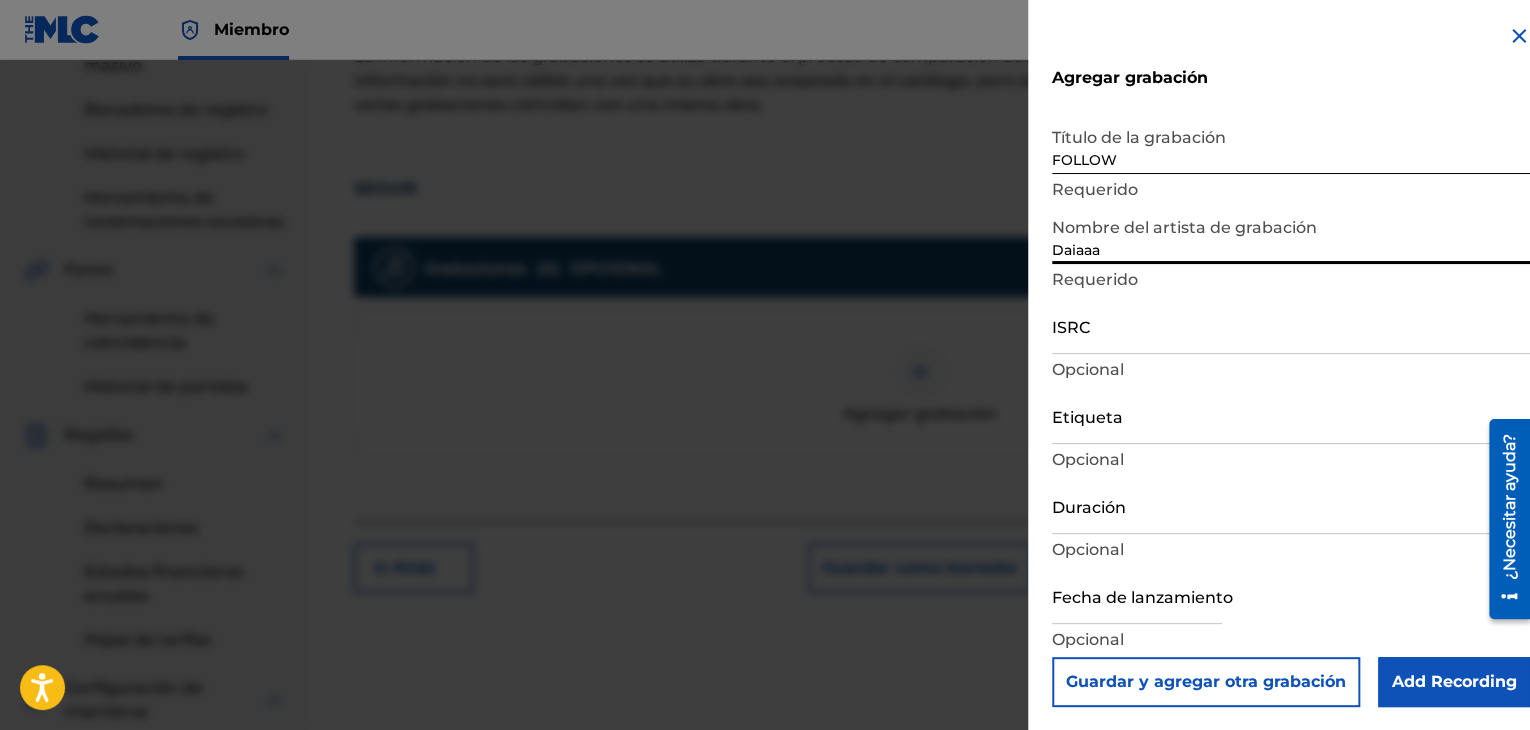 type on "Daiaaa" 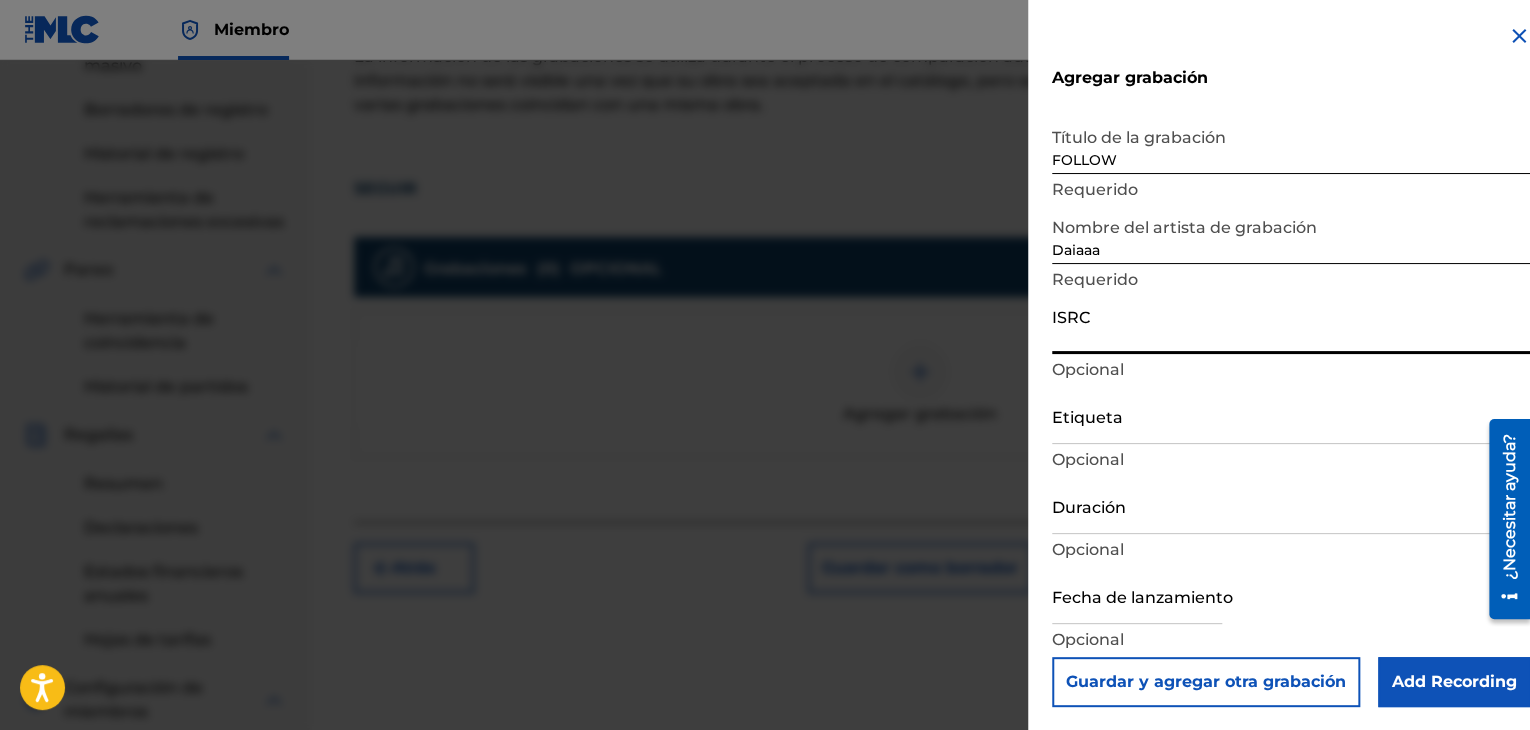 click on "ISRC" at bounding box center (1291, 325) 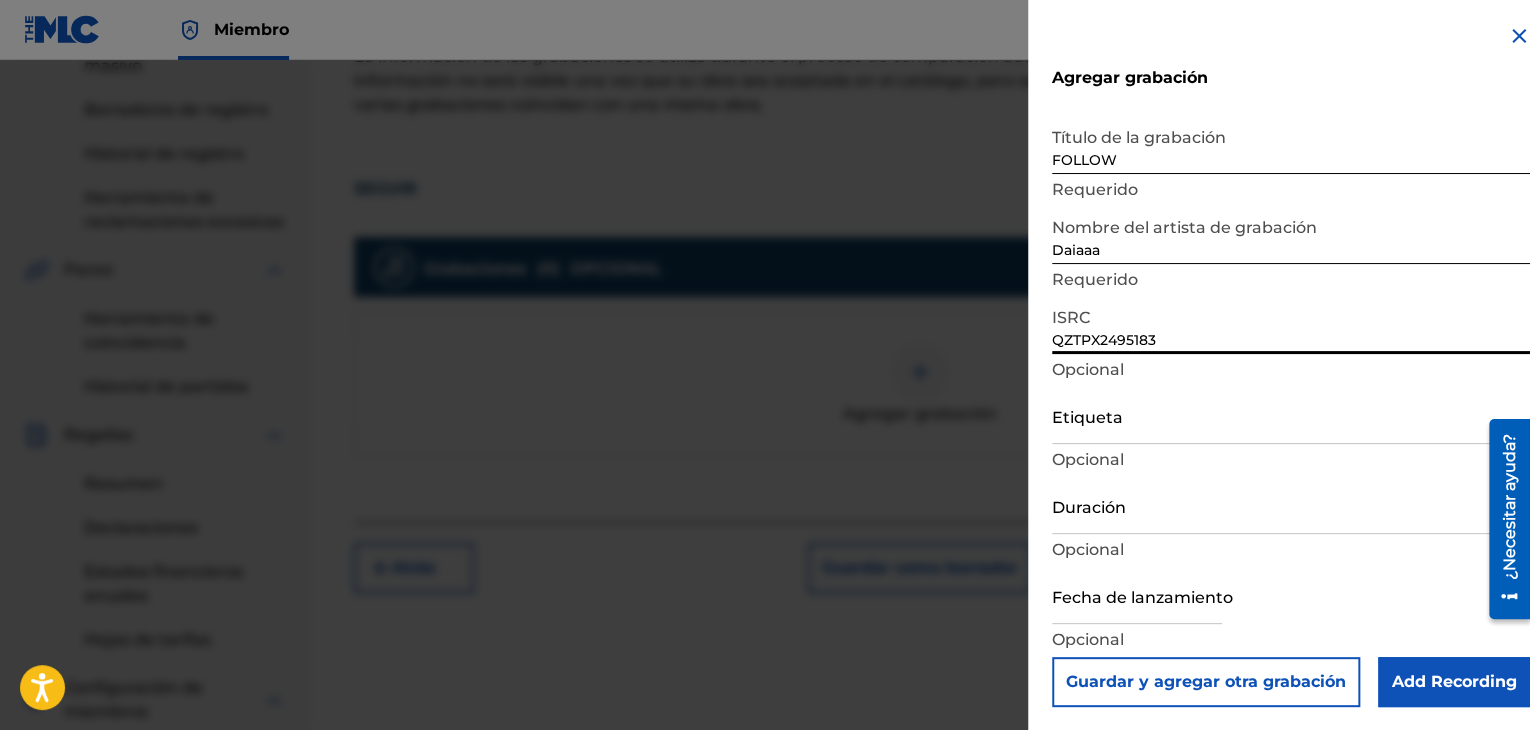 scroll, scrollTop: 1, scrollLeft: 0, axis: vertical 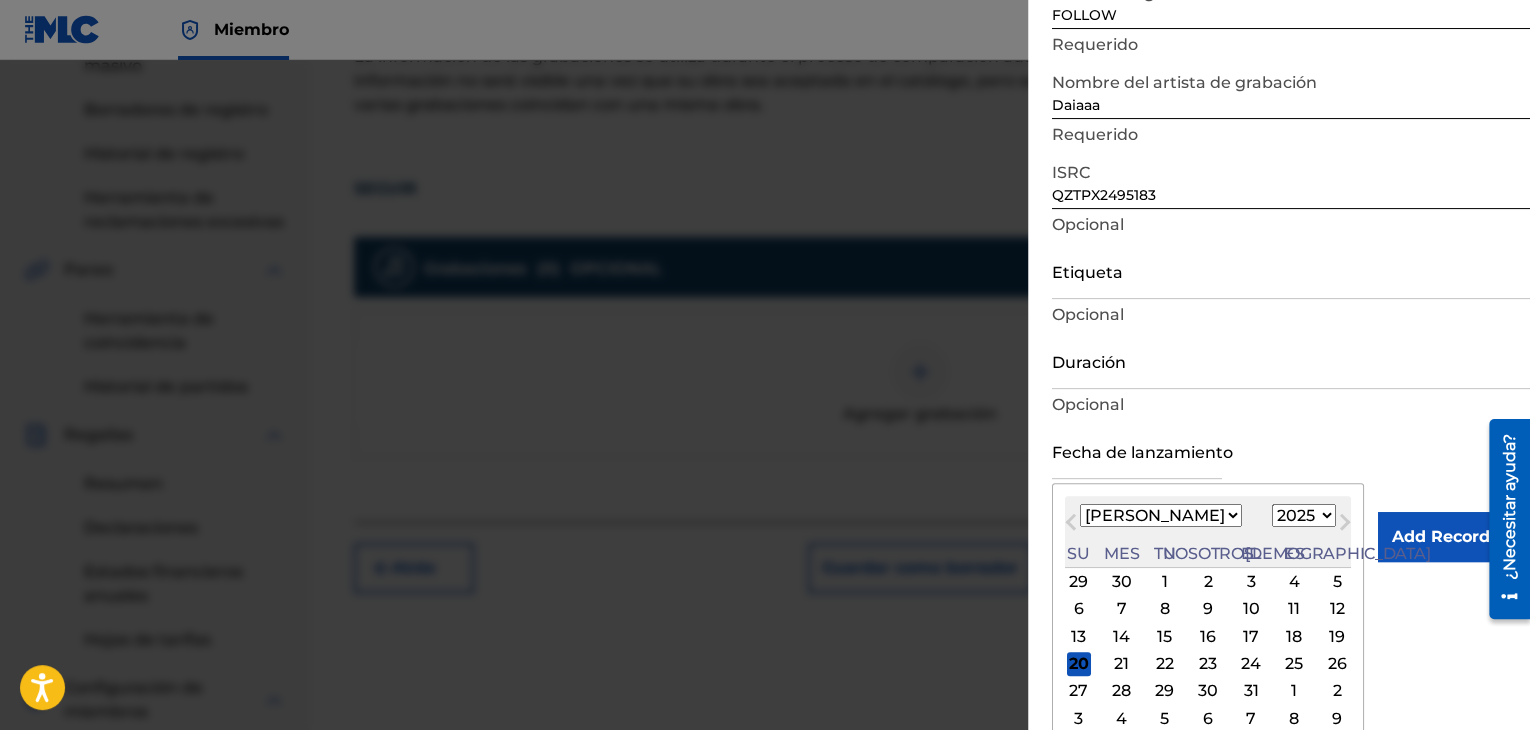click on "1899 1900 1901 1902 1903 1904 1905 1906 1907 1908 1909 1910 1911 1912 1913 1914 1915 1916 1917 1918 1919 1920 1921 1922 1923 1924 1925 1926 1927 1928 1929 1930 1931 1932 1933 1934 1935 1936 1937 1938 1939 1940 1941 1942 1943 1944 1945 1946 1947 1948 1949 1950 1951 1952 1953 1954 1955 1956 1957 1958 1959 1960 1961 1962 1963 1964 1965 1966 1967 1968 1969 1970 1971 1972 1973 1974 1975 1976 1977 1978 1979 1980 1981 1982 1983 1984 1985 1986 1987 1988 1989 1990 1991 1992 1993 1994 1995 1996 1997 1998 1999 2000 2001 2002 2003 2004 2005 2006 2007 2008 2009 2010 2011 2012 2013 2014 2015 2016 2017 2018 2019 2020 2021 2022 2023 2024 2025 2026 2027 2028 2029 2030 2031 2032 2033 2034 2035 2036 2037 2038 2039 2040 2041 2042 2043 2044 2045 2046 2047 2048 2049 2050 2051 2052 2053 2054 2055 2056 2057 2058 2059 2060 2061 2062 2063 2064 2065 2066 2067 2068 2069 2070 2071 2072 2073 2074 2075 2076 2077 2078 2079 2080 2081 2082 2083 2084 2085 2086 2087 2088 2089 2090 2091 2092 2093 2094 2095 2096 2097 2098 2099 2100" at bounding box center (1304, 515) 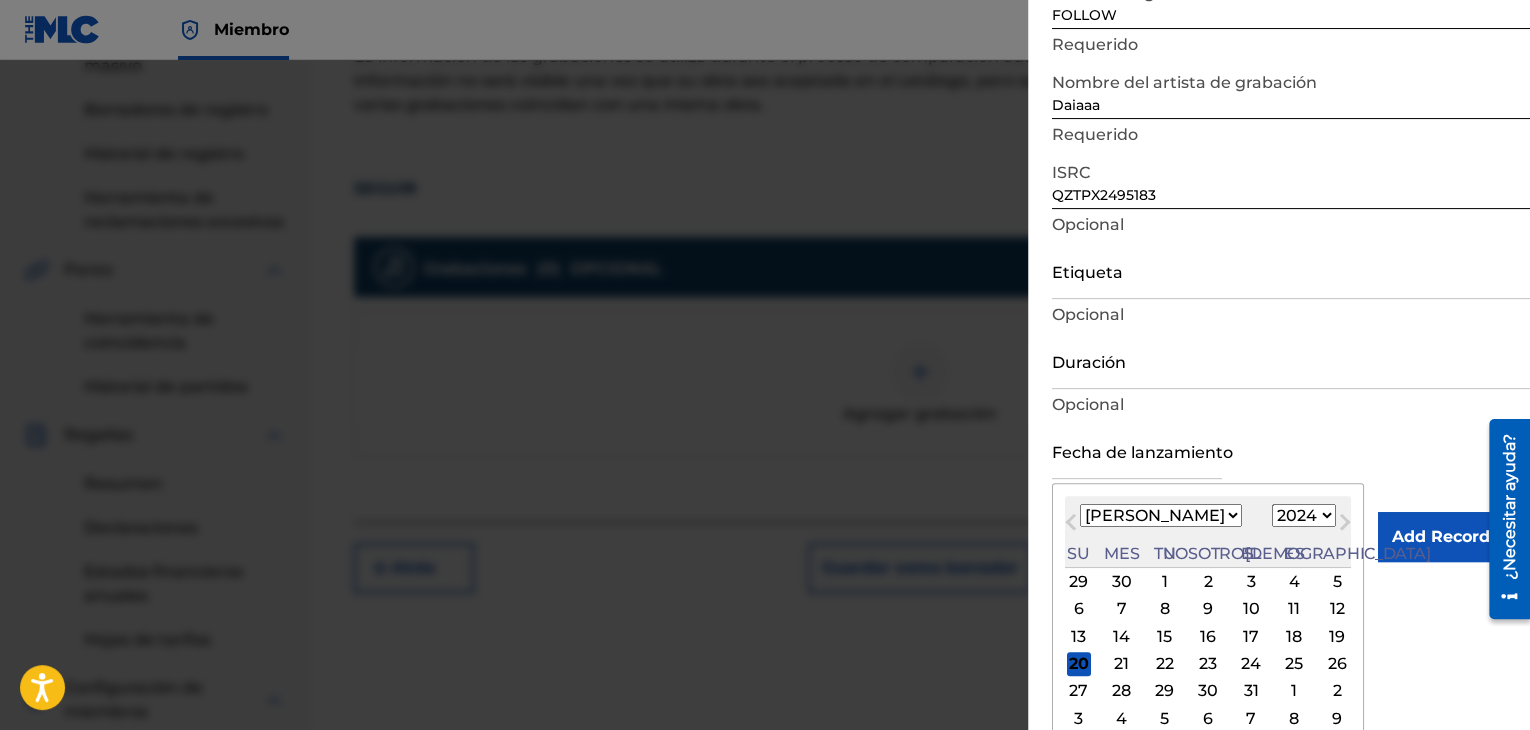 click on "1899 1900 1901 1902 1903 1904 1905 1906 1907 1908 1909 1910 1911 1912 1913 1914 1915 1916 1917 1918 1919 1920 1921 1922 1923 1924 1925 1926 1927 1928 1929 1930 1931 1932 1933 1934 1935 1936 1937 1938 1939 1940 1941 1942 1943 1944 1945 1946 1947 1948 1949 1950 1951 1952 1953 1954 1955 1956 1957 1958 1959 1960 1961 1962 1963 1964 1965 1966 1967 1968 1969 1970 1971 1972 1973 1974 1975 1976 1977 1978 1979 1980 1981 1982 1983 1984 1985 1986 1987 1988 1989 1990 1991 1992 1993 1994 1995 1996 1997 1998 1999 2000 2001 2002 2003 2004 2005 2006 2007 2008 2009 2010 2011 2012 2013 2014 2015 2016 2017 2018 2019 2020 2021 2022 2023 2024 2025 2026 2027 2028 2029 2030 2031 2032 2033 2034 2035 2036 2037 2038 2039 2040 2041 2042 2043 2044 2045 2046 2047 2048 2049 2050 2051 2052 2053 2054 2055 2056 2057 2058 2059 2060 2061 2062 2063 2064 2065 2066 2067 2068 2069 2070 2071 2072 2073 2074 2075 2076 2077 2078 2079 2080 2081 2082 2083 2084 2085 2086 2087 2088 2089 2090 2091 2092 2093 2094 2095 2096 2097 2098 2099 2100" at bounding box center (1304, 515) 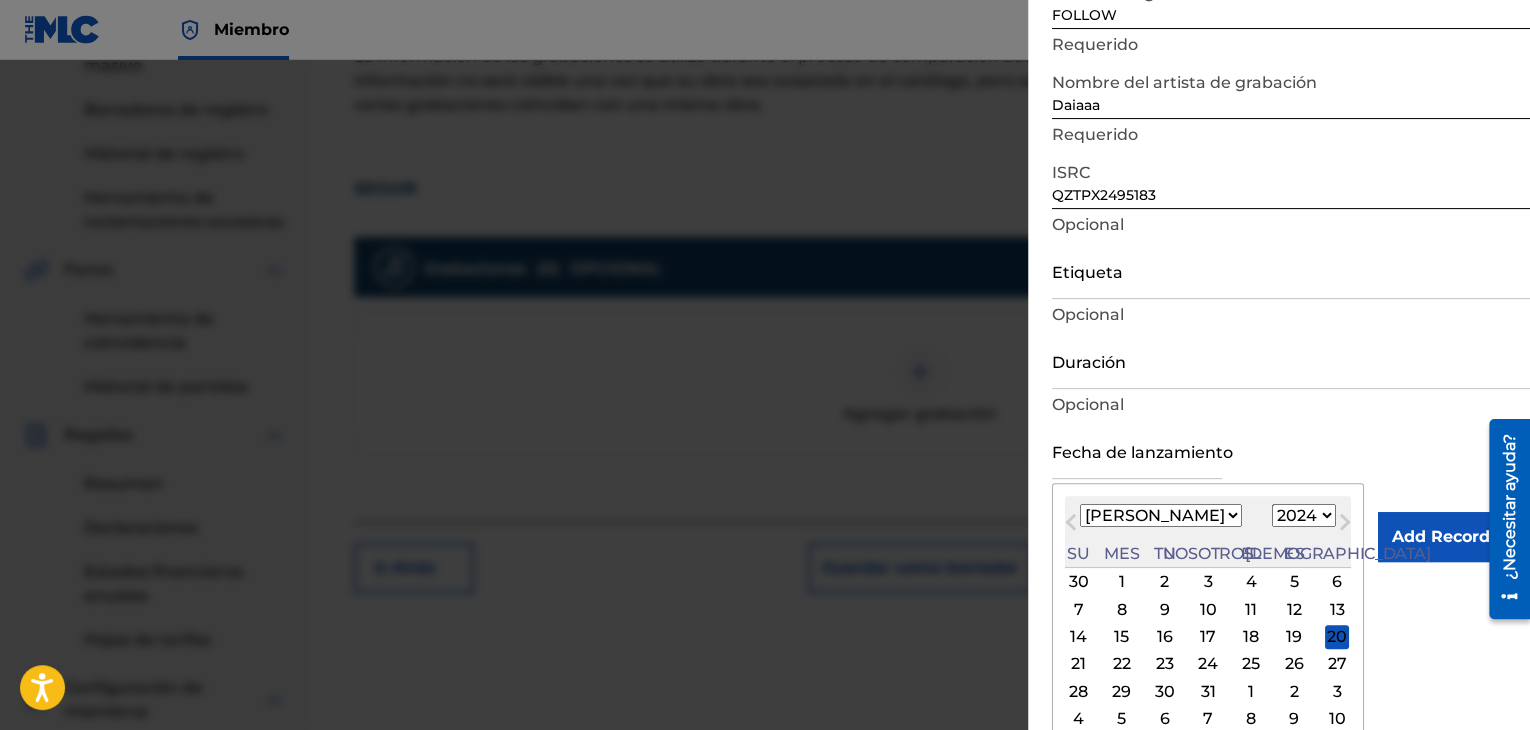 click on "Enero Febrero Marzo Abril Puede Junio [PERSON_NAME] Septiembre Octubre Noviembre Diciembre" at bounding box center [1161, 515] 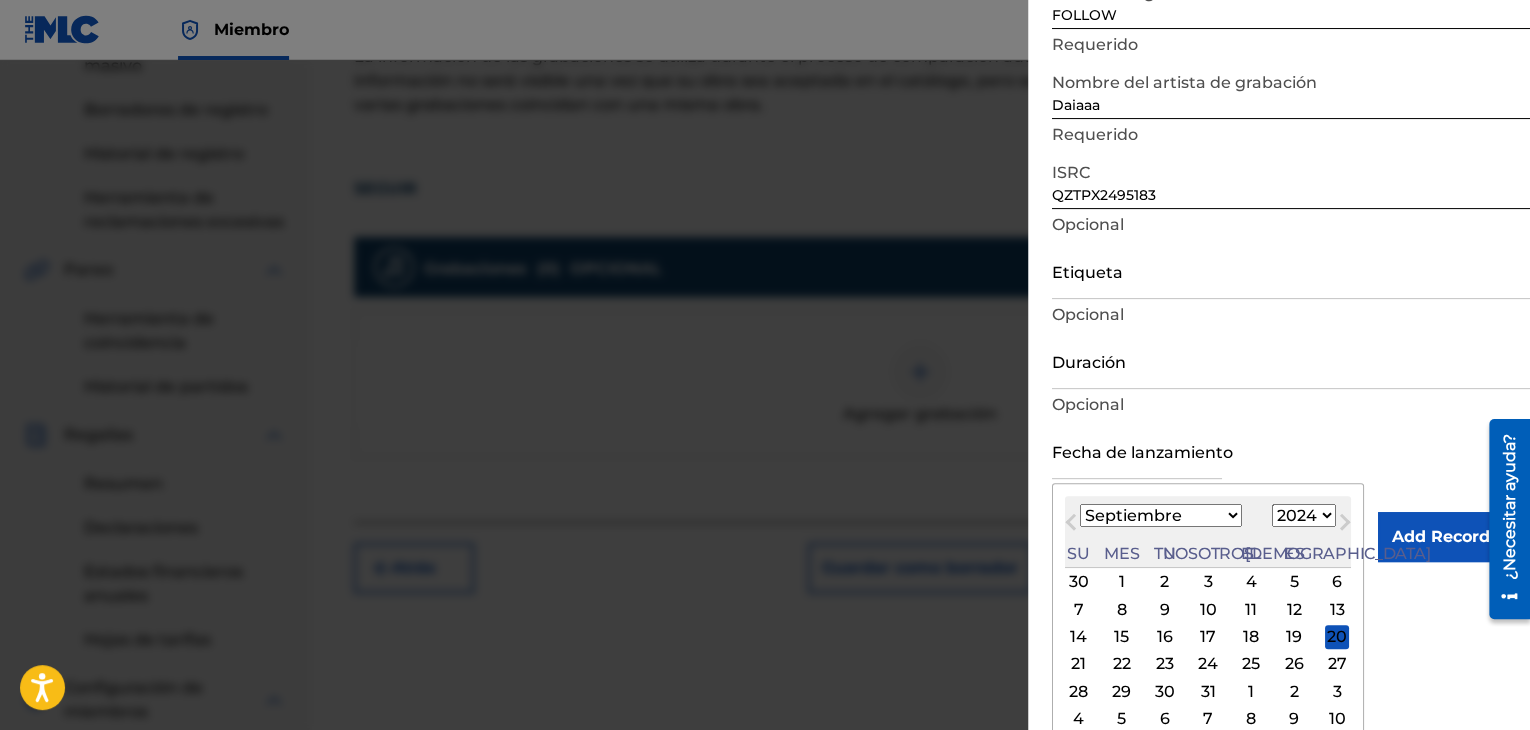 click on "Enero Febrero Marzo Abril Puede Junio [PERSON_NAME] Septiembre Octubre Noviembre Diciembre" at bounding box center [1161, 515] 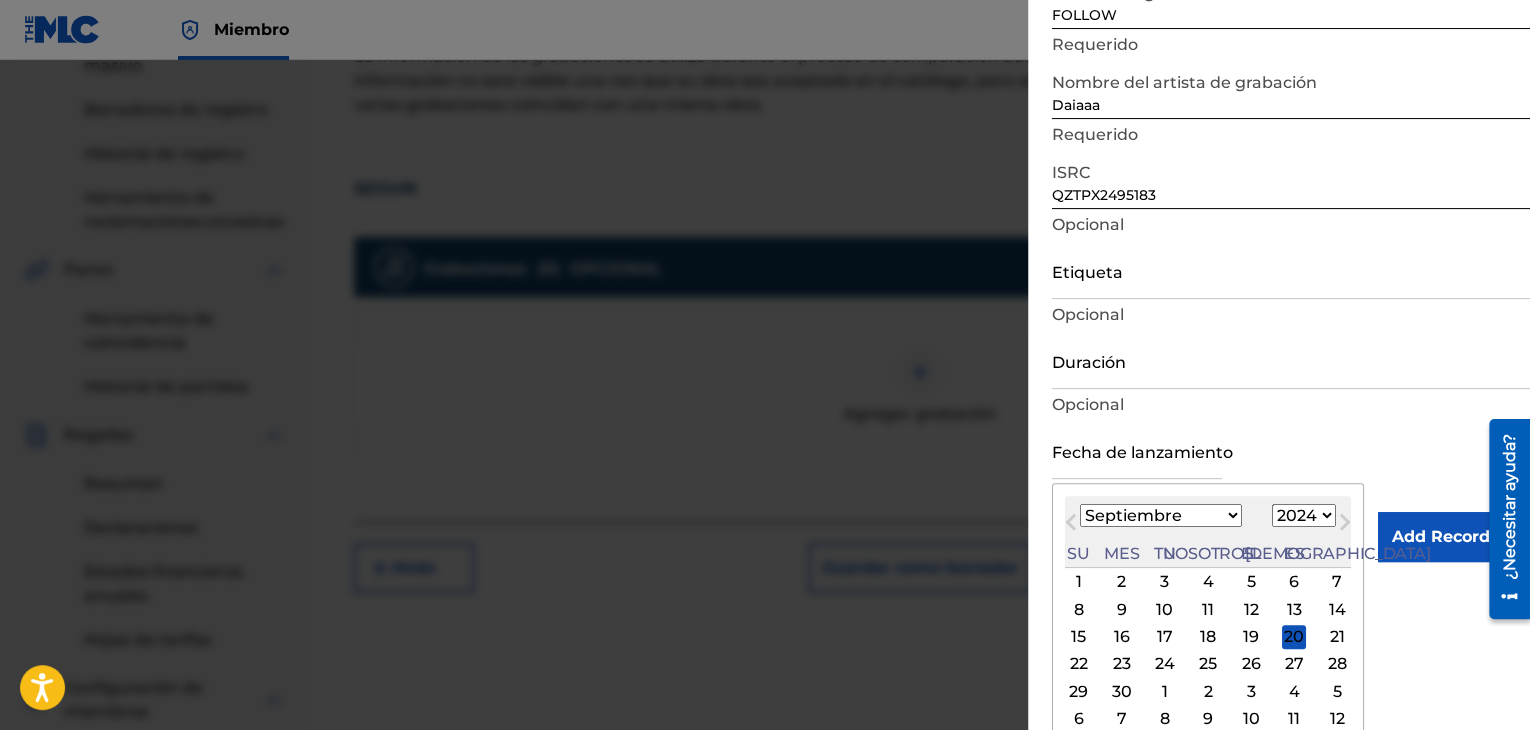 click on "27" at bounding box center [1294, 664] 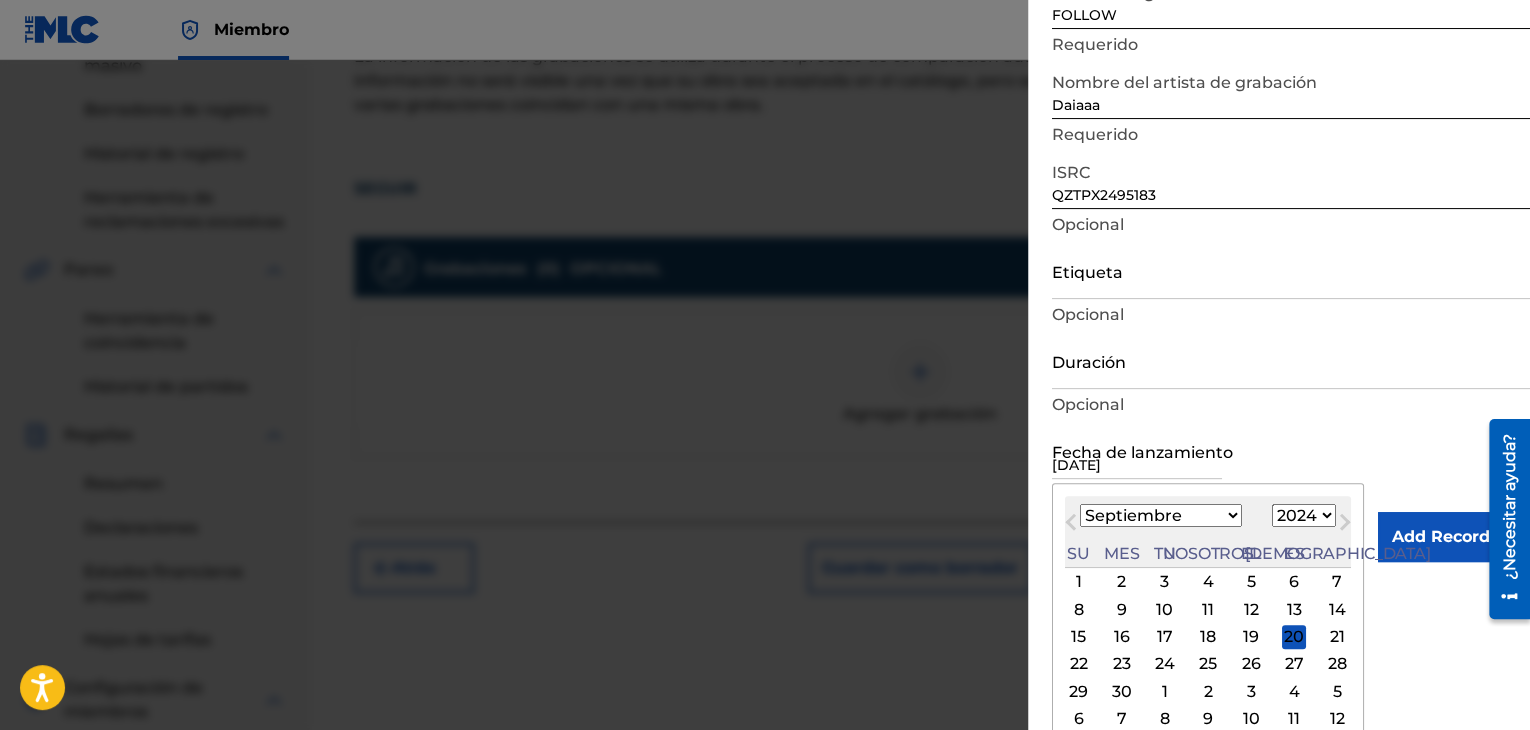 scroll, scrollTop: 1, scrollLeft: 0, axis: vertical 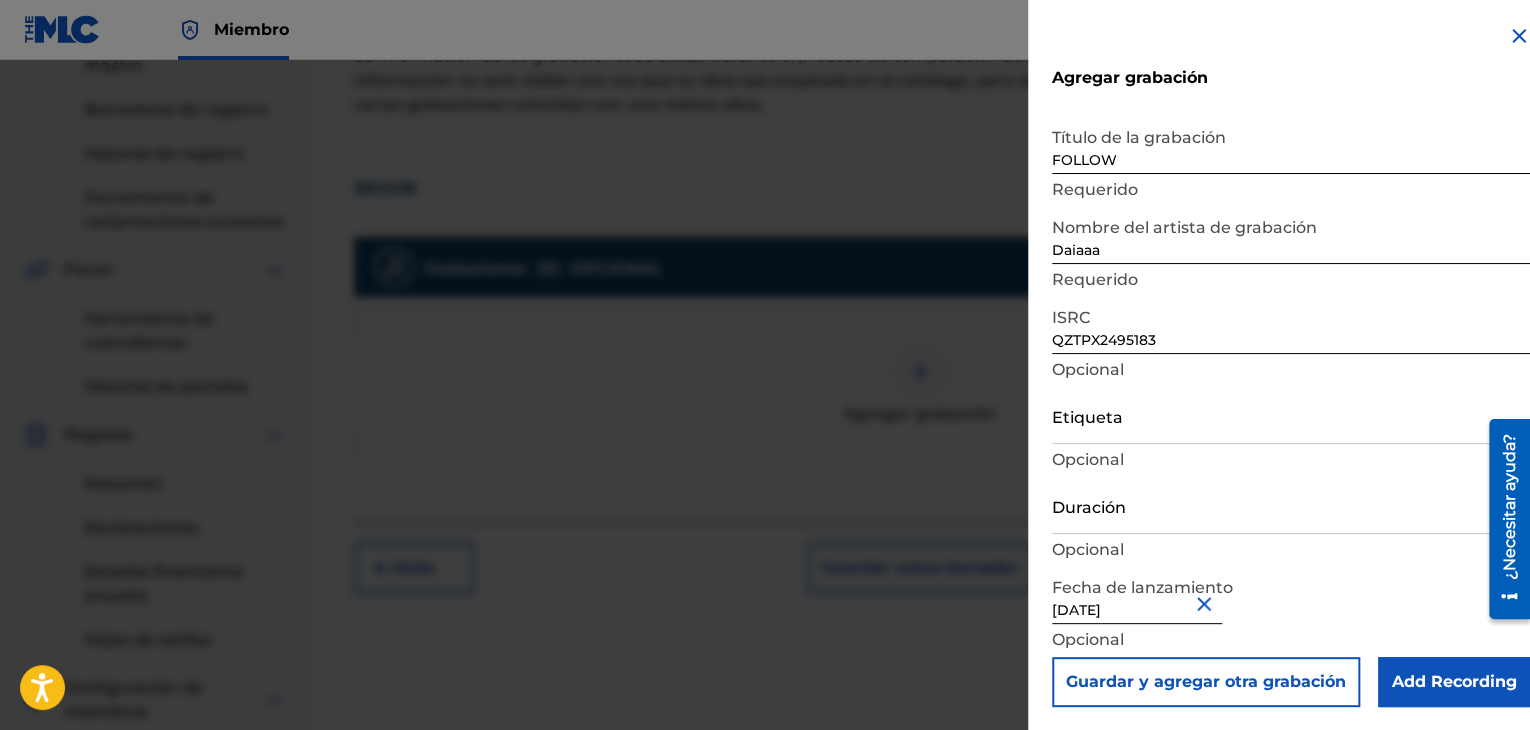 click on "Duración" at bounding box center [1291, 505] 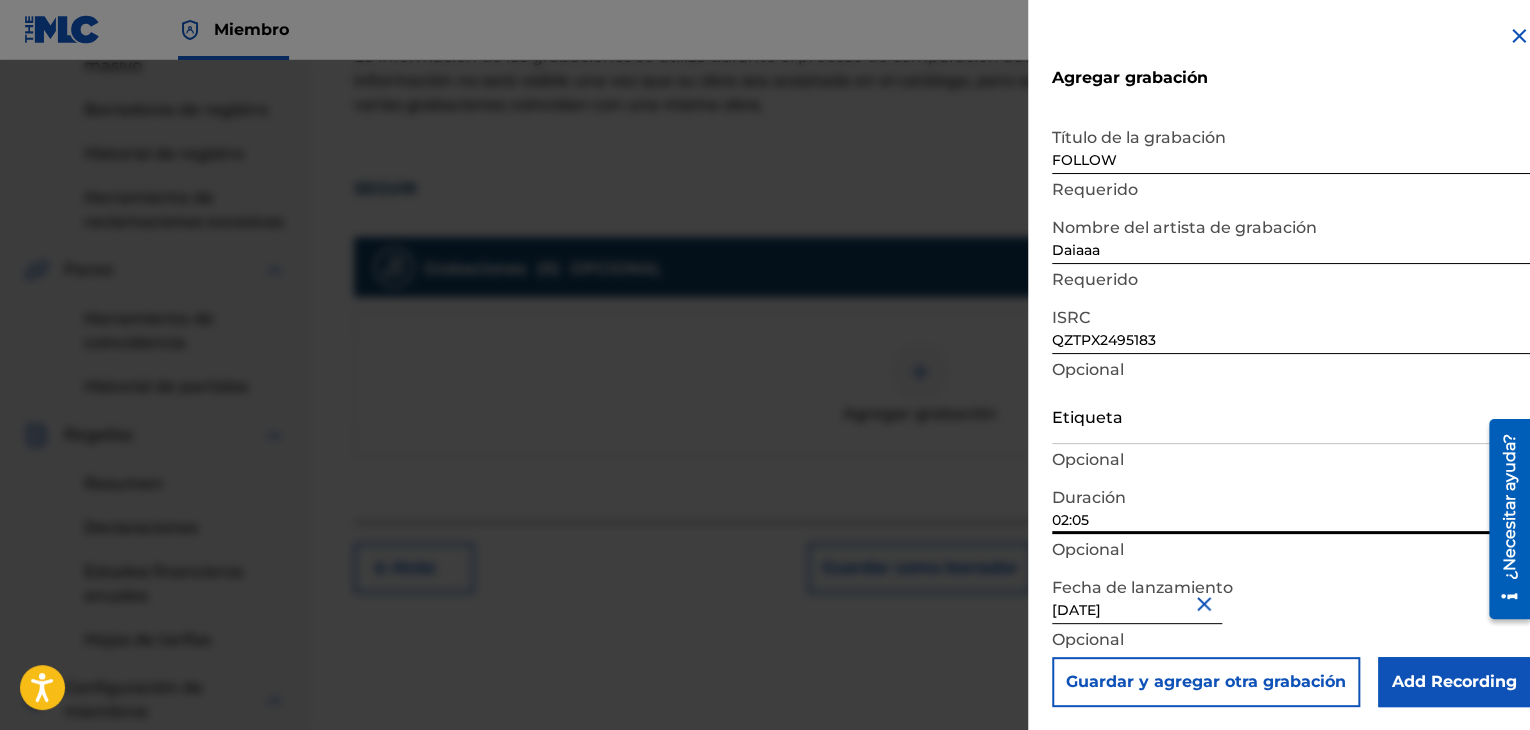 type on "02:05" 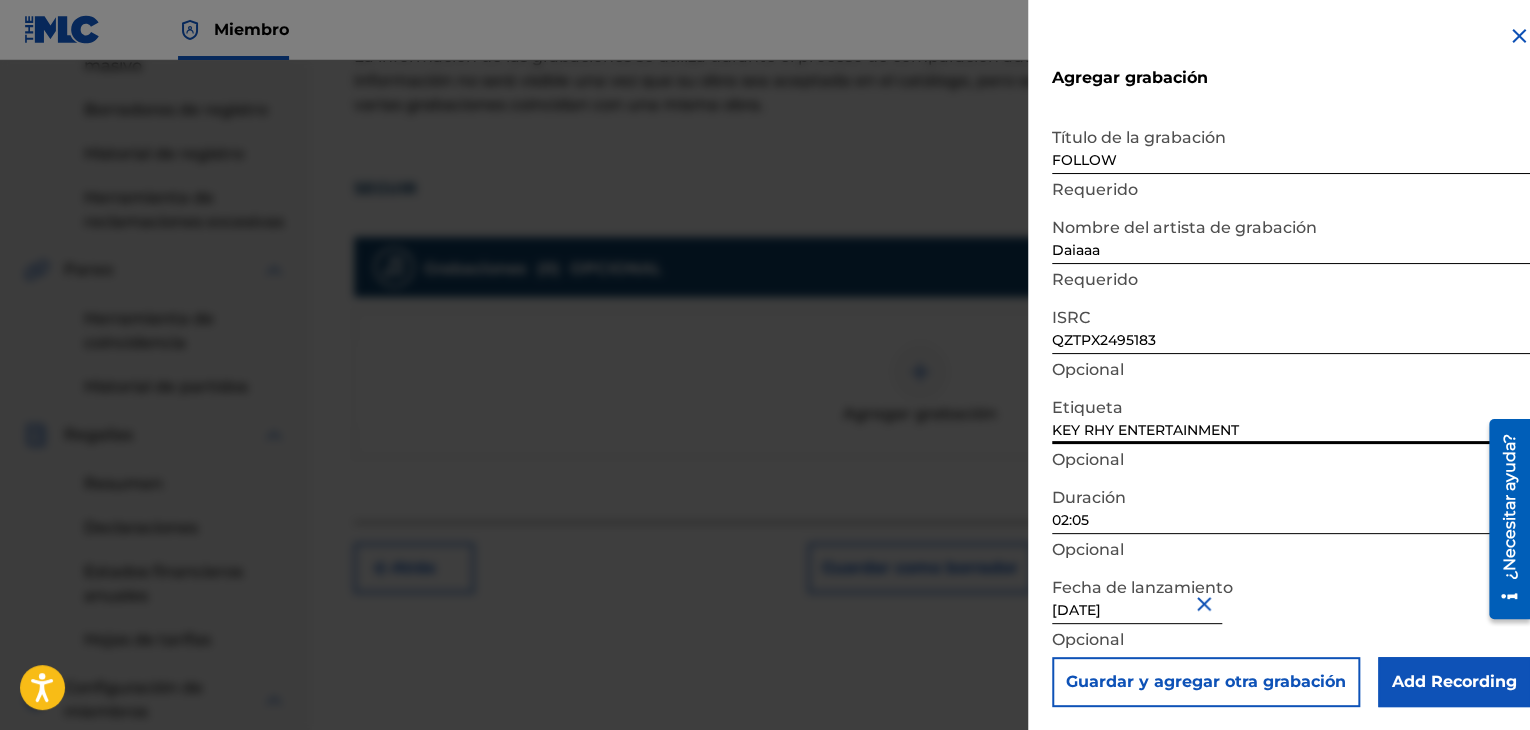 type on "KEY RHY ENTERTAINMENT" 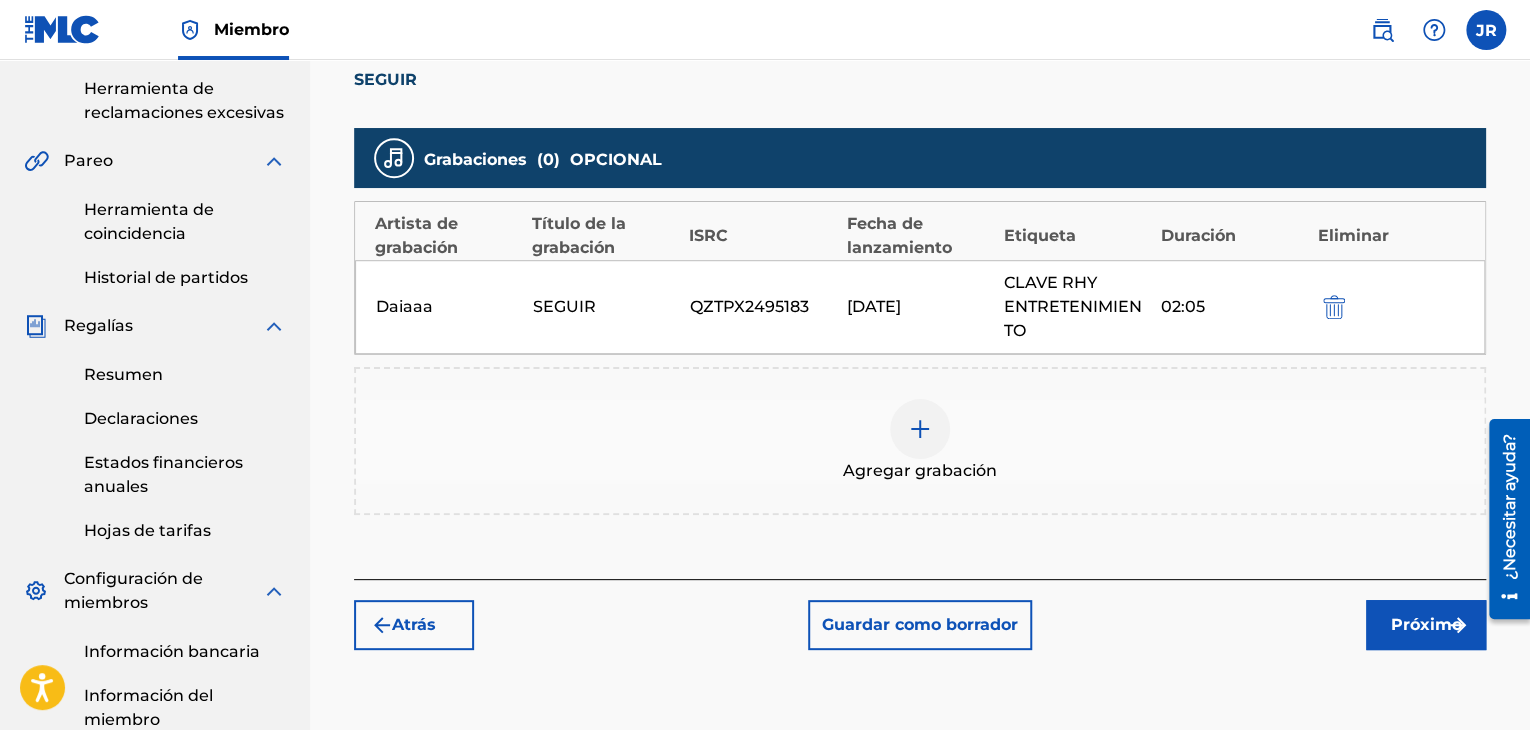 scroll, scrollTop: 490, scrollLeft: 0, axis: vertical 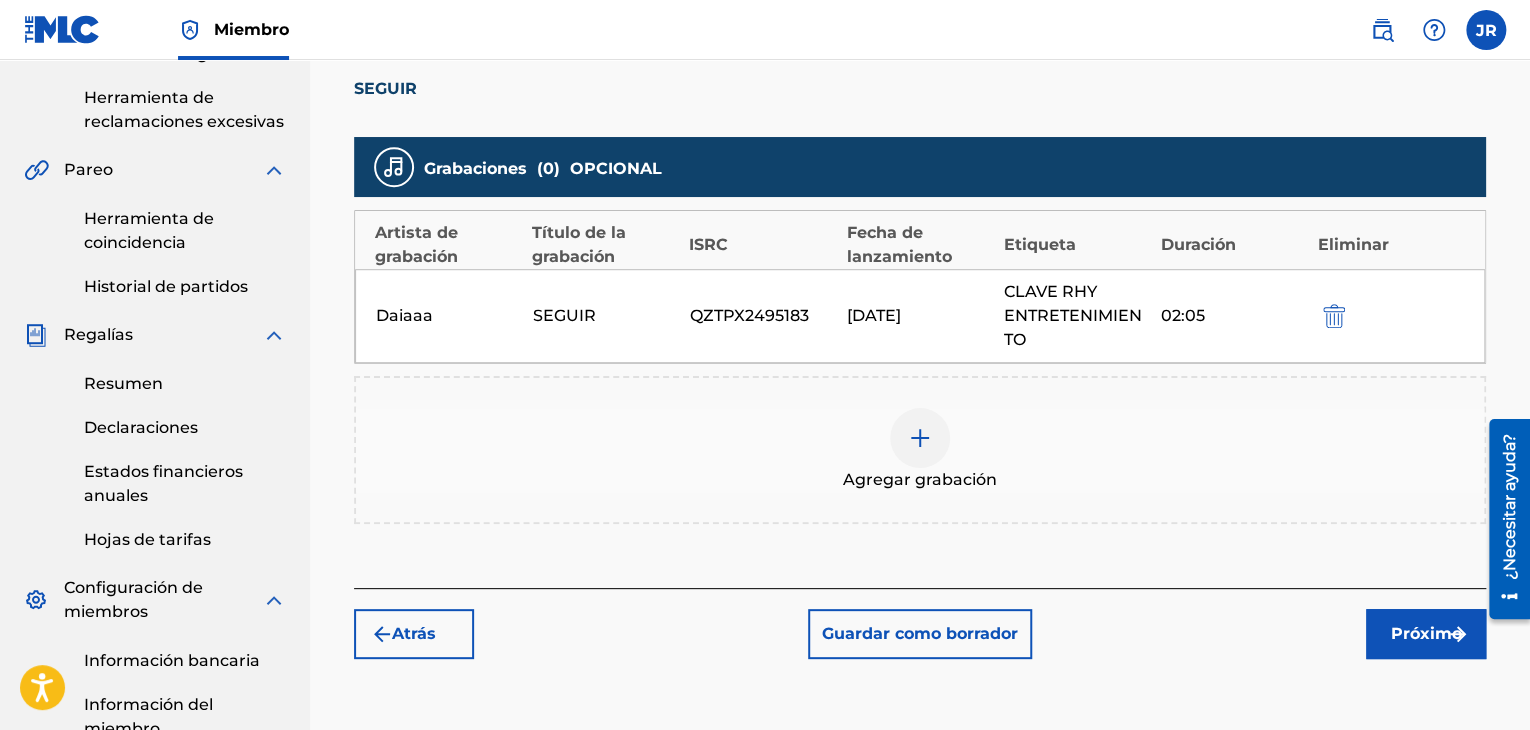 click on "Próximo" at bounding box center (1426, 633) 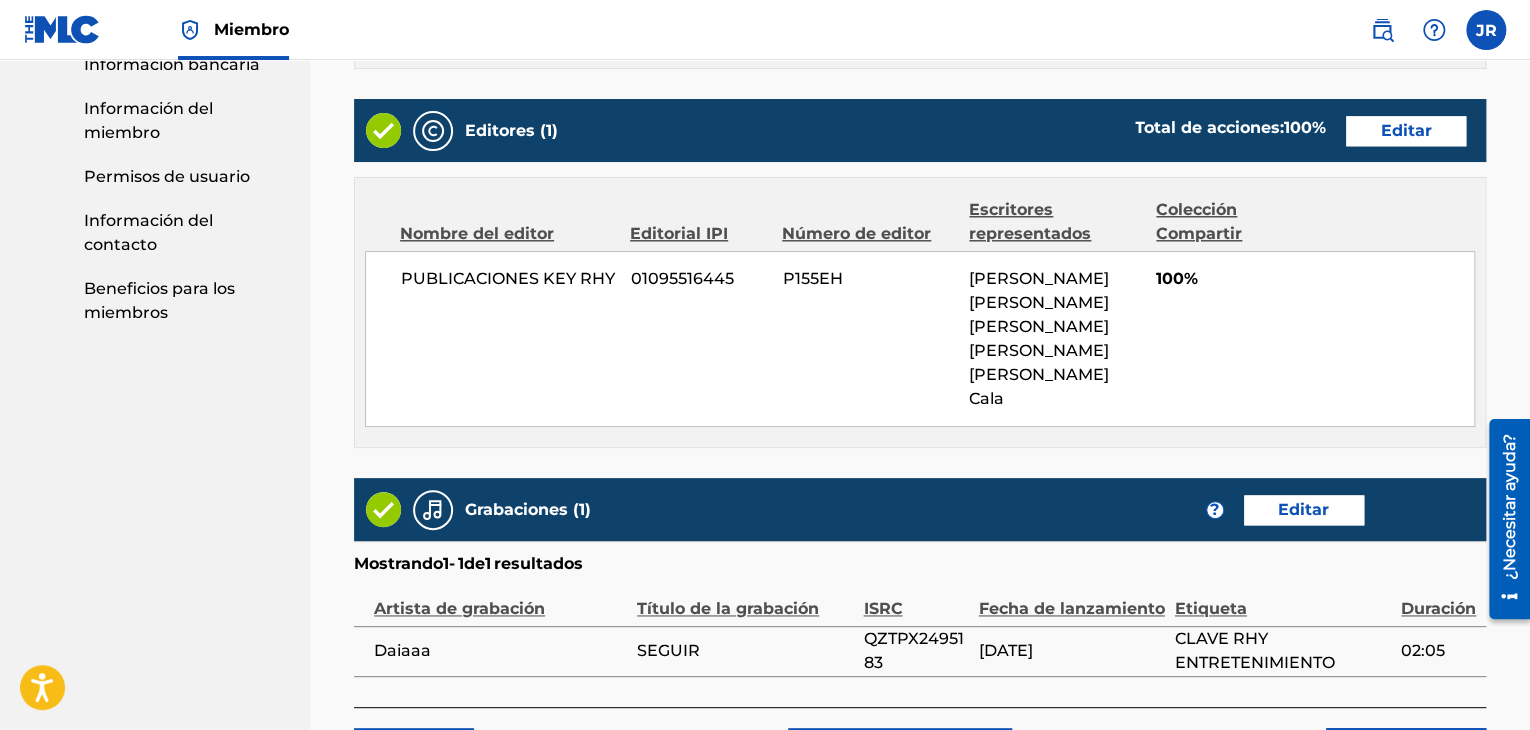 scroll, scrollTop: 1224, scrollLeft: 0, axis: vertical 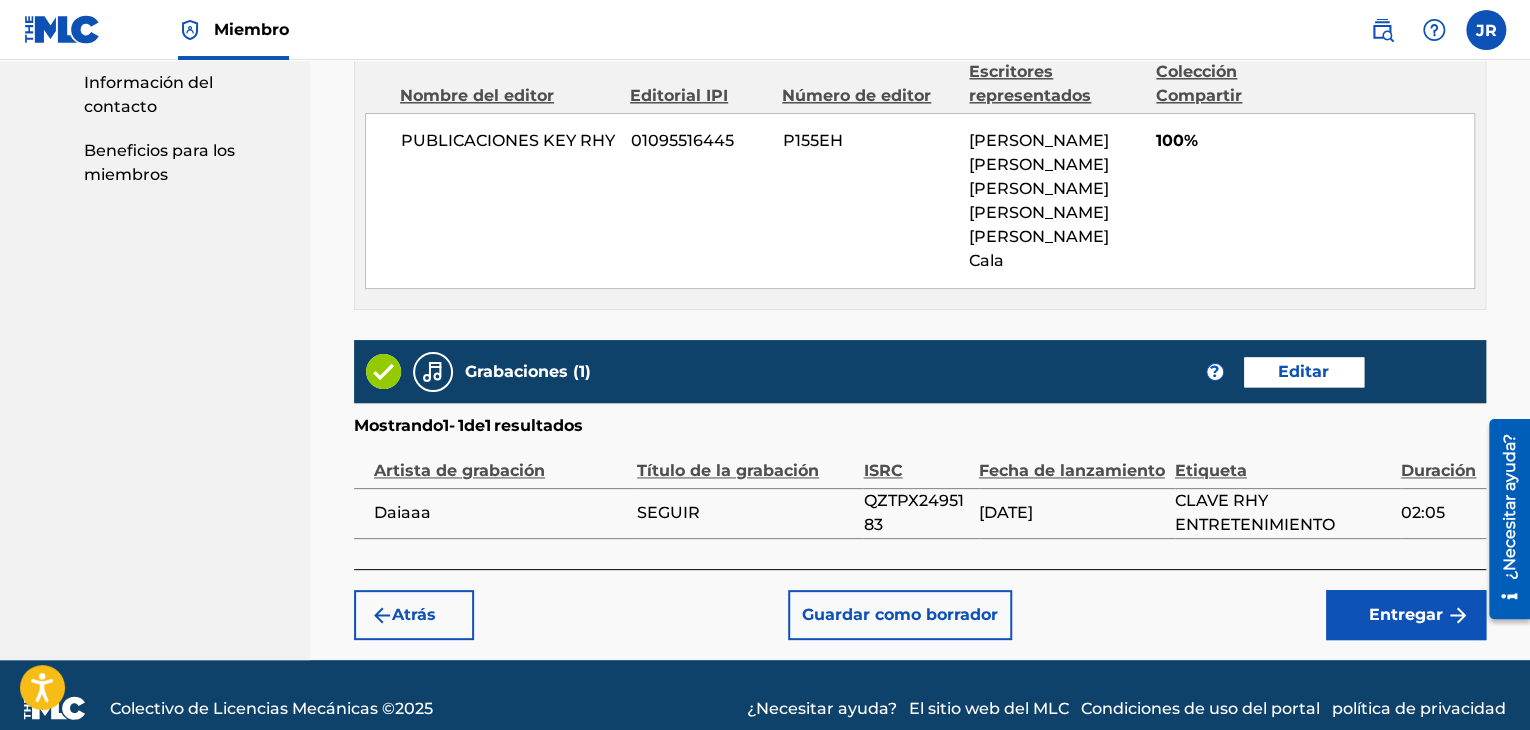 click on "Entregar" at bounding box center [1406, 615] 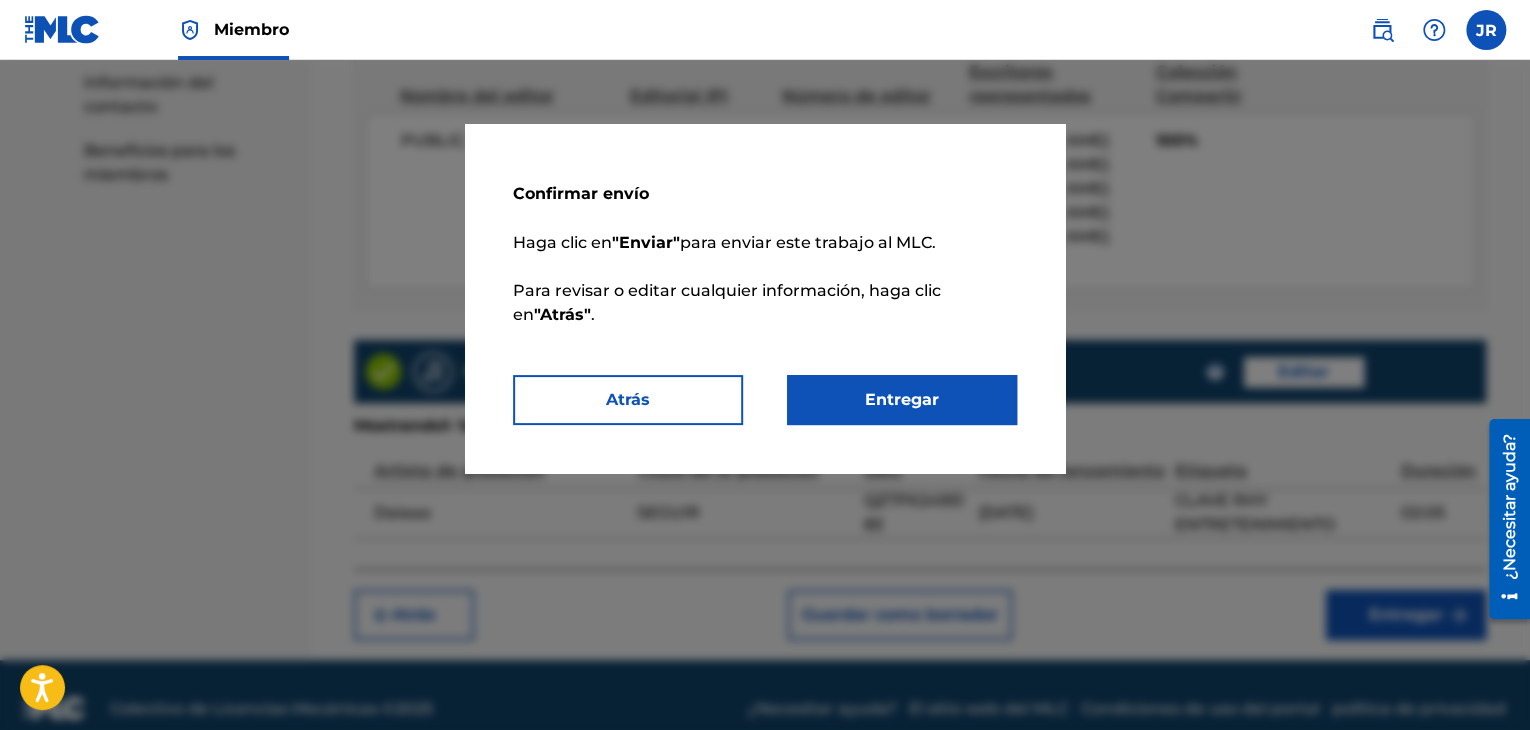 click on "Entregar" at bounding box center [902, 399] 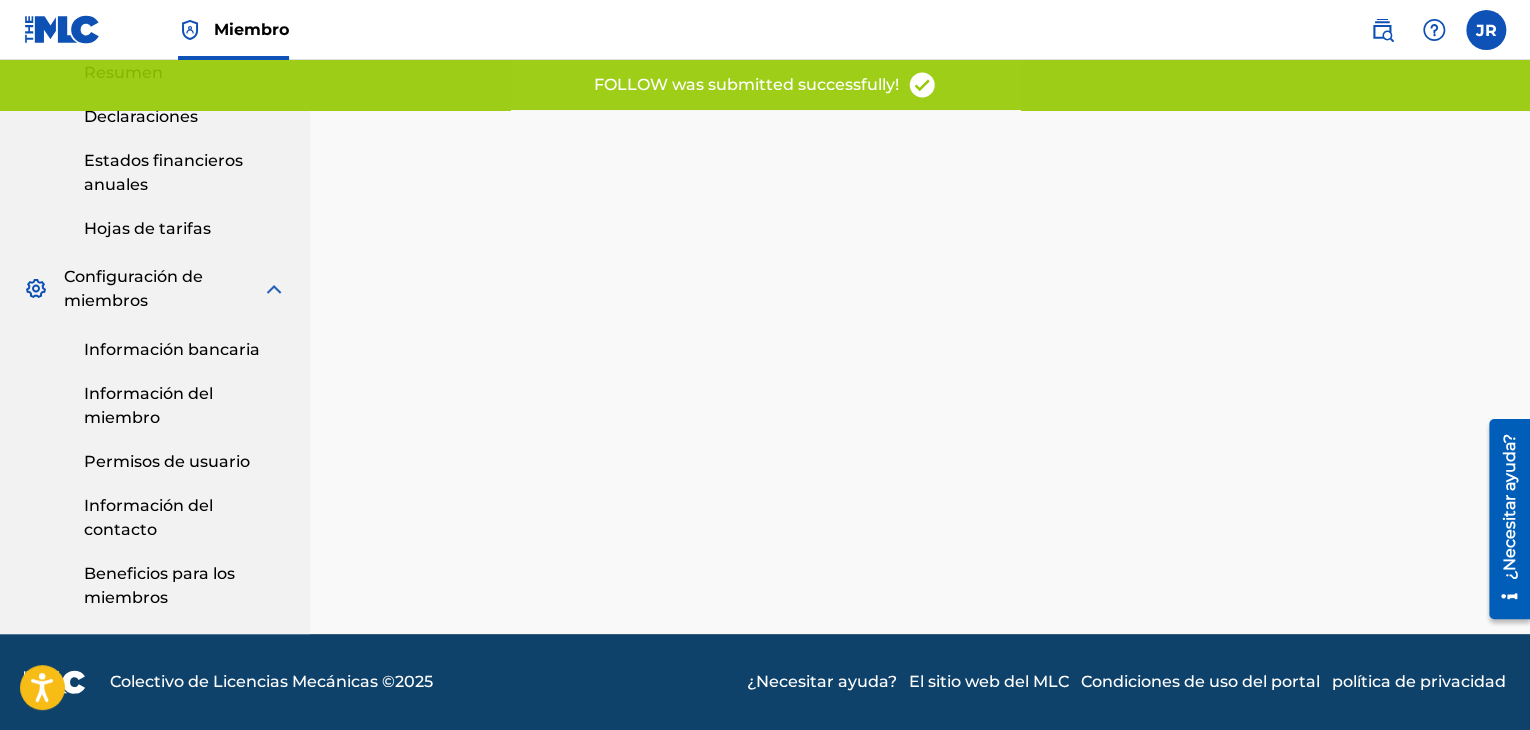 scroll, scrollTop: 0, scrollLeft: 0, axis: both 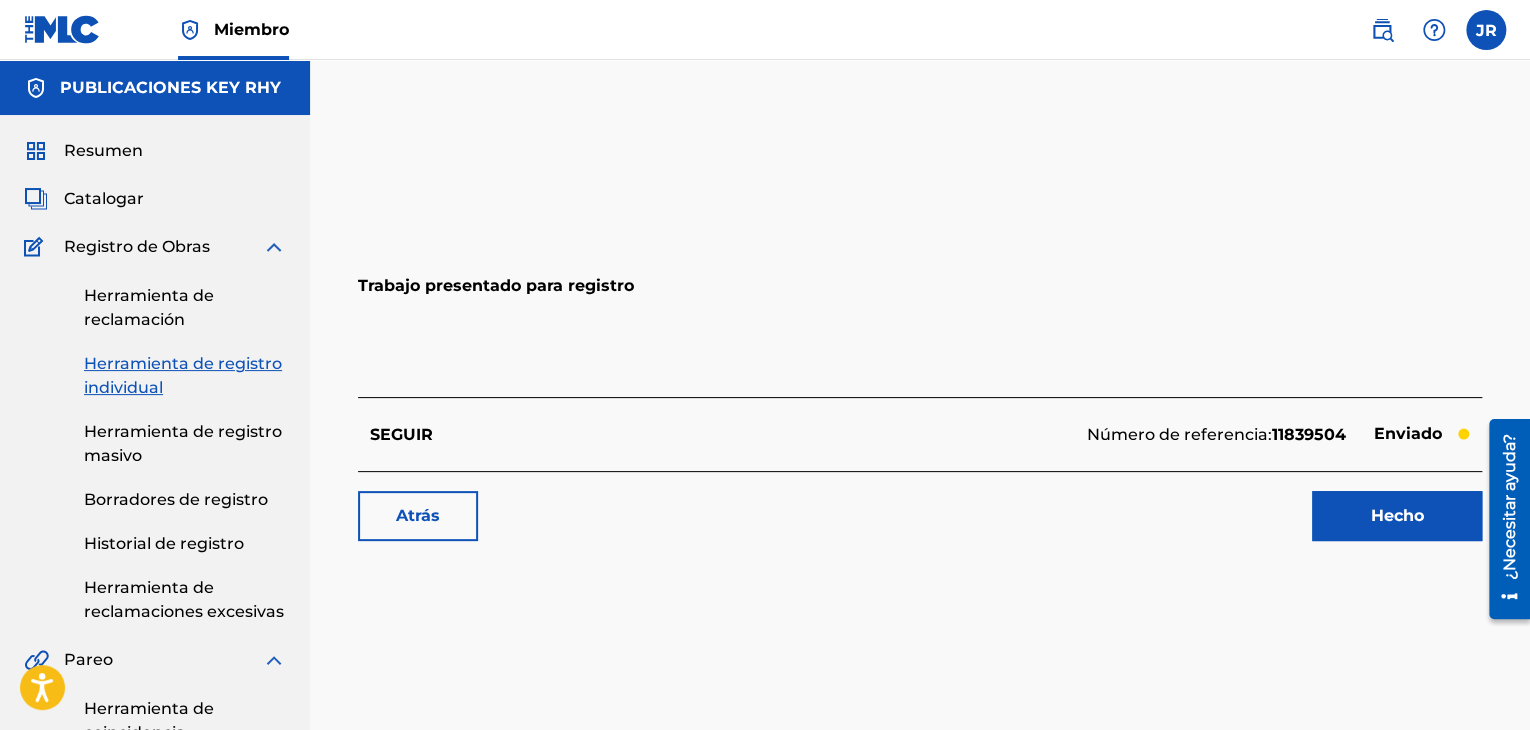 click on "Hecho" at bounding box center [1397, 516] 